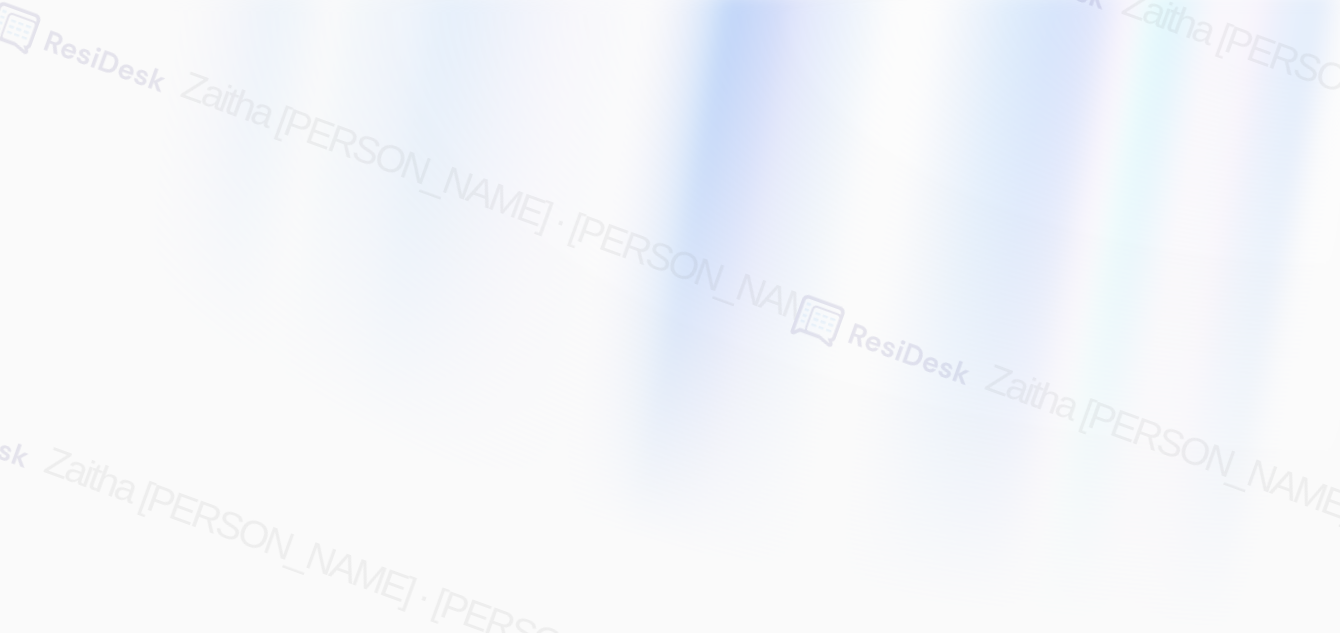 scroll, scrollTop: 0, scrollLeft: 0, axis: both 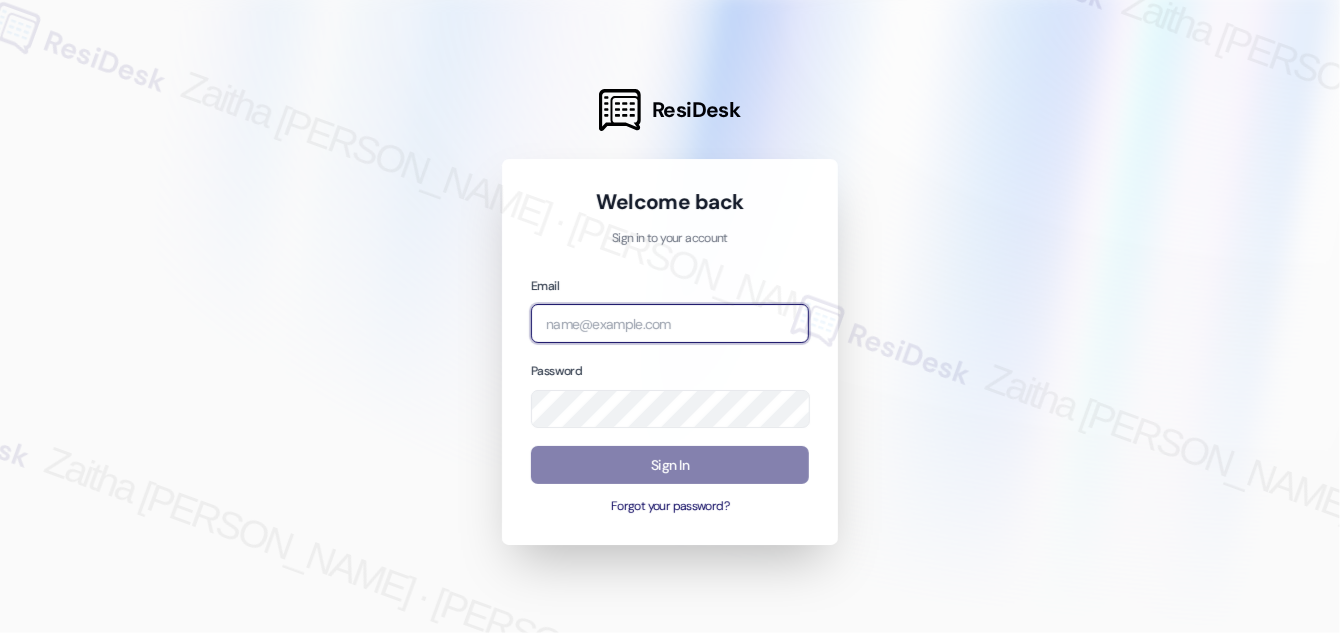 click at bounding box center (670, 323) 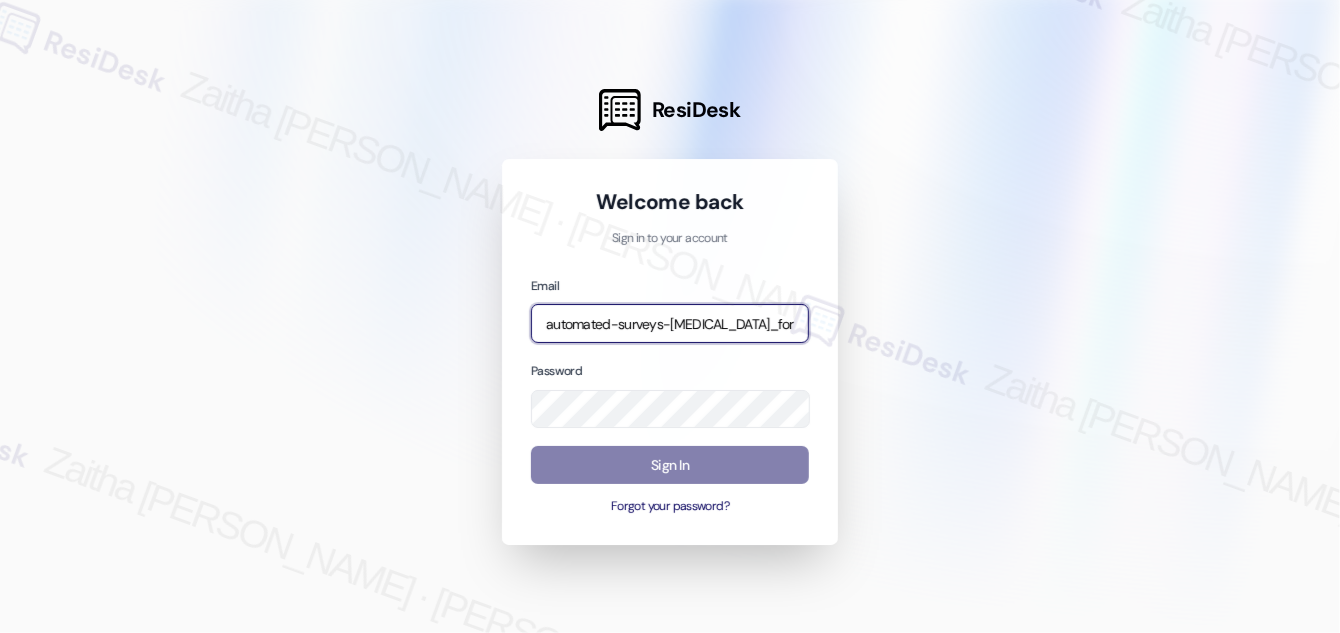 type on "automated-surveys-[MEDICAL_DATA]_formerly_regency-zaitha.mae.[PERSON_NAME]@[MEDICAL_DATA]_formerly_[DOMAIN_NAME]" 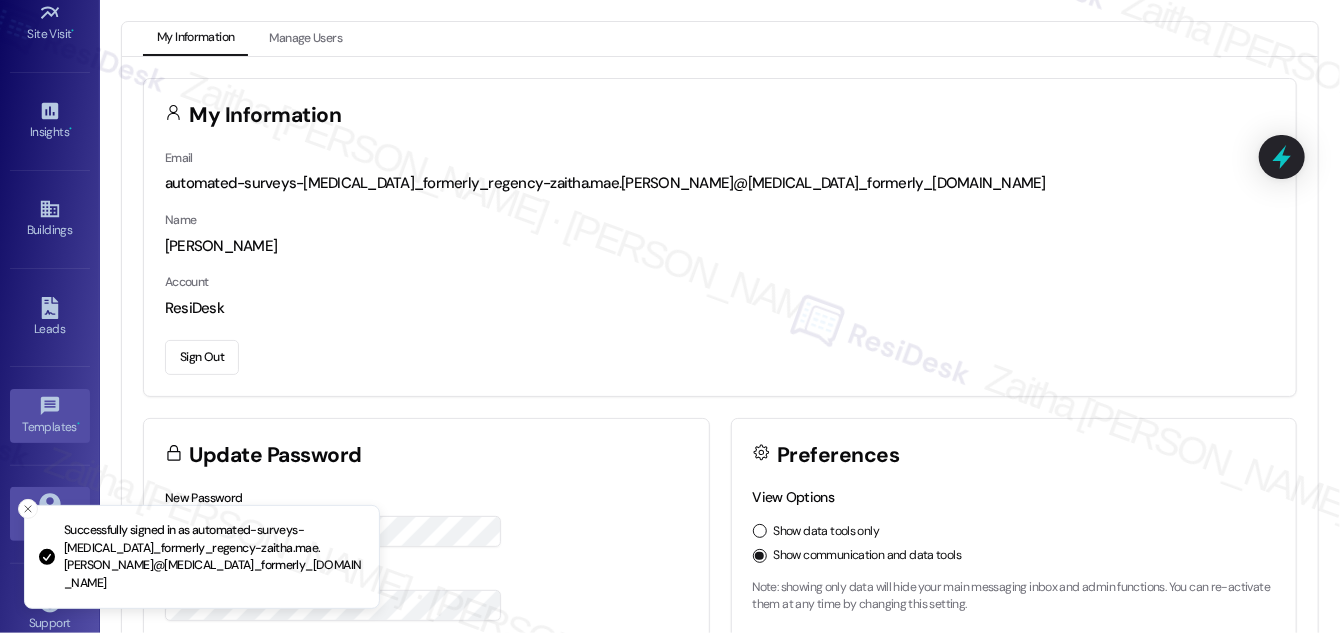 scroll, scrollTop: 314, scrollLeft: 0, axis: vertical 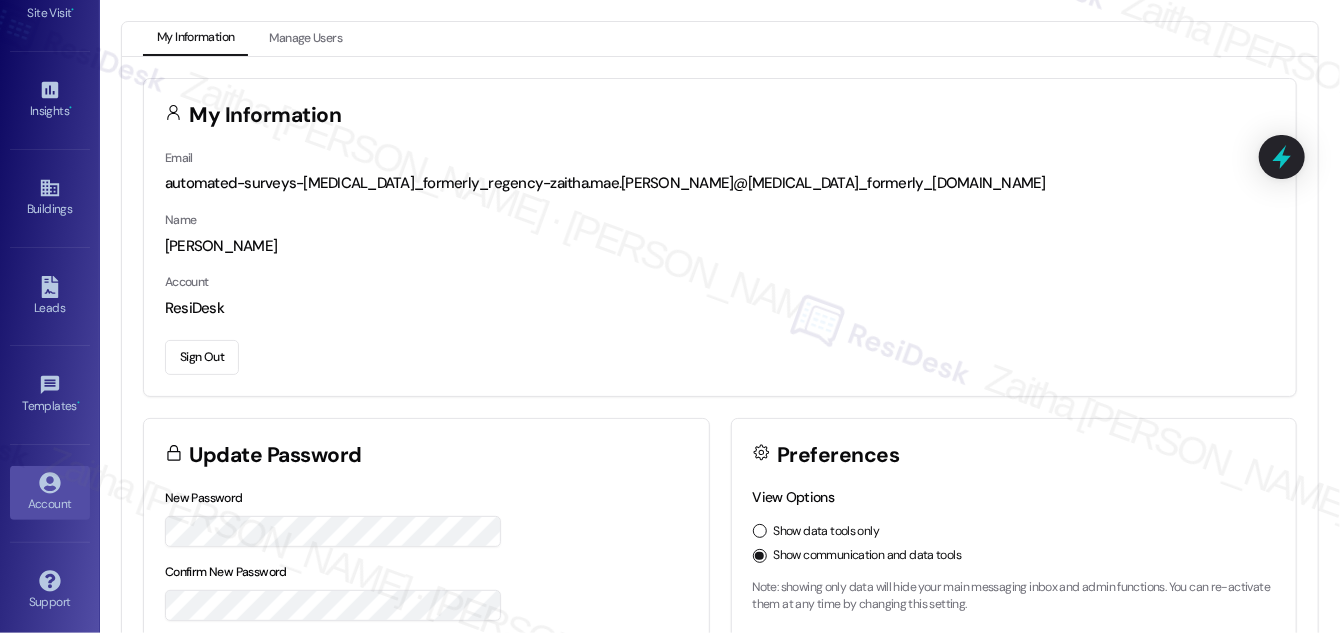 click on "Account" at bounding box center (50, 504) 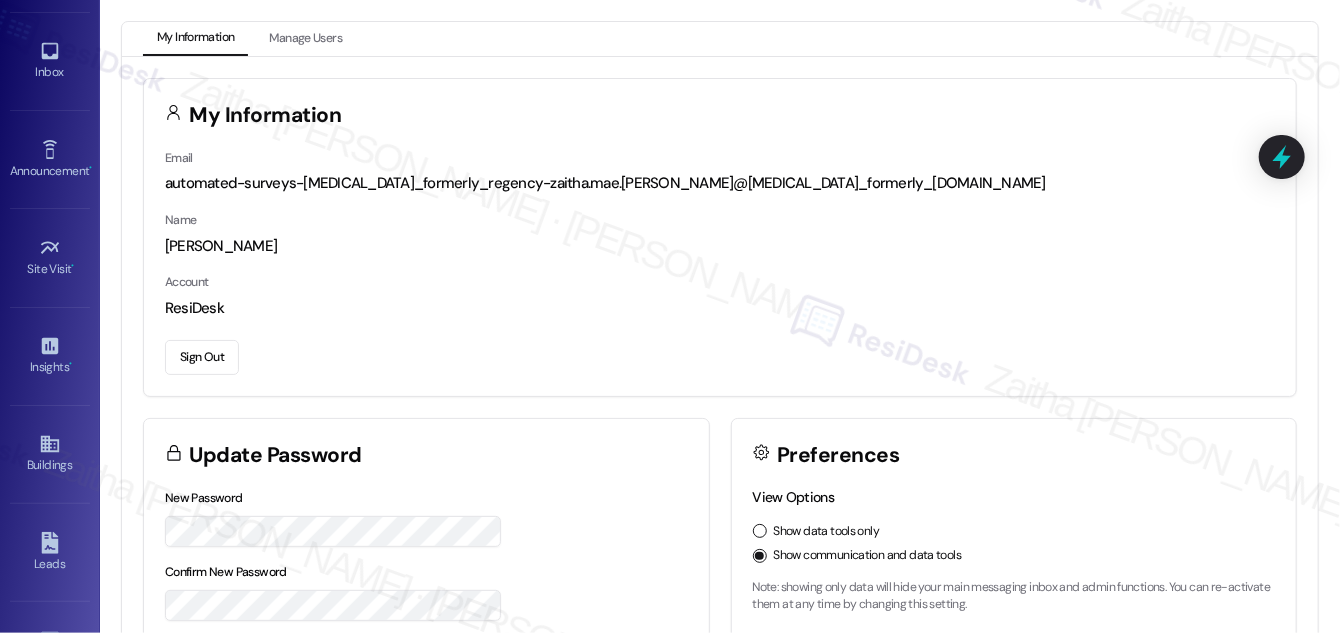 scroll, scrollTop: 0, scrollLeft: 0, axis: both 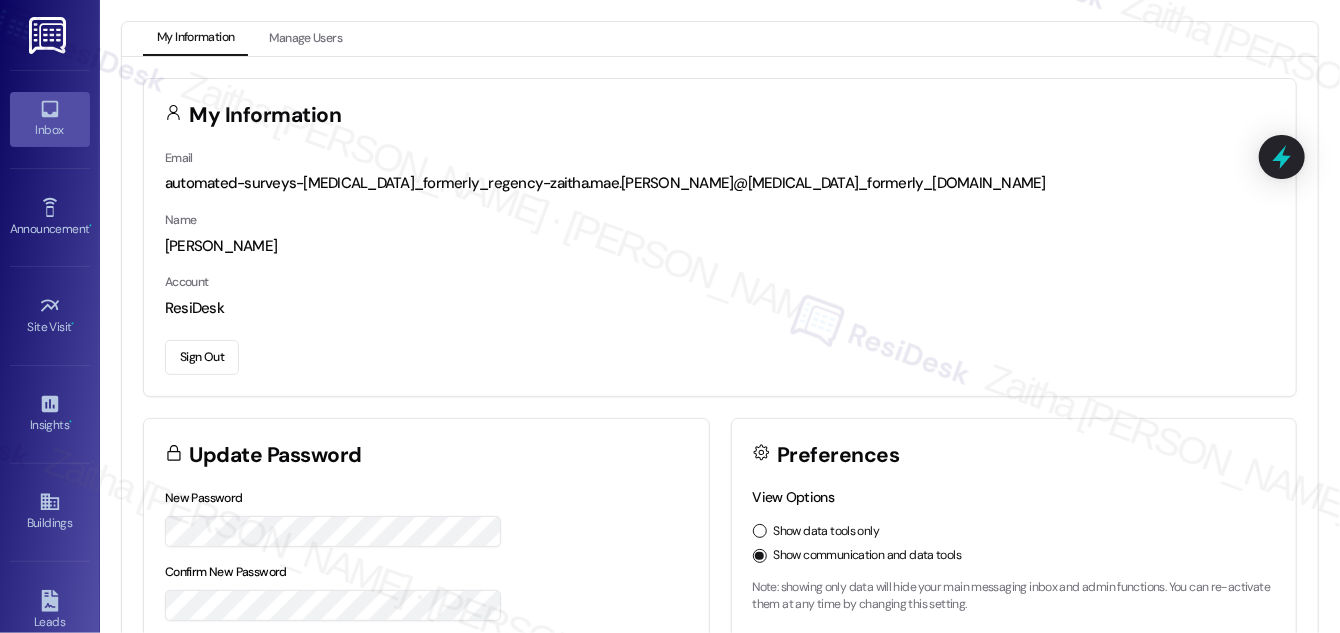 click 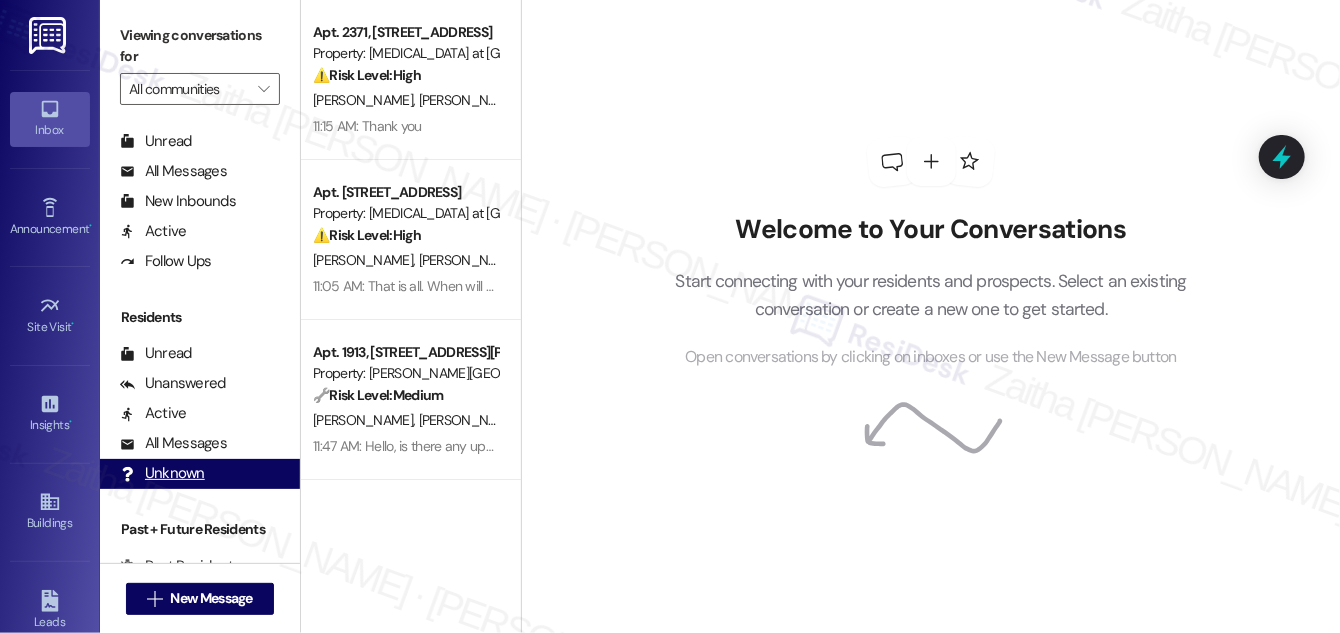 scroll, scrollTop: 383, scrollLeft: 0, axis: vertical 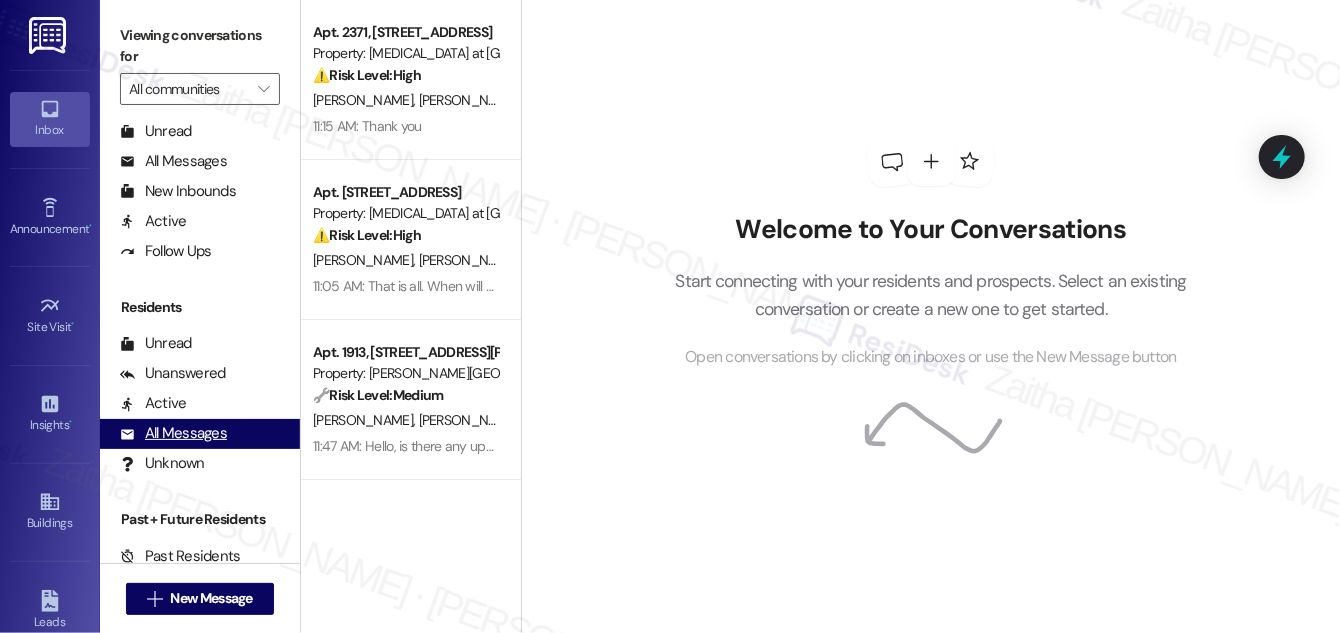 click on "All Messages" at bounding box center [173, 433] 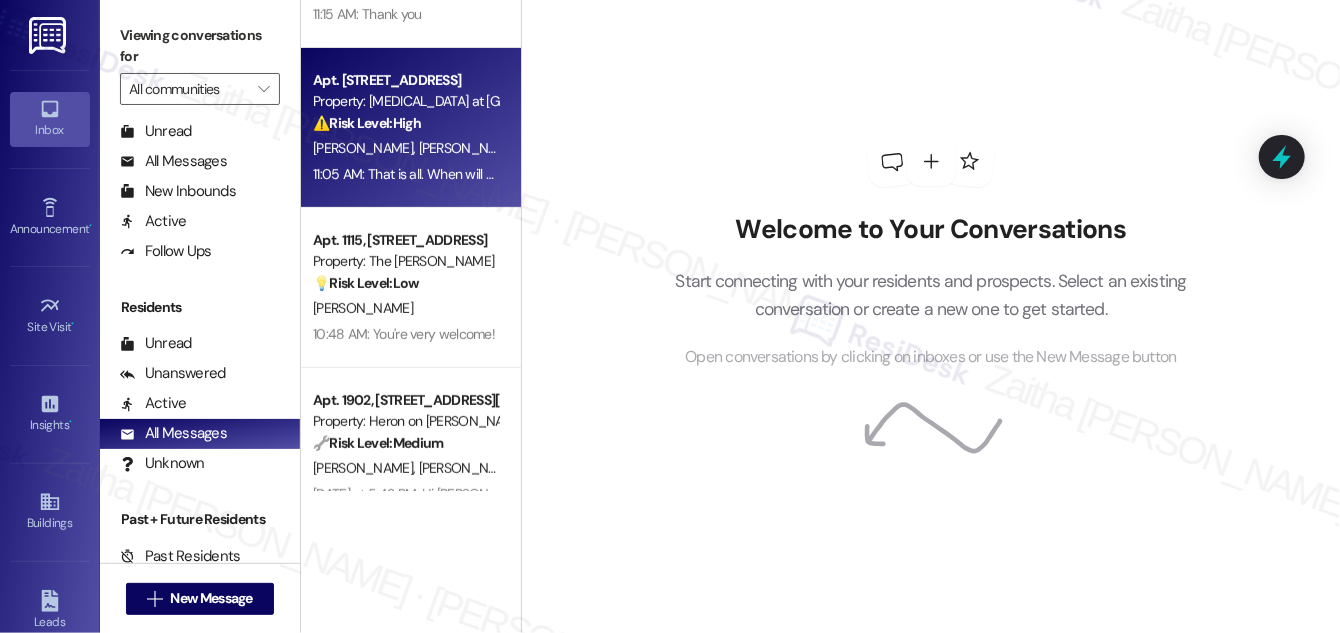 scroll, scrollTop: 363, scrollLeft: 0, axis: vertical 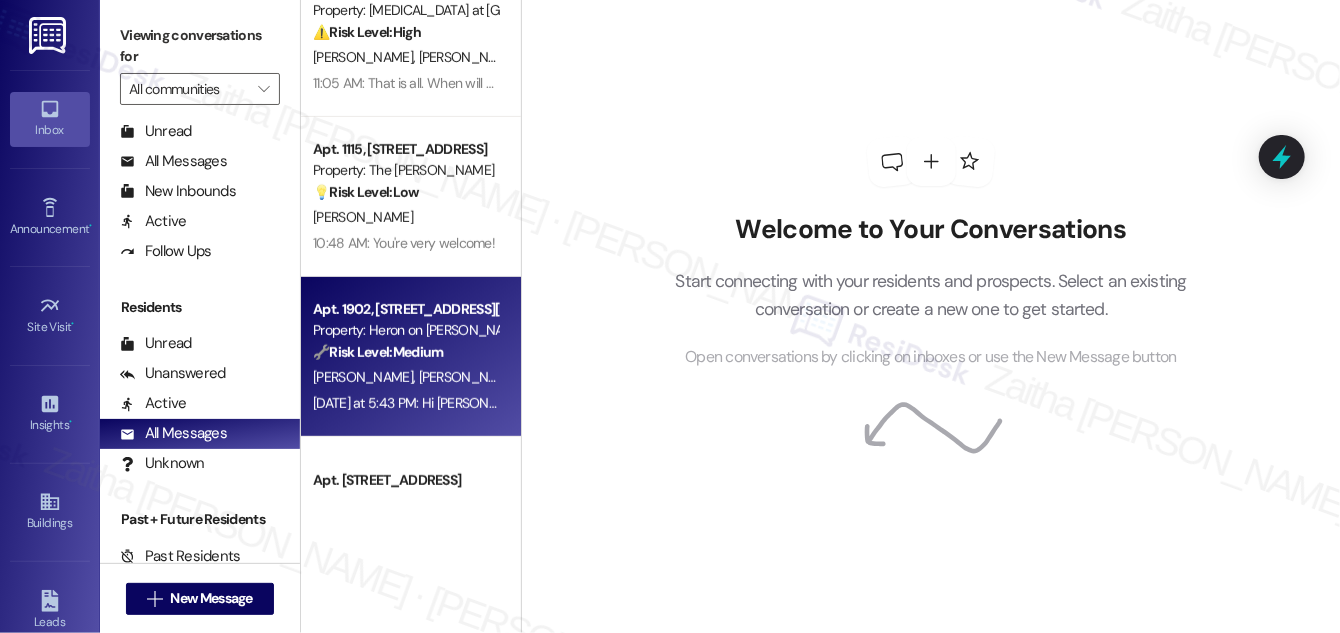 click on "[PERSON_NAME] [PERSON_NAME]" at bounding box center (405, 377) 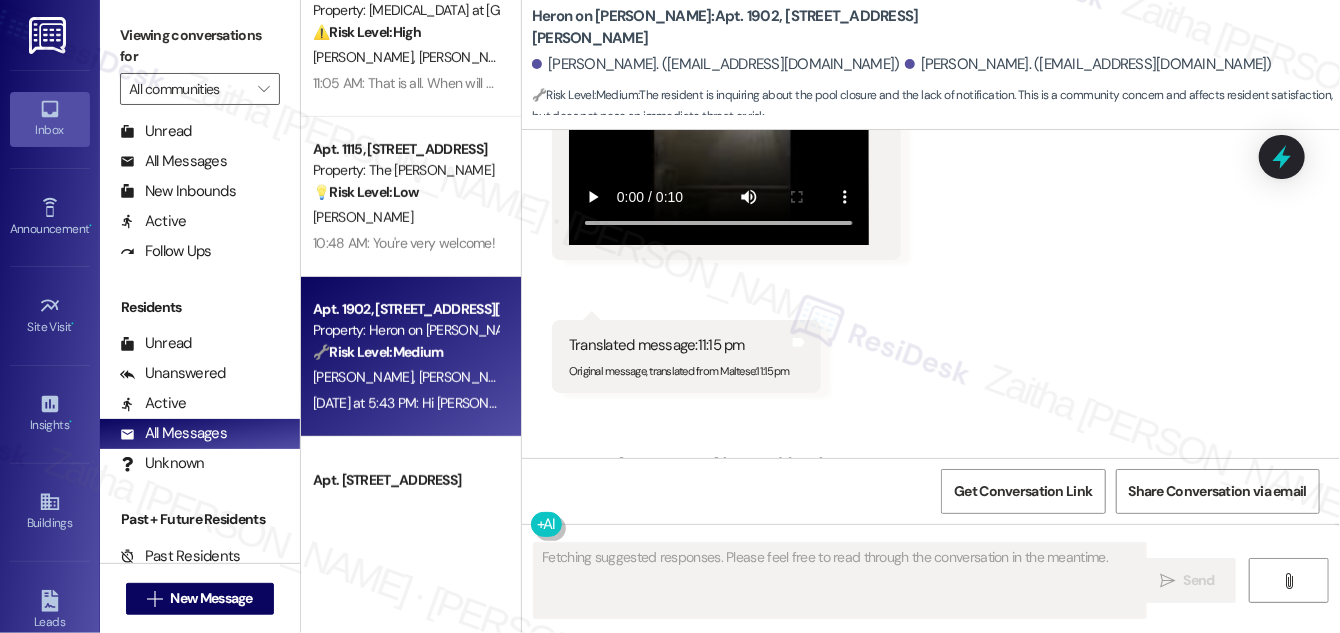 scroll, scrollTop: 3119, scrollLeft: 0, axis: vertical 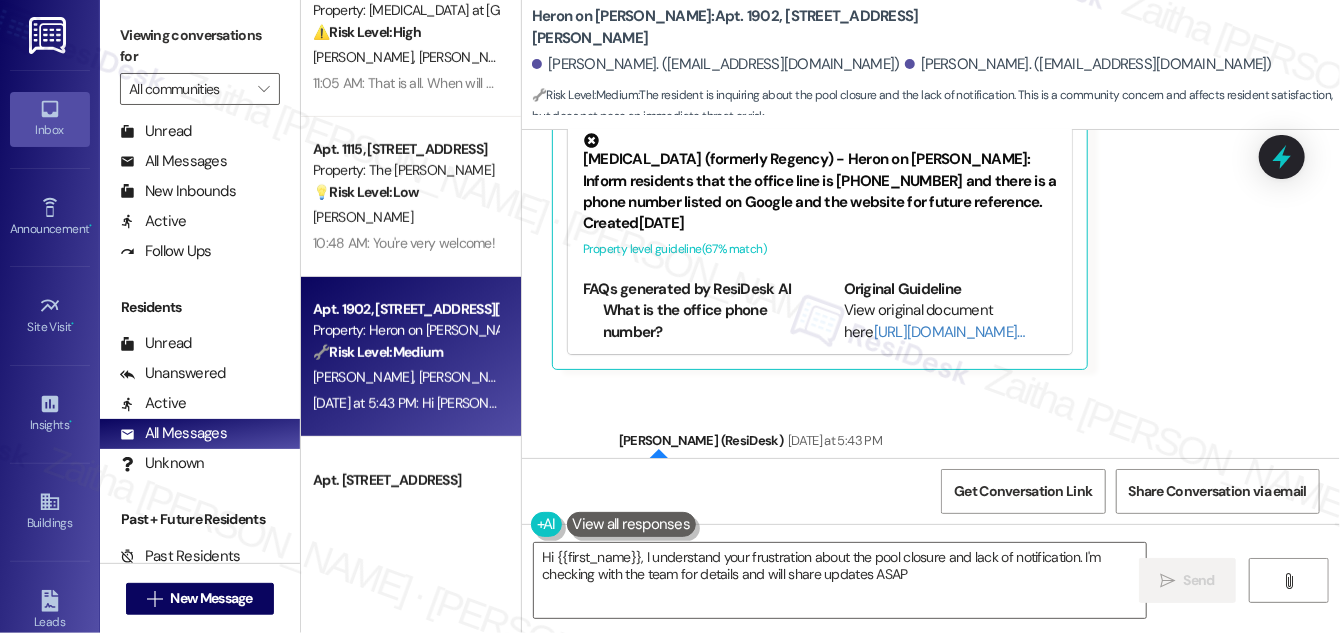 type on "Hi {{first_name}}, I understand your frustration about the pool closure and lack of notification. I'm checking with the team for details and will share updates ASAP!" 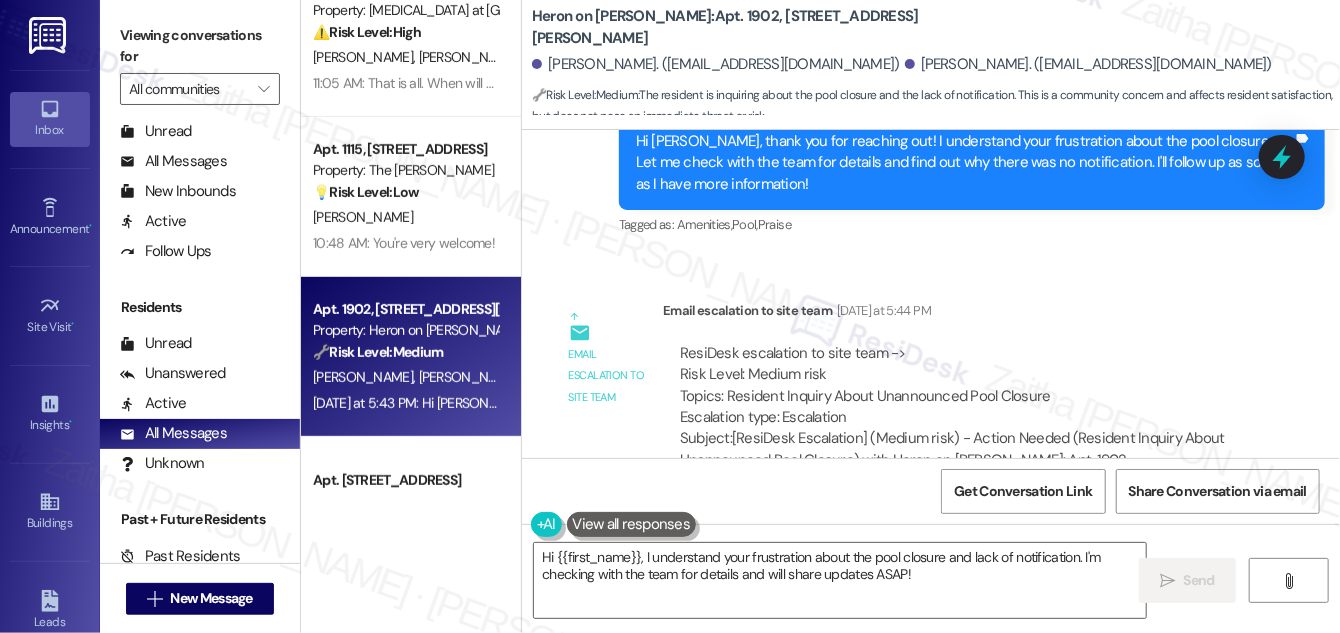 scroll, scrollTop: 3825, scrollLeft: 0, axis: vertical 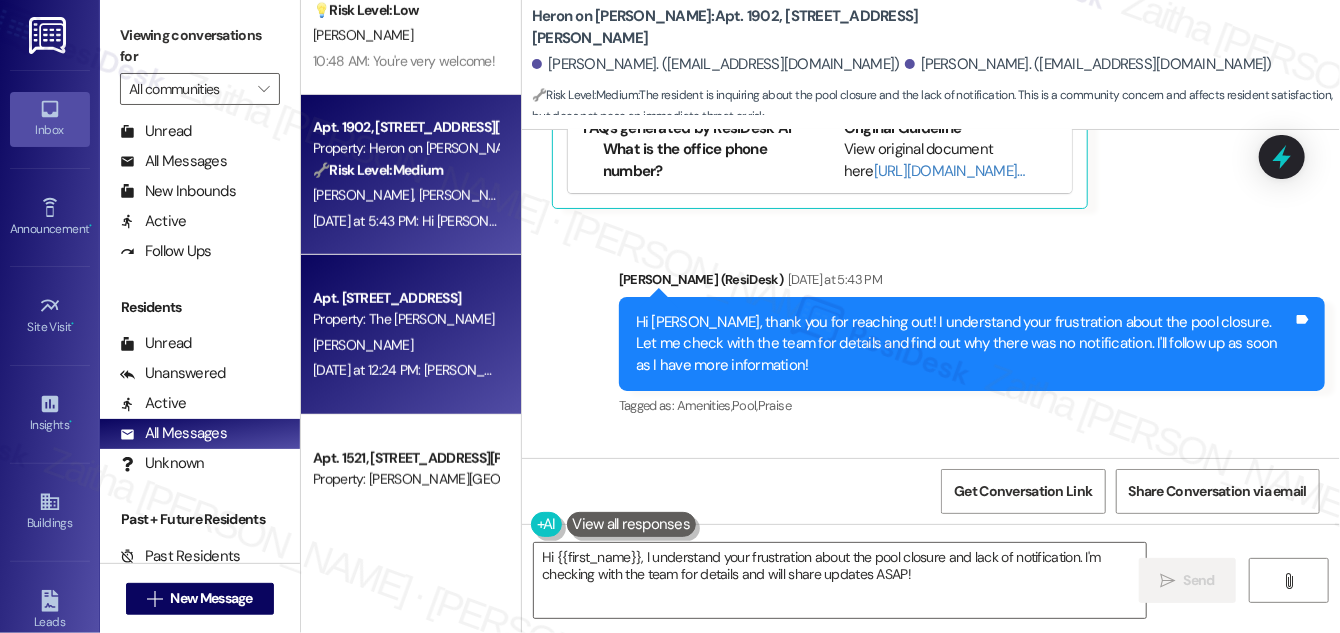 click on "[PERSON_NAME]" at bounding box center (405, 345) 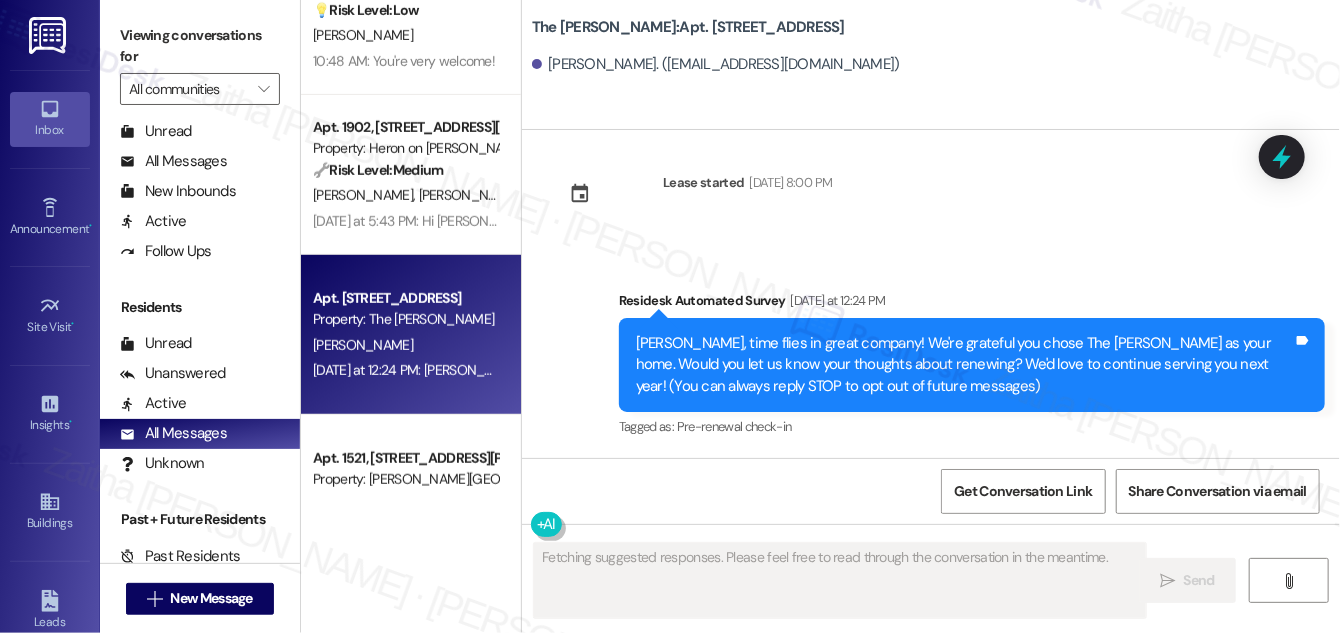 scroll, scrollTop: 18, scrollLeft: 0, axis: vertical 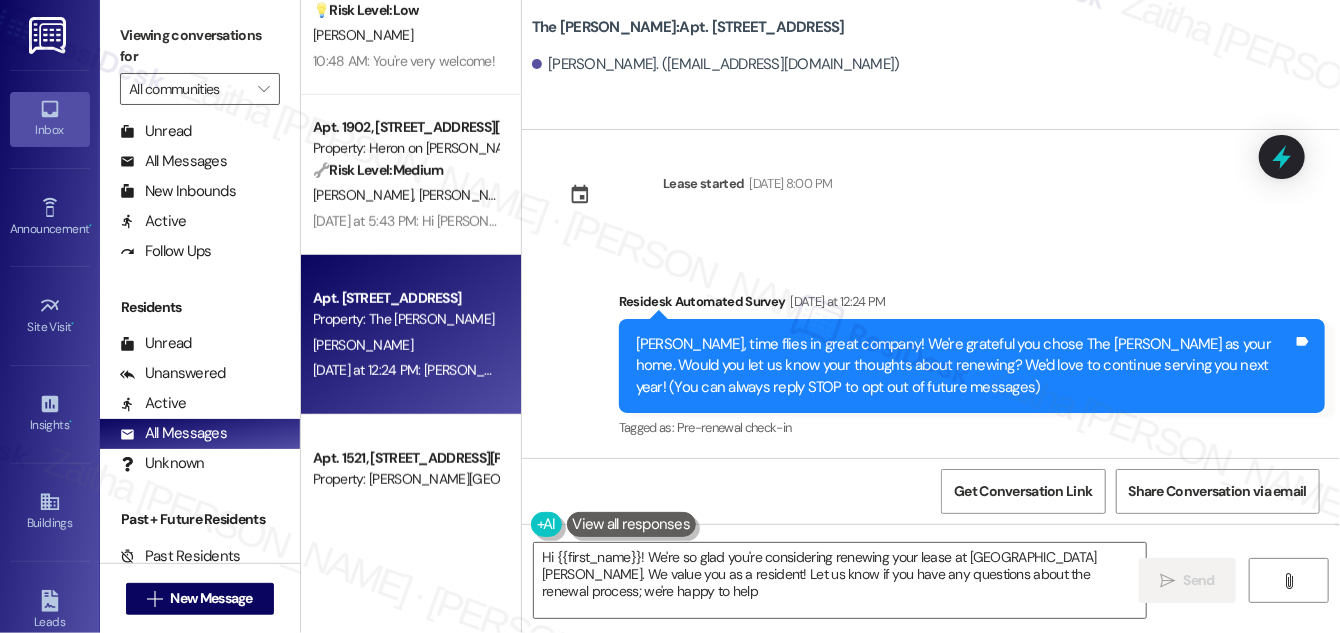 type on "Hi {{first_name}}! We're so glad you're considering renewing your lease at [GEOGRAPHIC_DATA][PERSON_NAME]. We value you as a resident! Let us know if you have any questions about the renewal process; we're happy to help!" 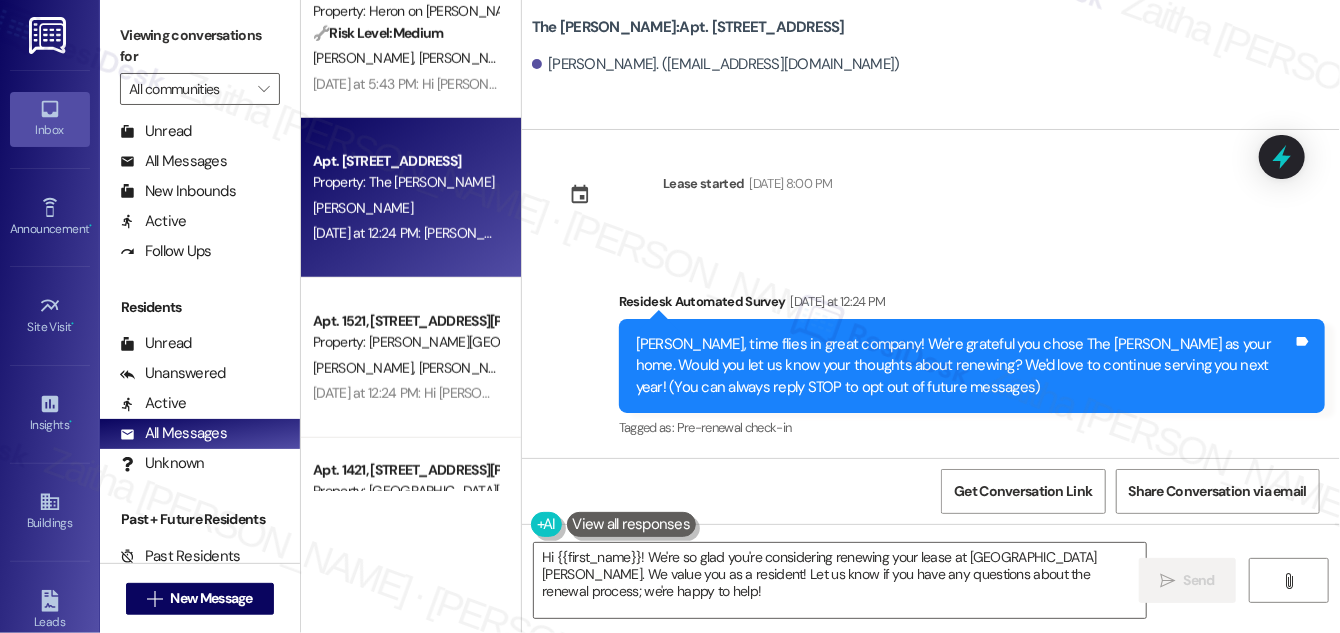 scroll, scrollTop: 727, scrollLeft: 0, axis: vertical 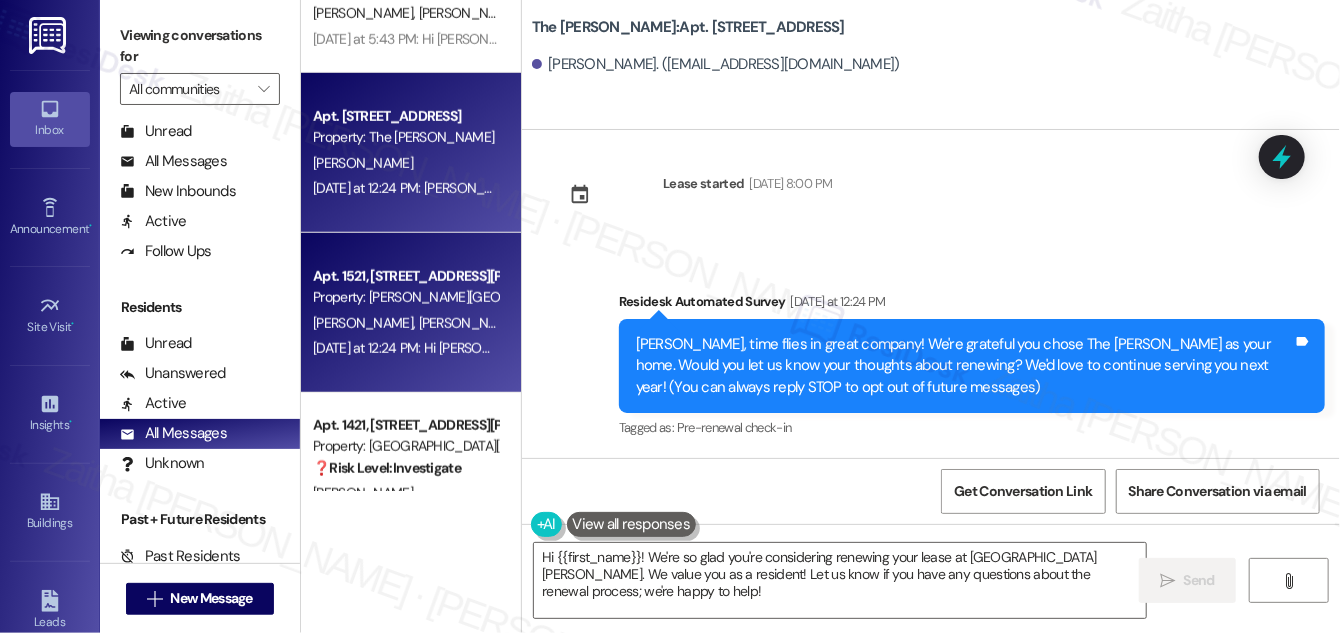 click on "Property: [PERSON_NAME][GEOGRAPHIC_DATA]" at bounding box center [405, 297] 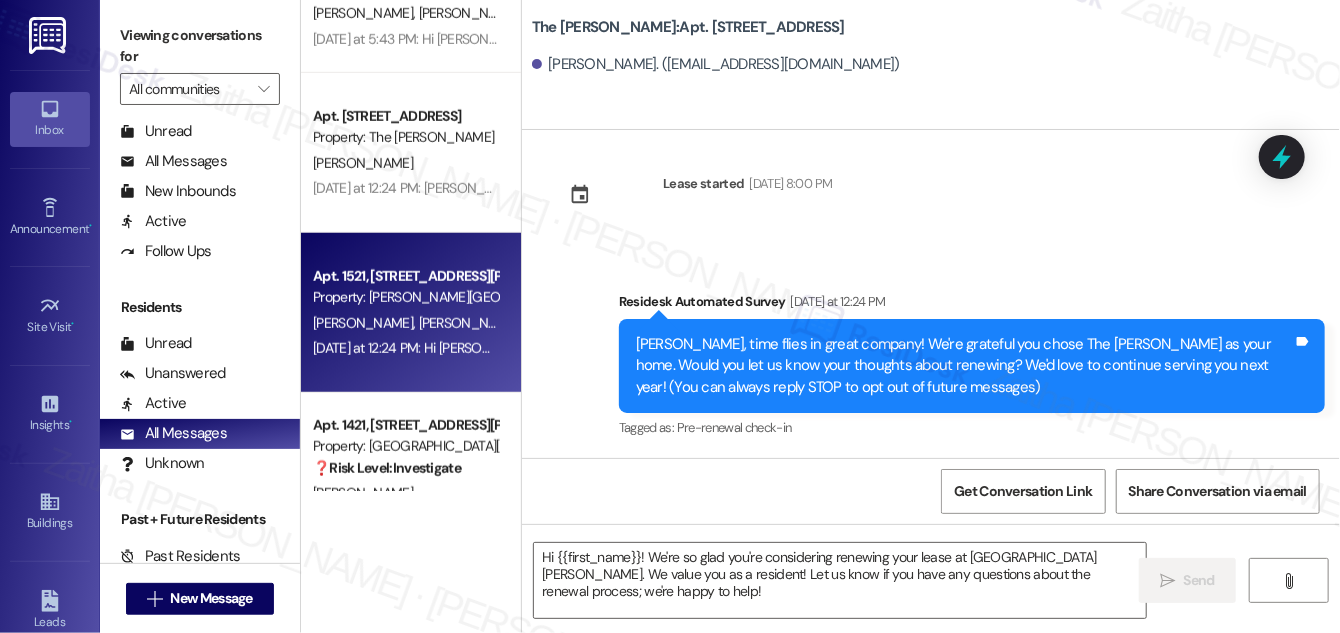 type on "Fetching suggested responses. Please feel free to read through the conversation in the meantime." 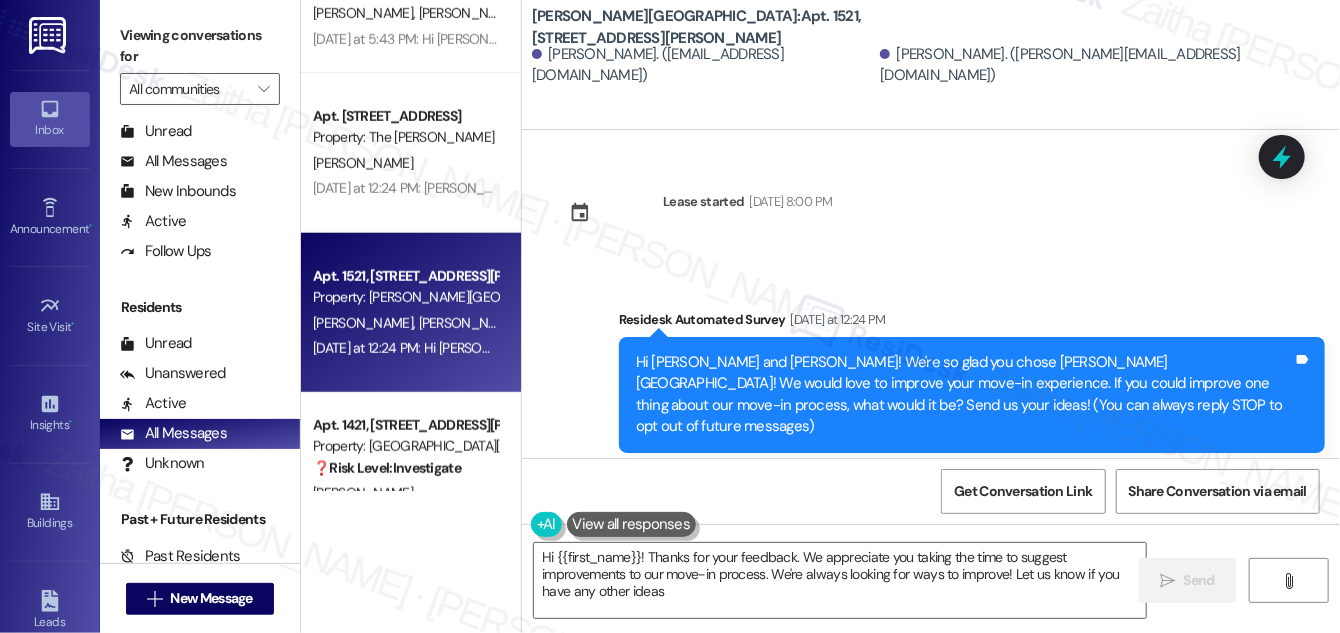 type on "Hi {{first_name}}! Thanks for your feedback. We appreciate you taking the time to suggest improvements to our move-in process. We're always looking for ways to improve! Let us know if you have any other ideas!" 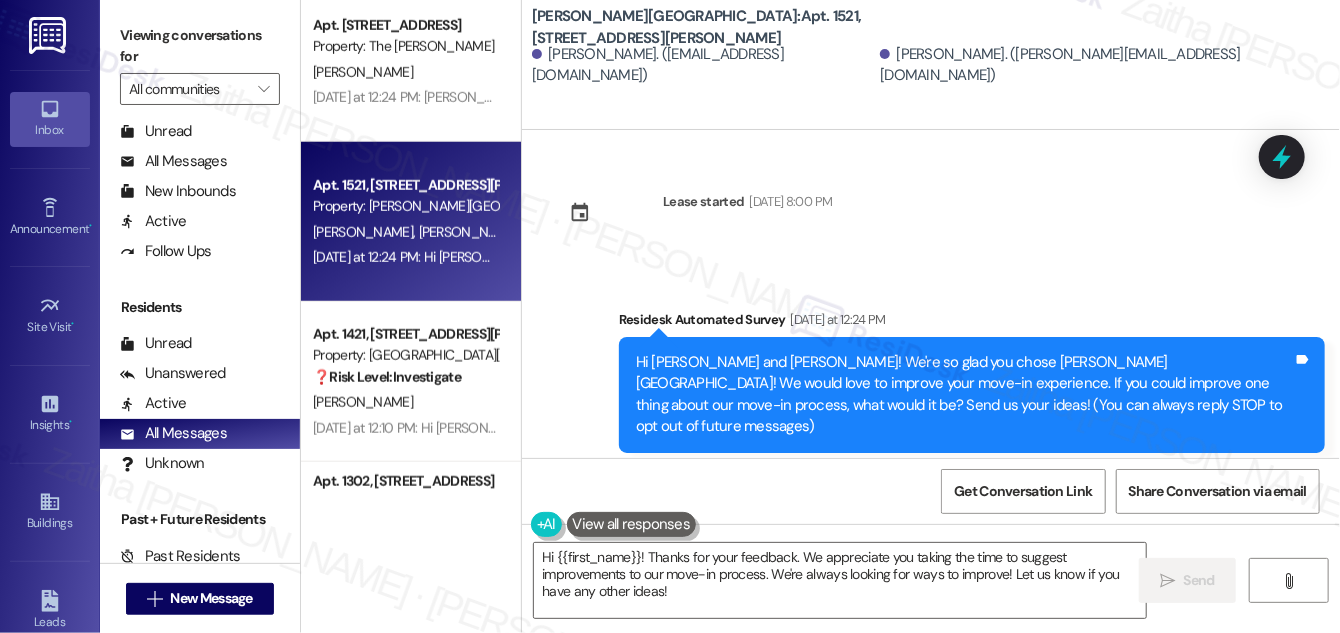 scroll, scrollTop: 909, scrollLeft: 0, axis: vertical 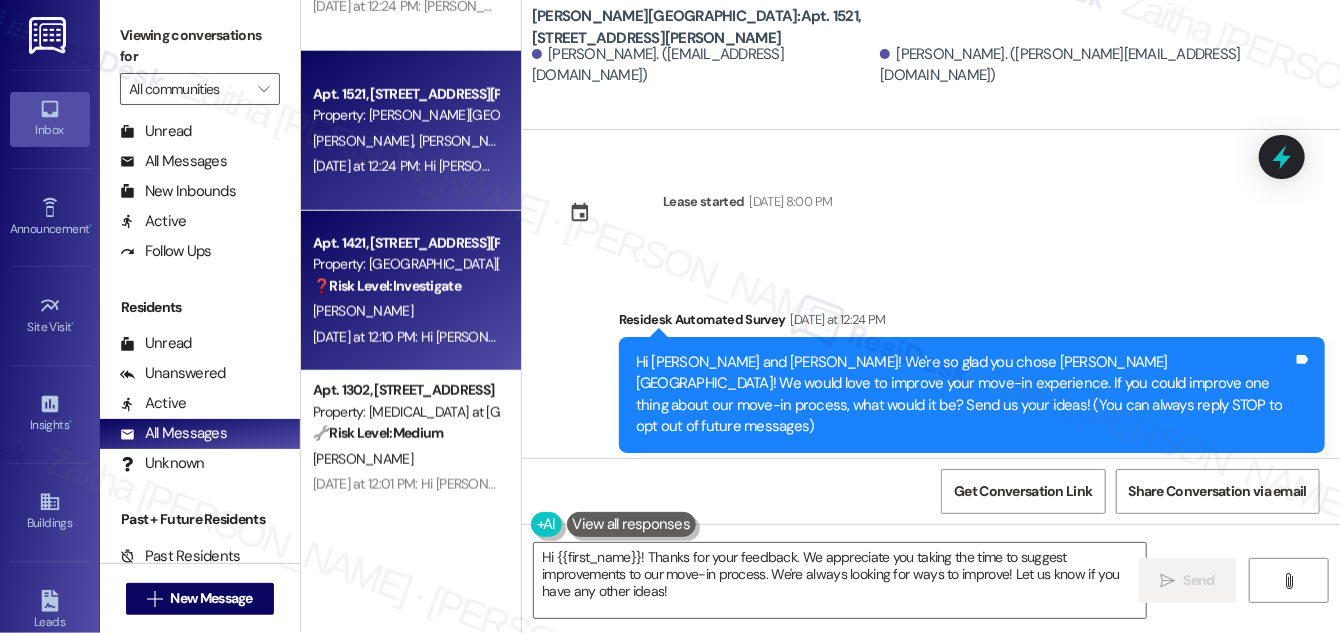click on "[PERSON_NAME]" at bounding box center (405, 311) 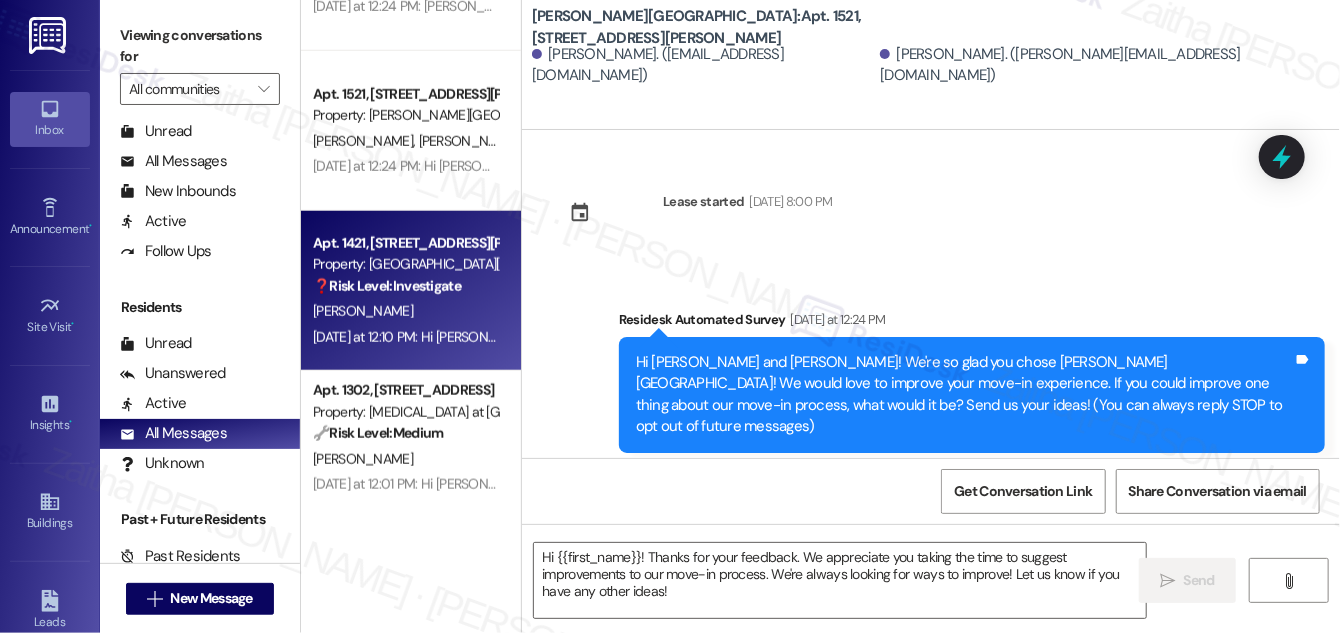 type on "Fetching suggested responses. Please feel free to read through the conversation in the meantime." 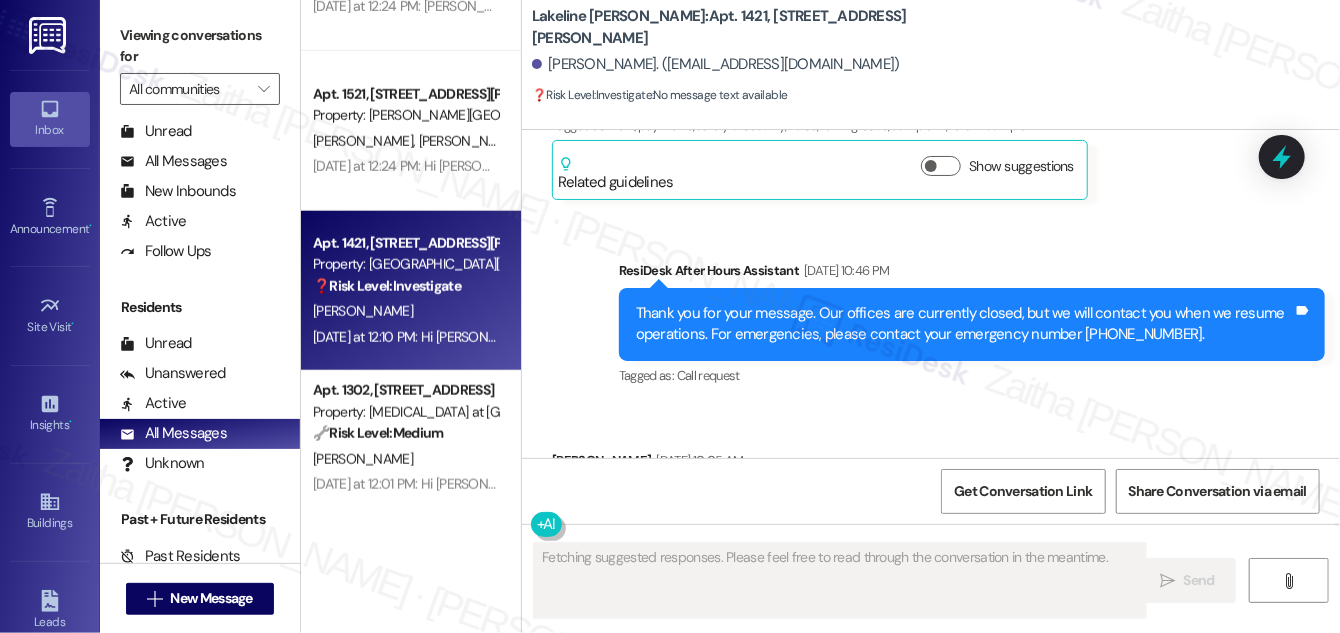 scroll, scrollTop: 11886, scrollLeft: 0, axis: vertical 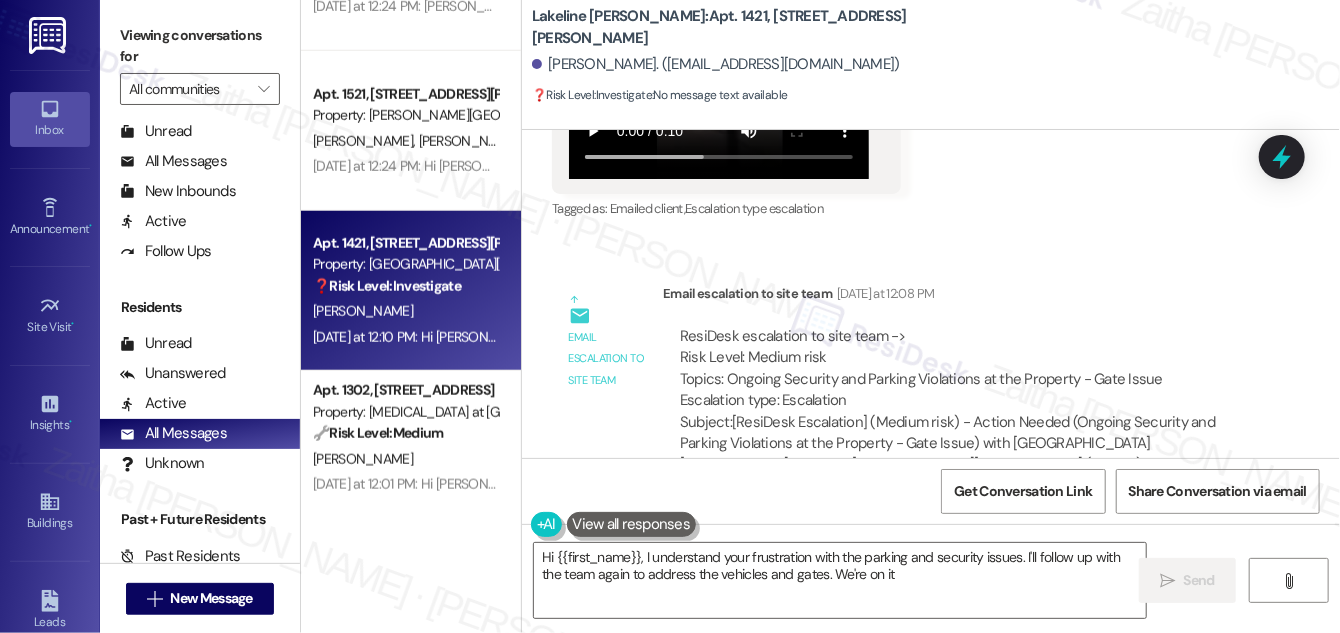 type on "Hi {{first_name}}, I understand your frustration with the parking and security issues. I'll follow up with the team again to address the vehicles and gates. We're on it!" 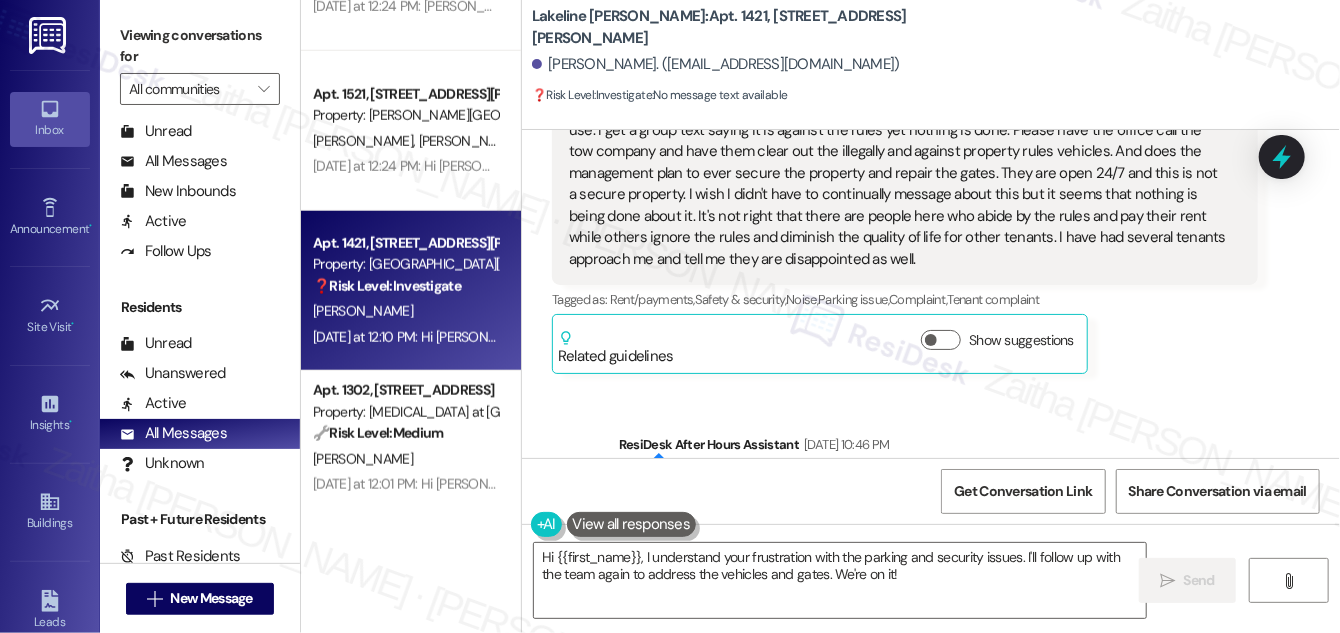 scroll, scrollTop: 10613, scrollLeft: 0, axis: vertical 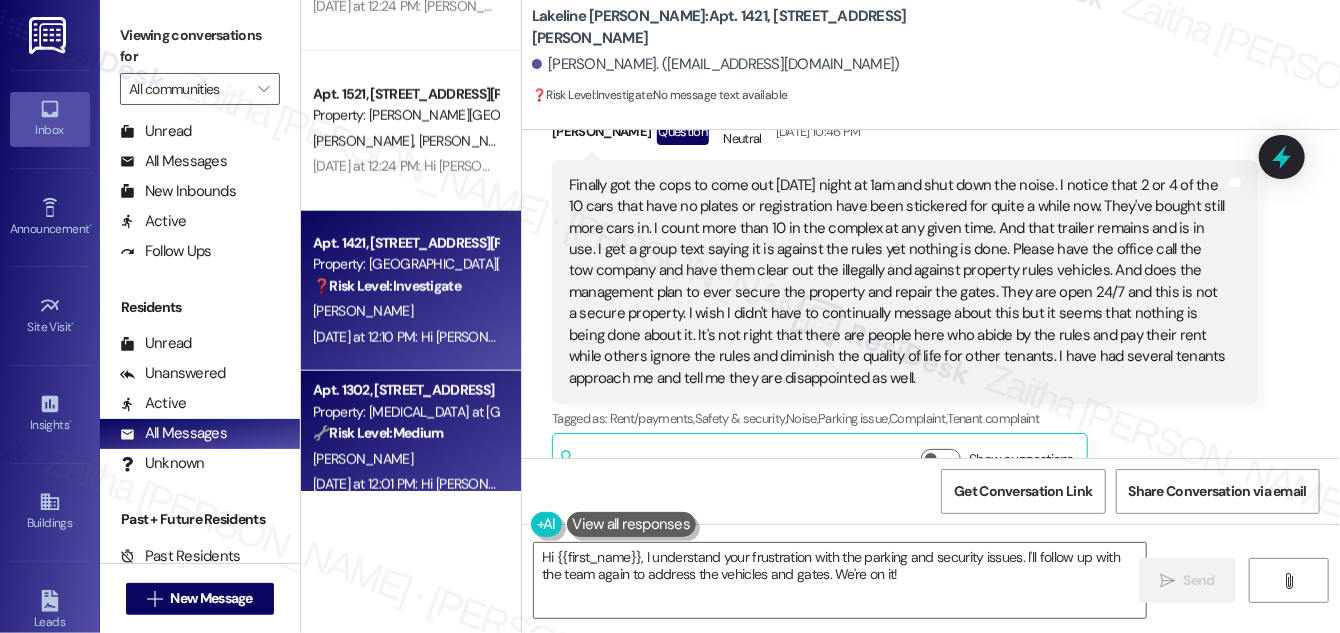 click on "[PERSON_NAME]" at bounding box center (405, 459) 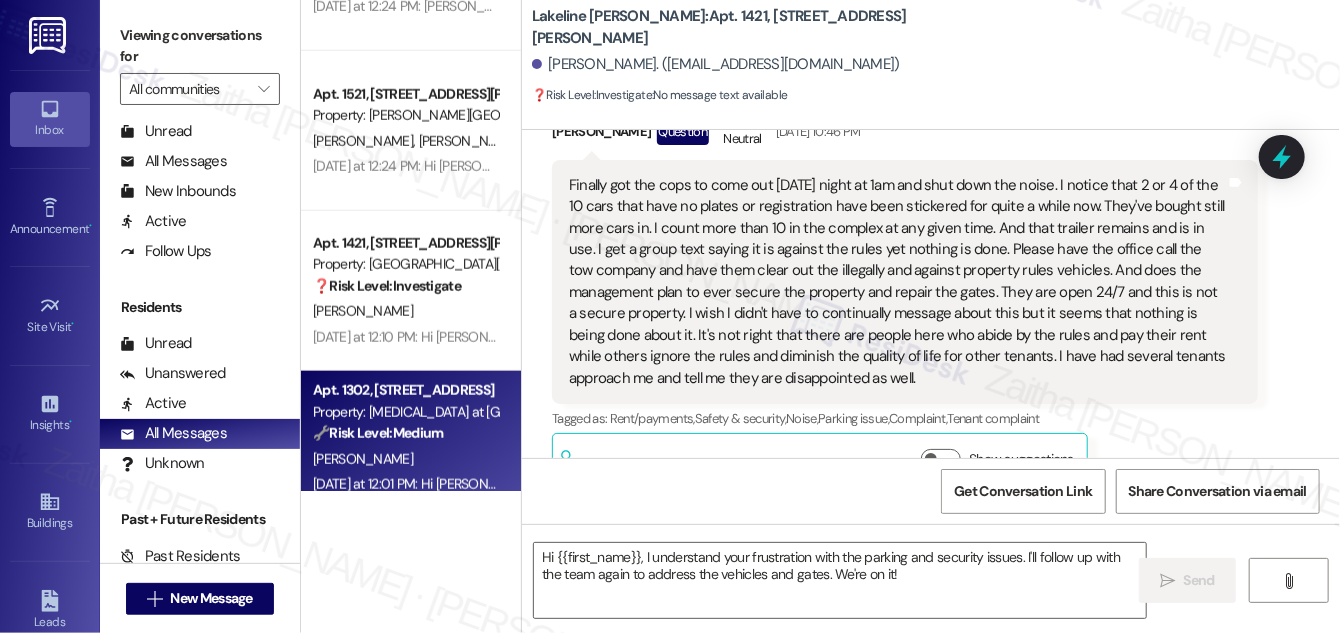 type on "Fetching suggested responses. Please feel free to read through the conversation in the meantime." 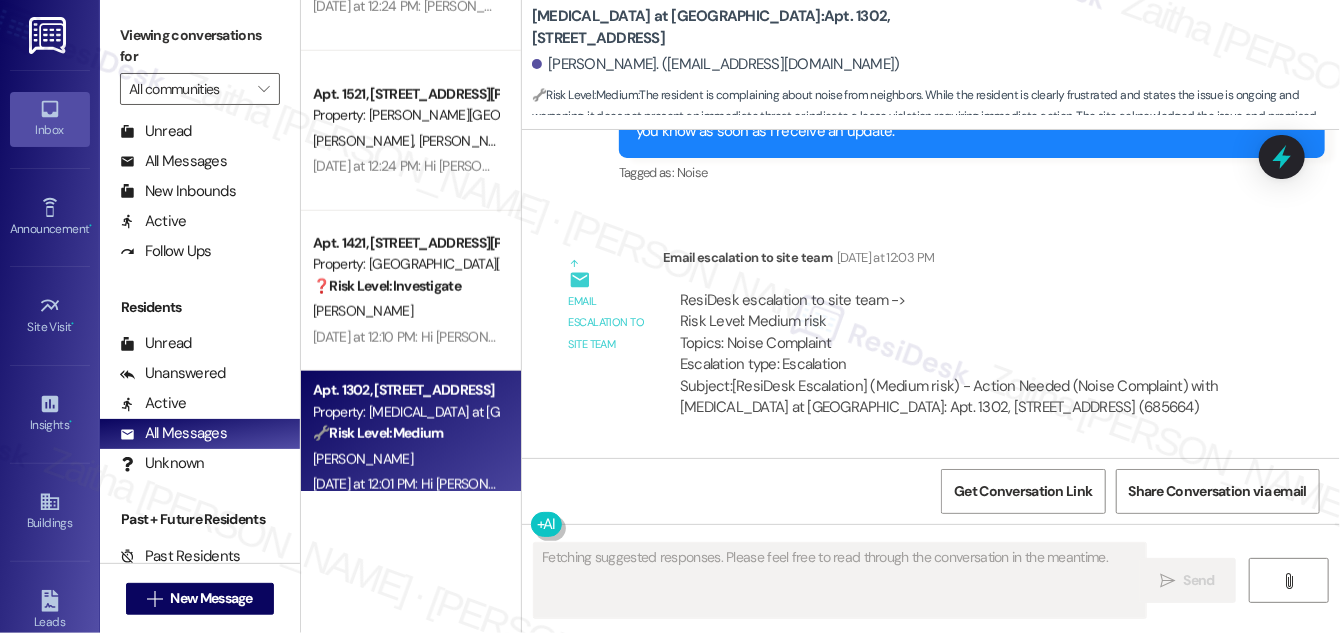 scroll, scrollTop: 27194, scrollLeft: 0, axis: vertical 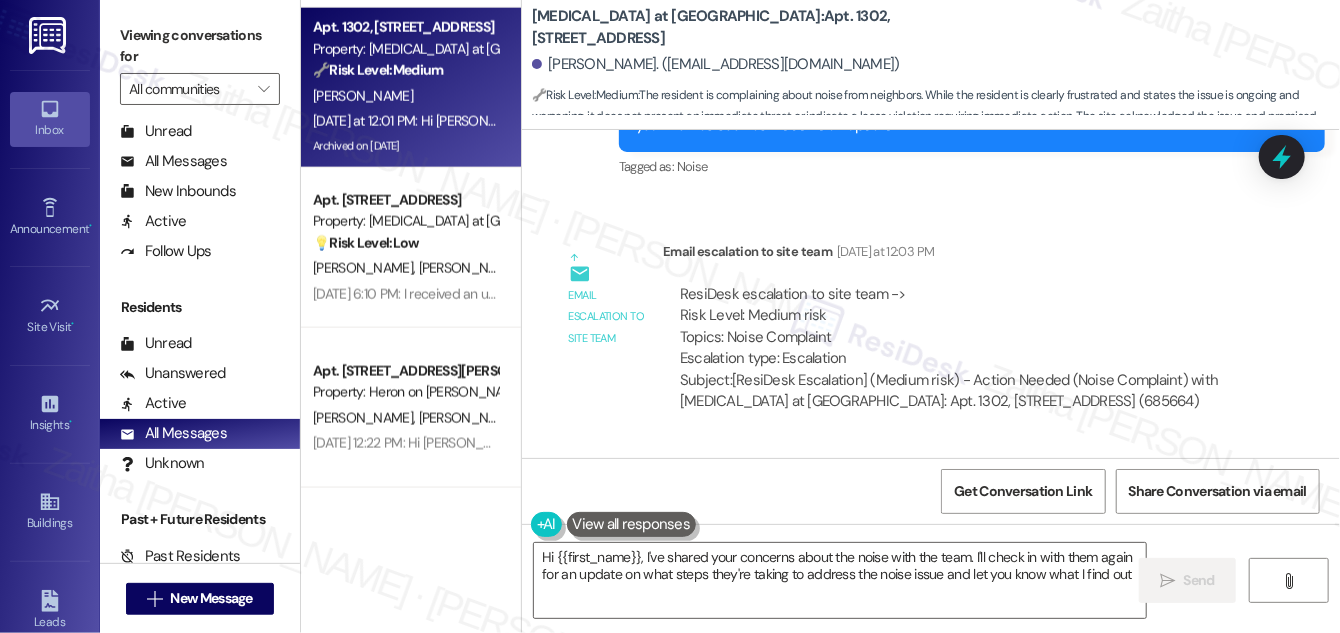 type on "Hi {{first_name}}, I've shared your concerns about the noise with the team. I'll check in with them again for an update on what steps they're taking to address the noise issue and let you know what I find out." 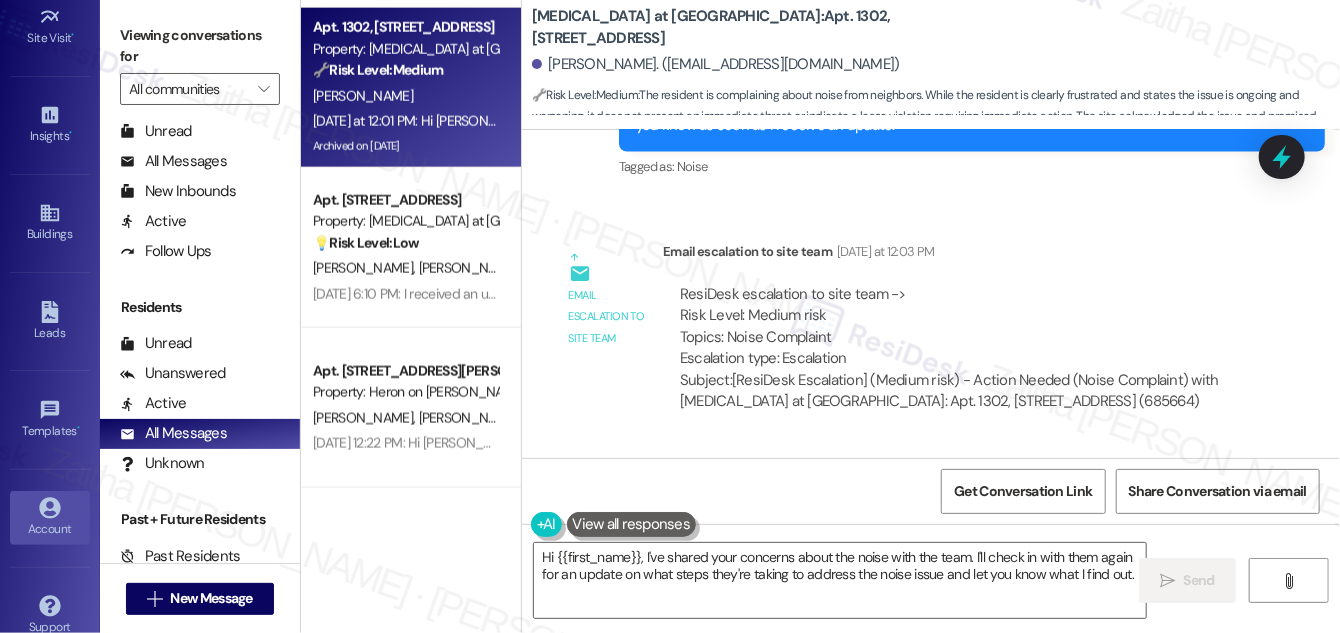 scroll, scrollTop: 314, scrollLeft: 0, axis: vertical 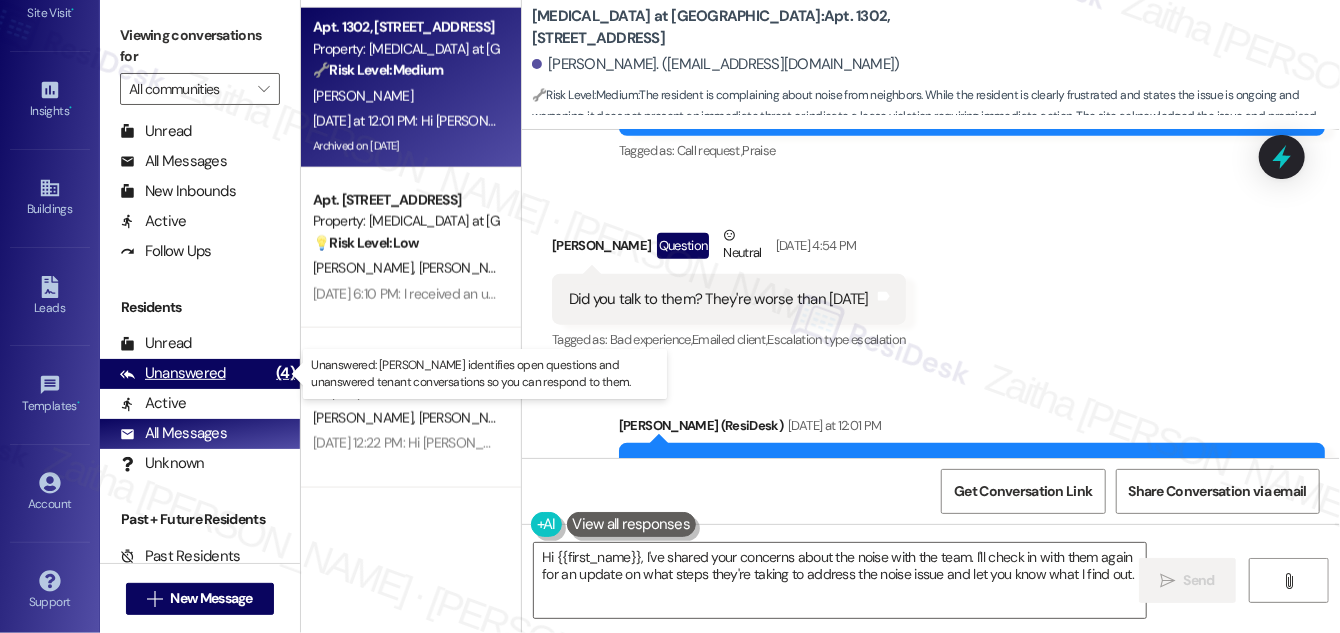 click on "Unanswered" at bounding box center [173, 373] 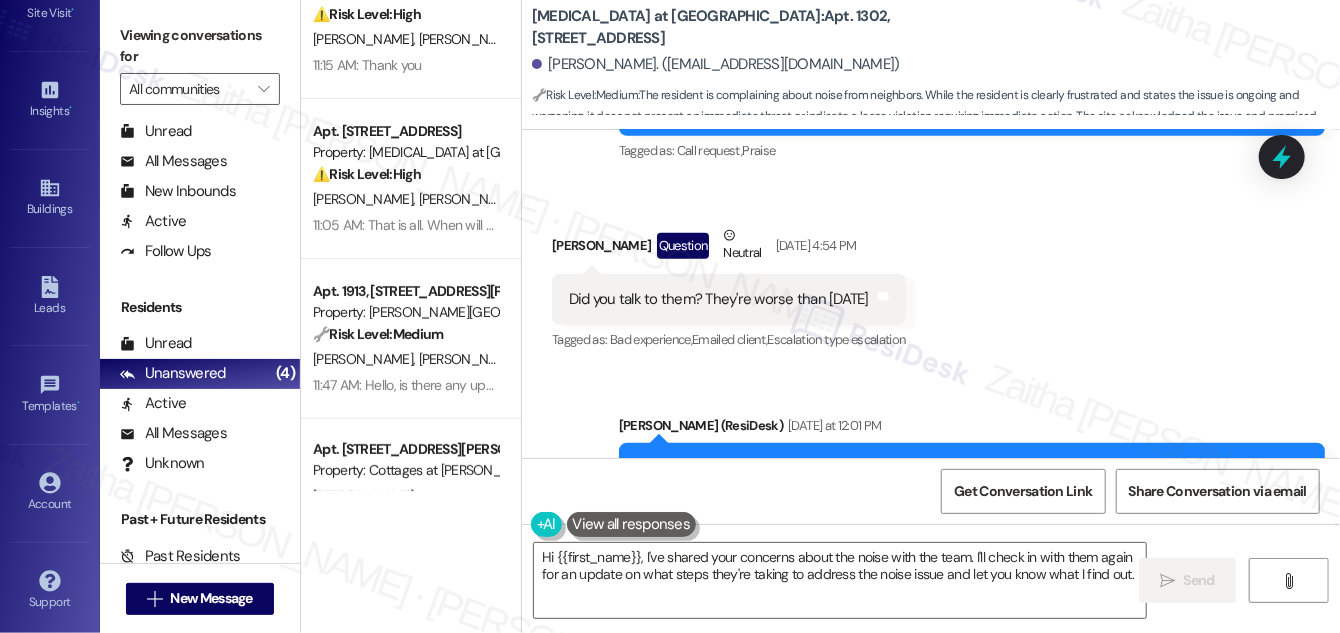 scroll, scrollTop: 0, scrollLeft: 0, axis: both 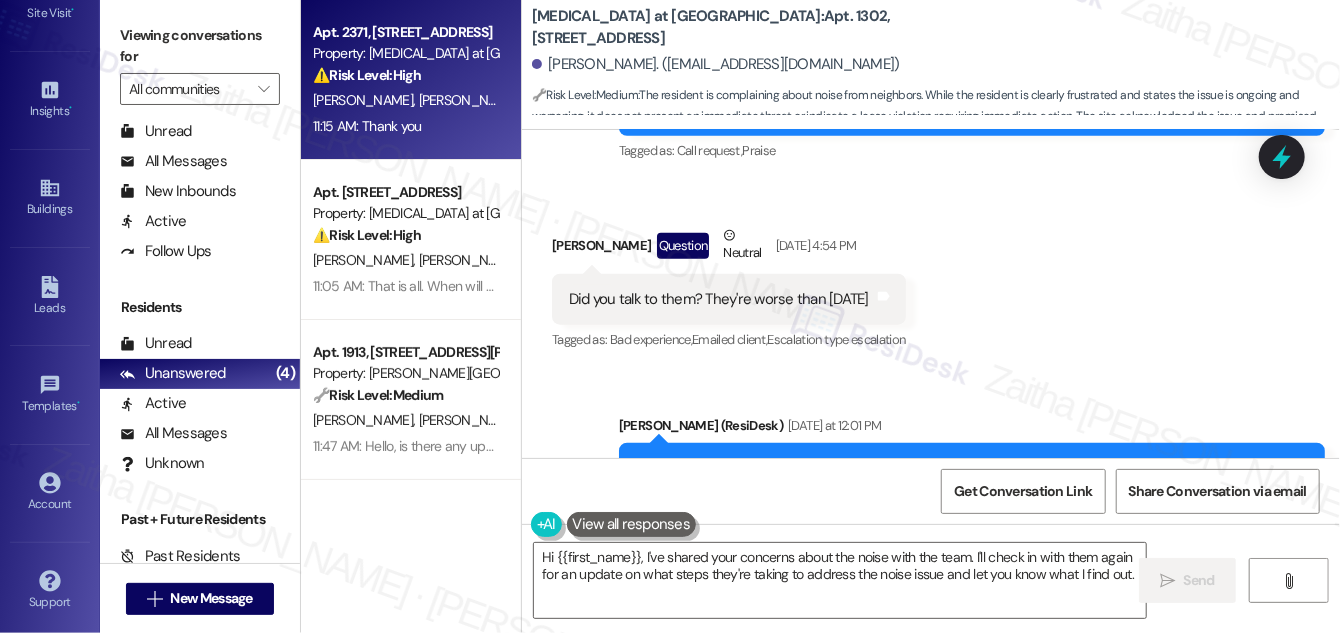 click on "[PERSON_NAME] [PERSON_NAME]" at bounding box center (405, 100) 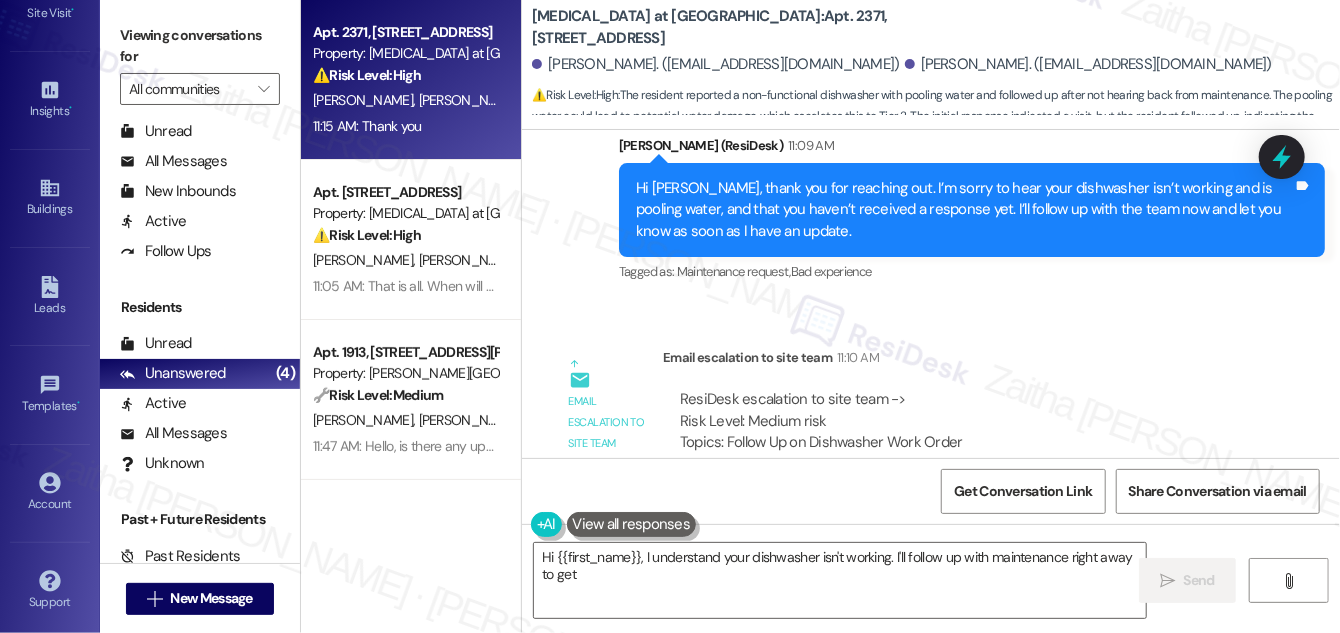scroll, scrollTop: 10768, scrollLeft: 0, axis: vertical 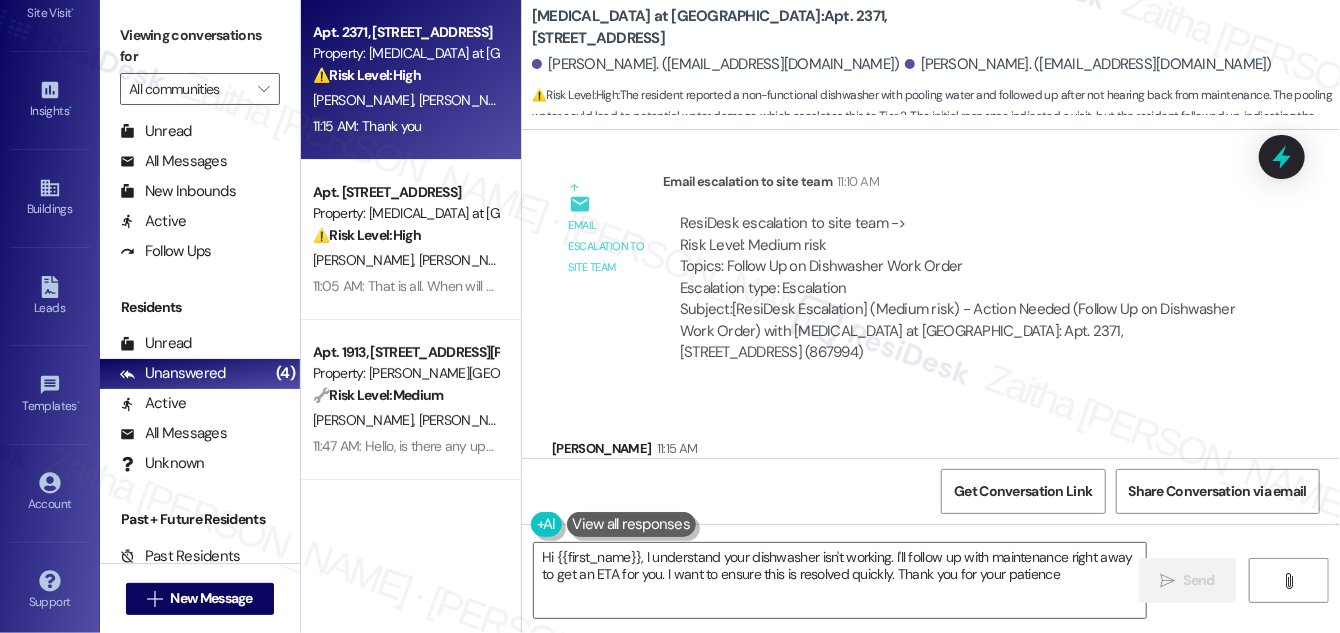 type on "Hi {{first_name}}, I understand your dishwasher isn't working. I'll follow up with maintenance right away to get an ETA for you. I want to ensure this is resolved quickly. Thank you for your patience!" 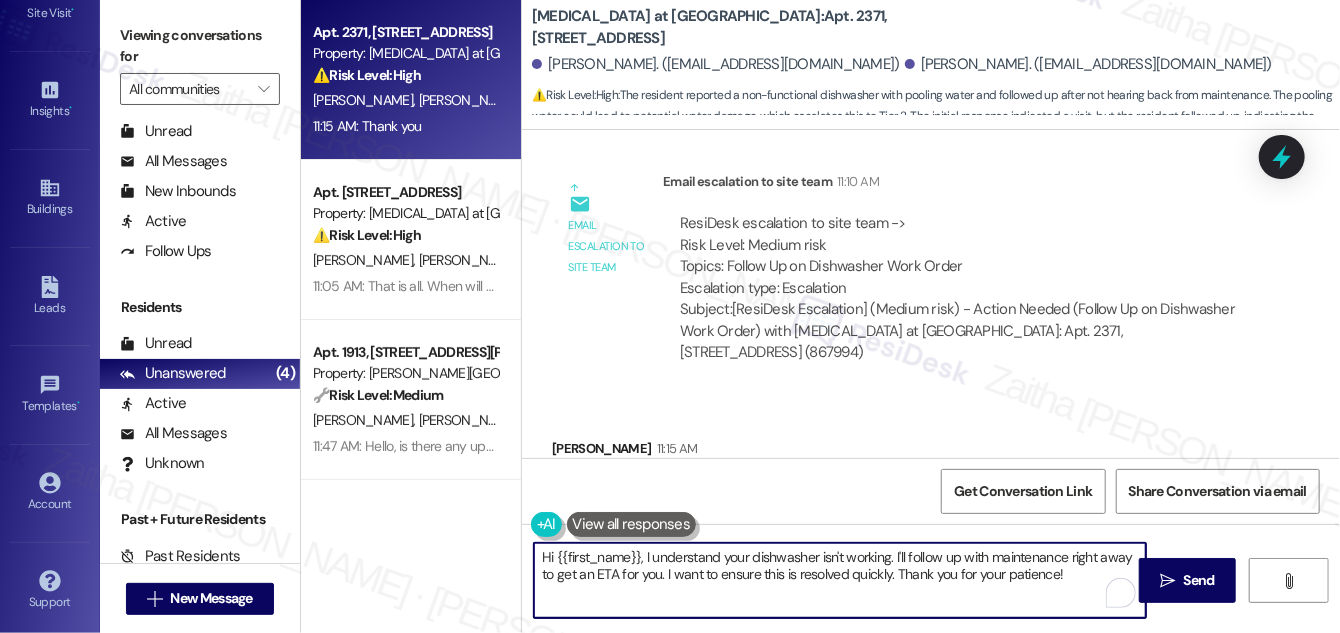 drag, startPoint x: 537, startPoint y: 557, endPoint x: 1074, endPoint y: 568, distance: 537.1127 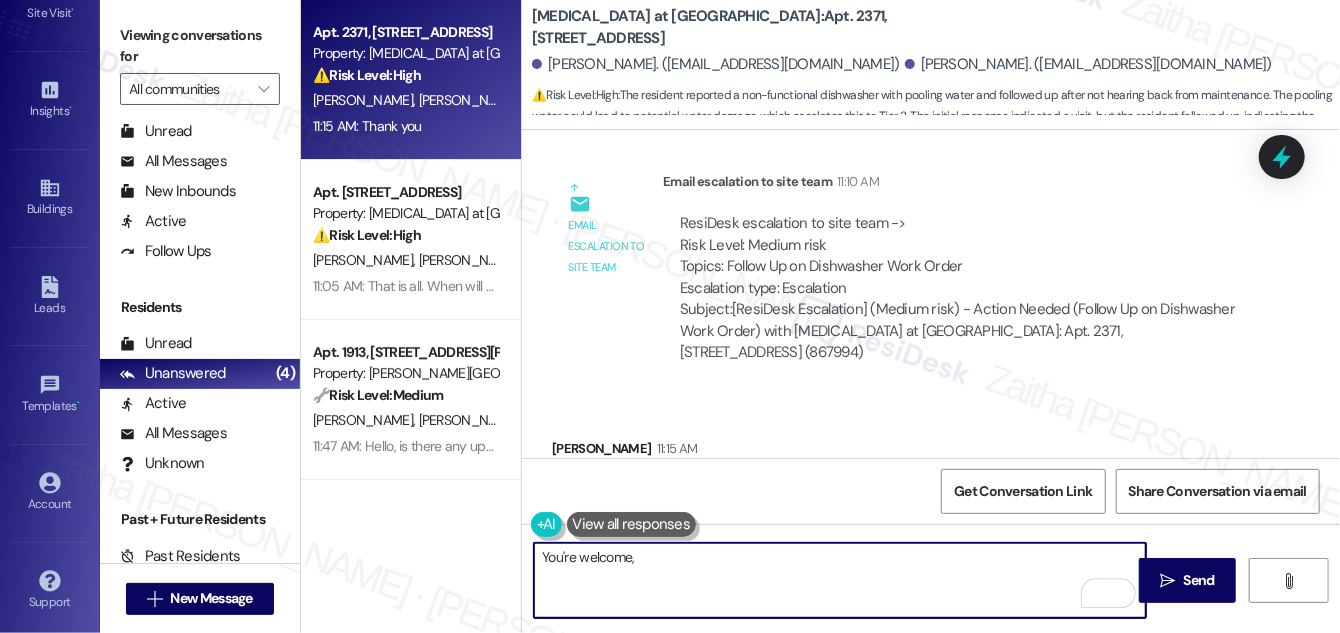 click on "[PERSON_NAME] 11:15 AM" at bounding box center (624, 452) 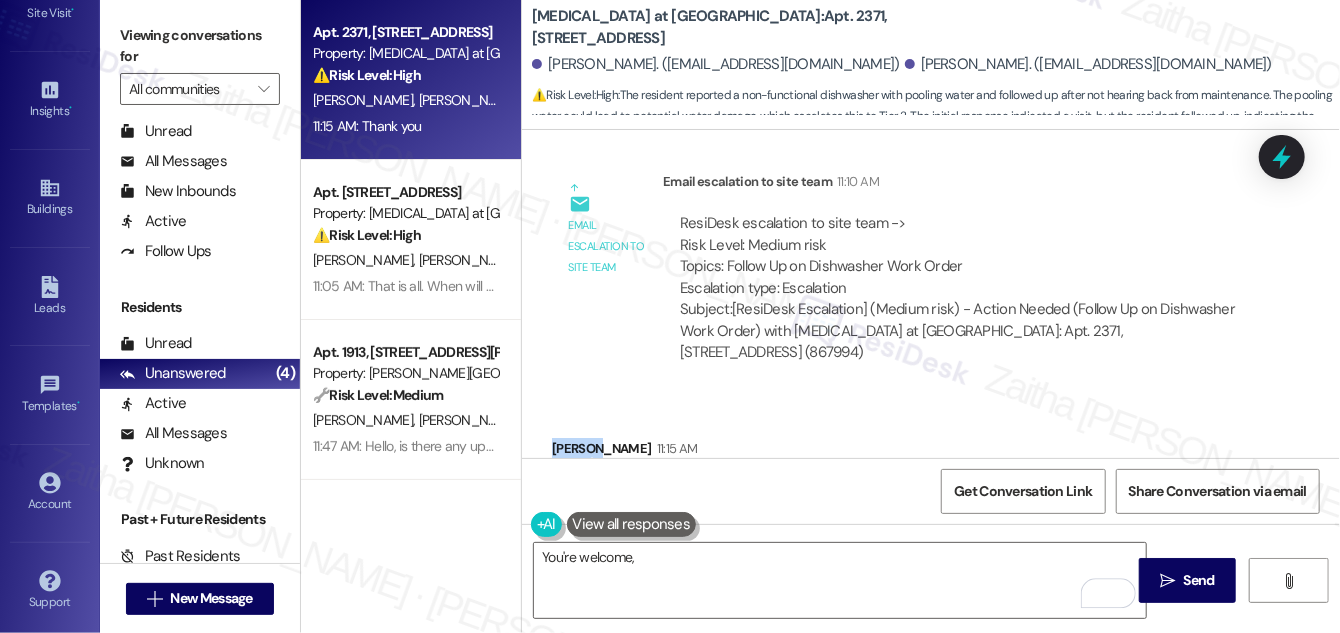 click on "[PERSON_NAME] 11:15 AM" at bounding box center [624, 452] 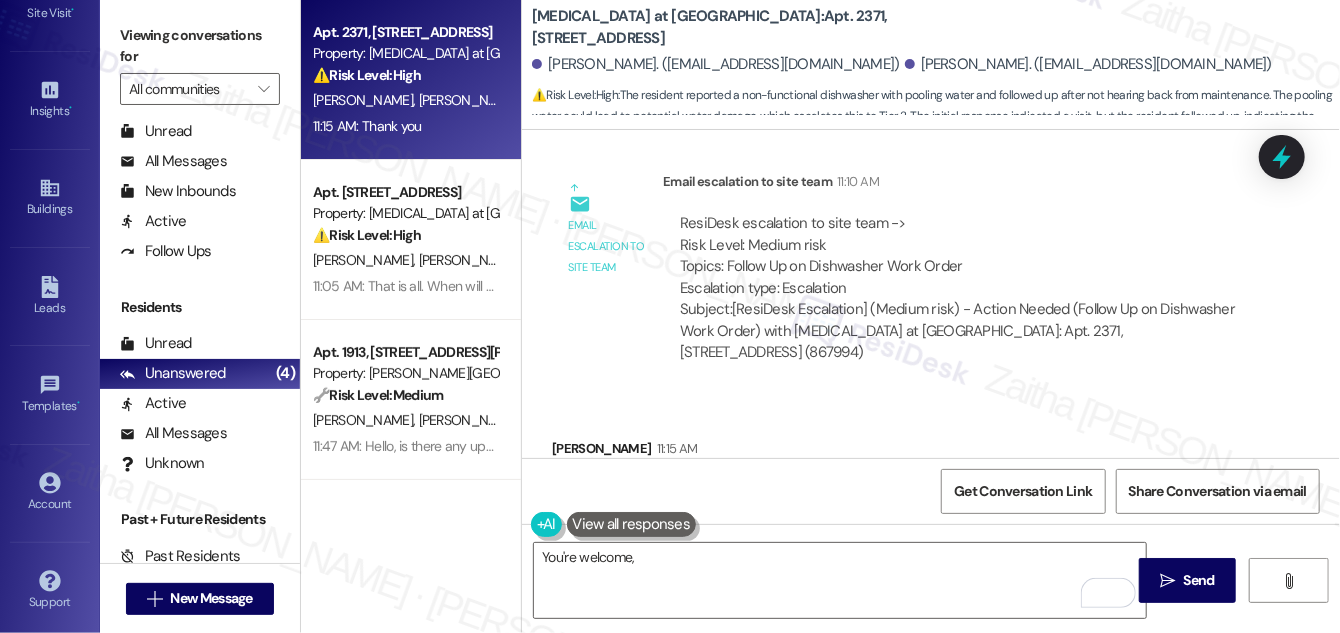 click on "Received via SMS [PERSON_NAME] 11:15 AM Thank you  Tags and notes Tagged as:   Praise Click to highlight conversations about Praise" at bounding box center [931, 477] 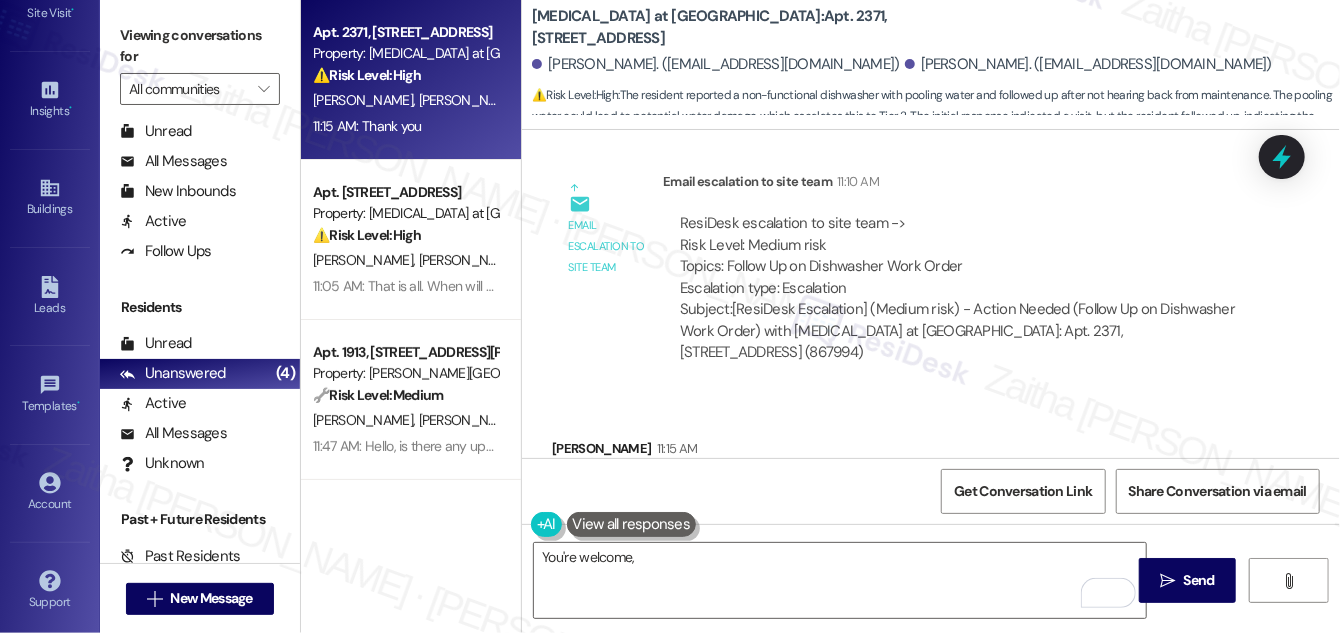 click on "[PERSON_NAME] 11:15 AM" at bounding box center [624, 452] 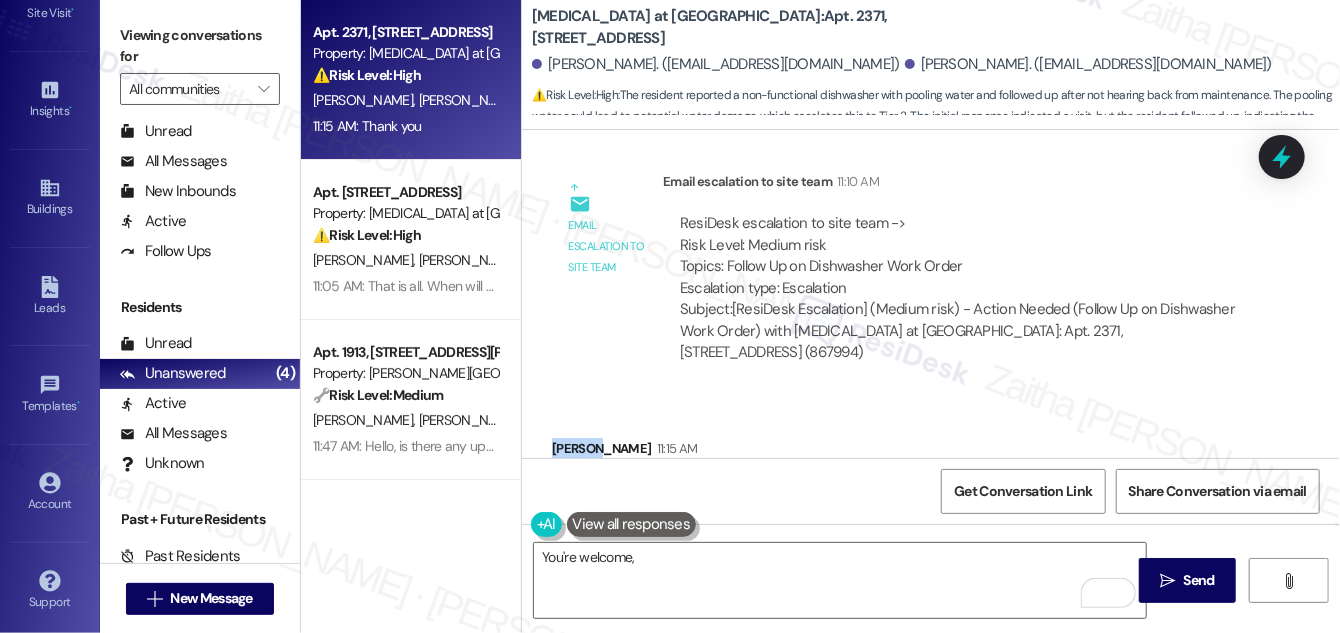 click on "[PERSON_NAME] 11:15 AM" at bounding box center (624, 452) 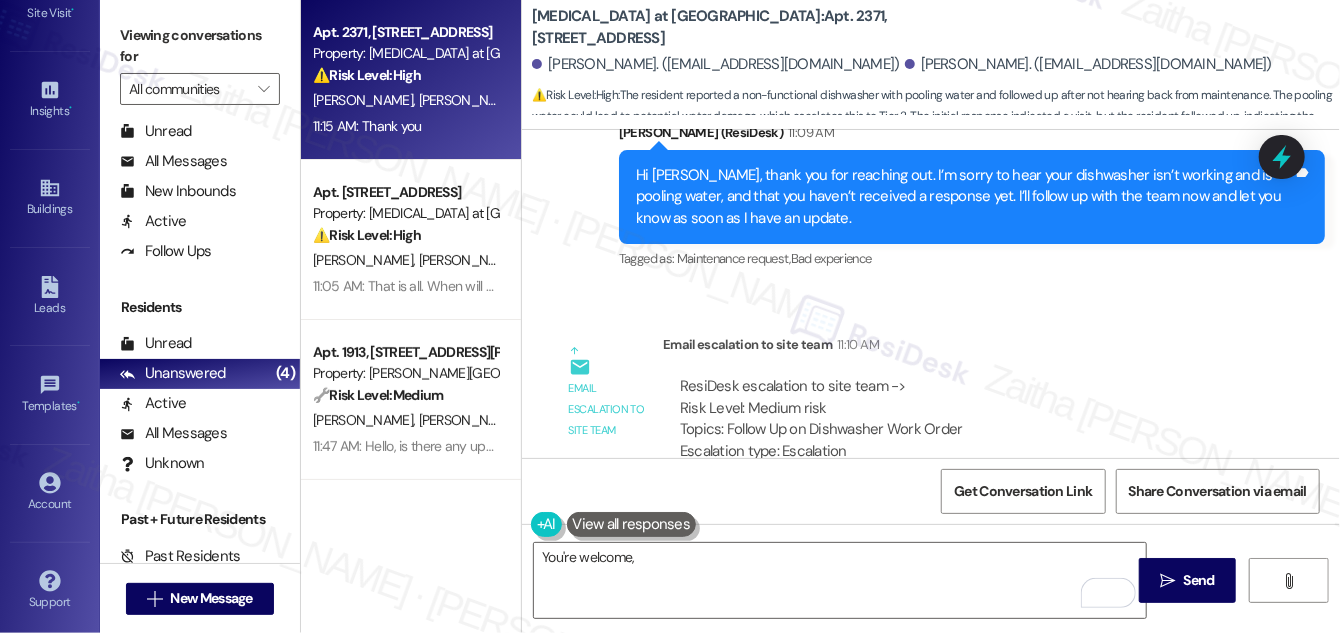 scroll, scrollTop: 10768, scrollLeft: 0, axis: vertical 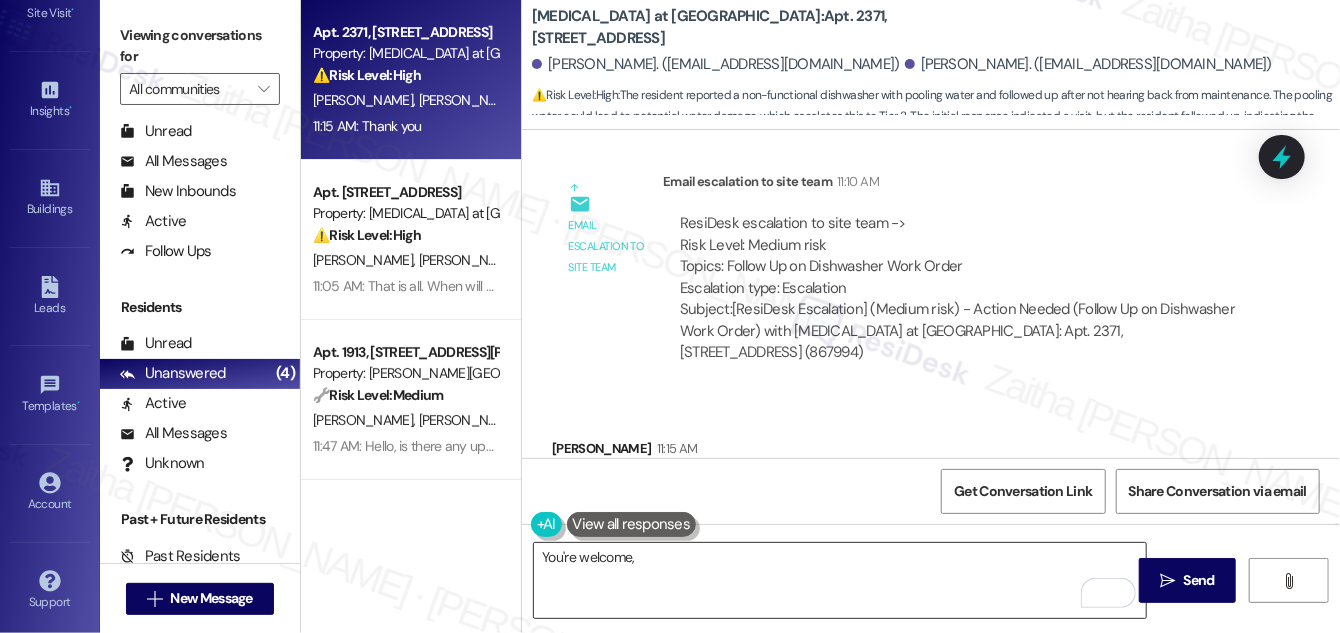 click on "You're welcome," at bounding box center [840, 580] 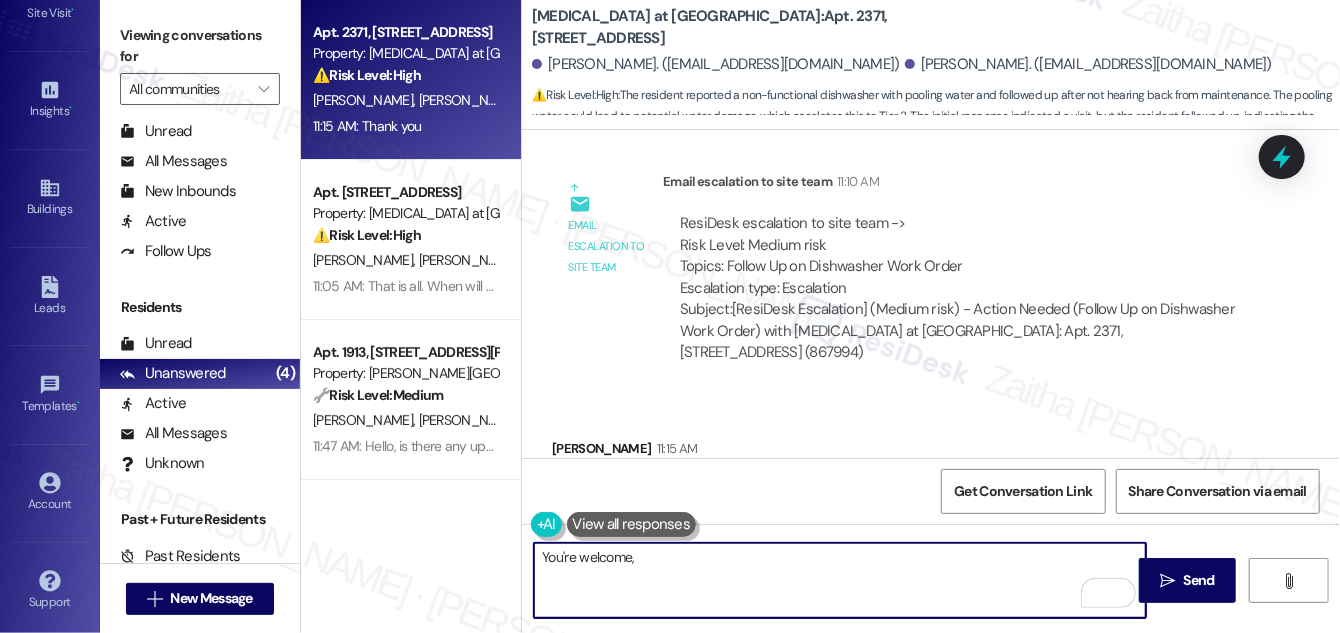 paste on "[PERSON_NAME]" 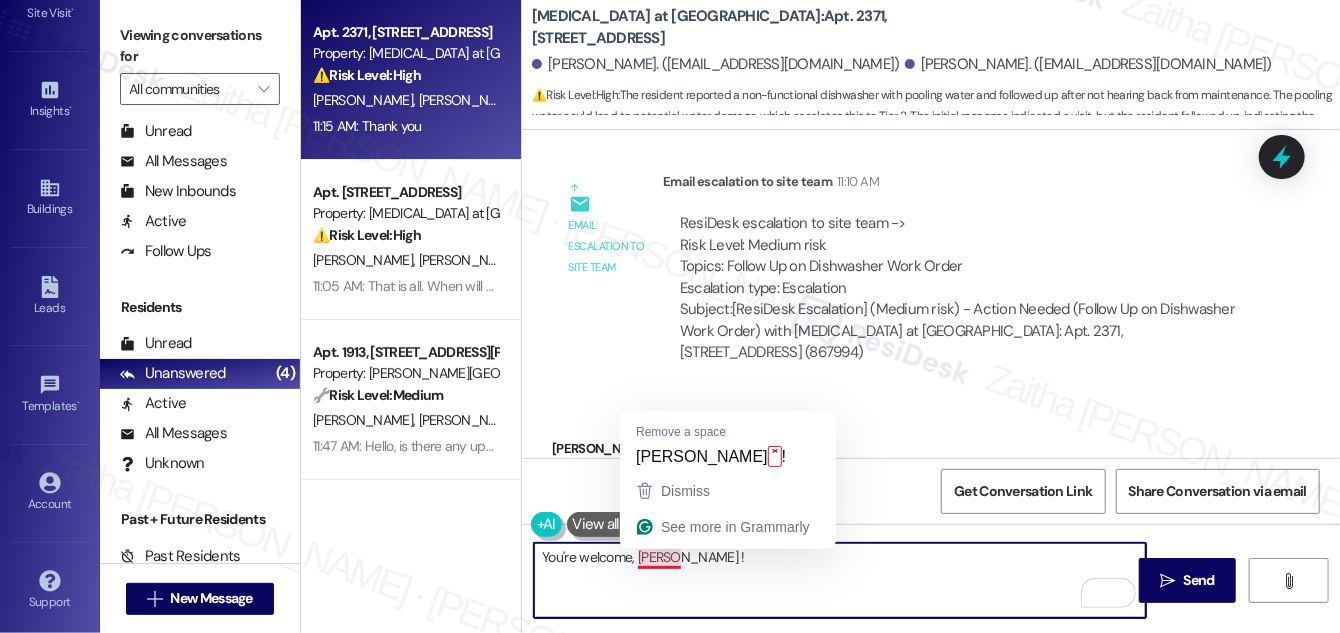 type on "You're welcome, [PERSON_NAME]!" 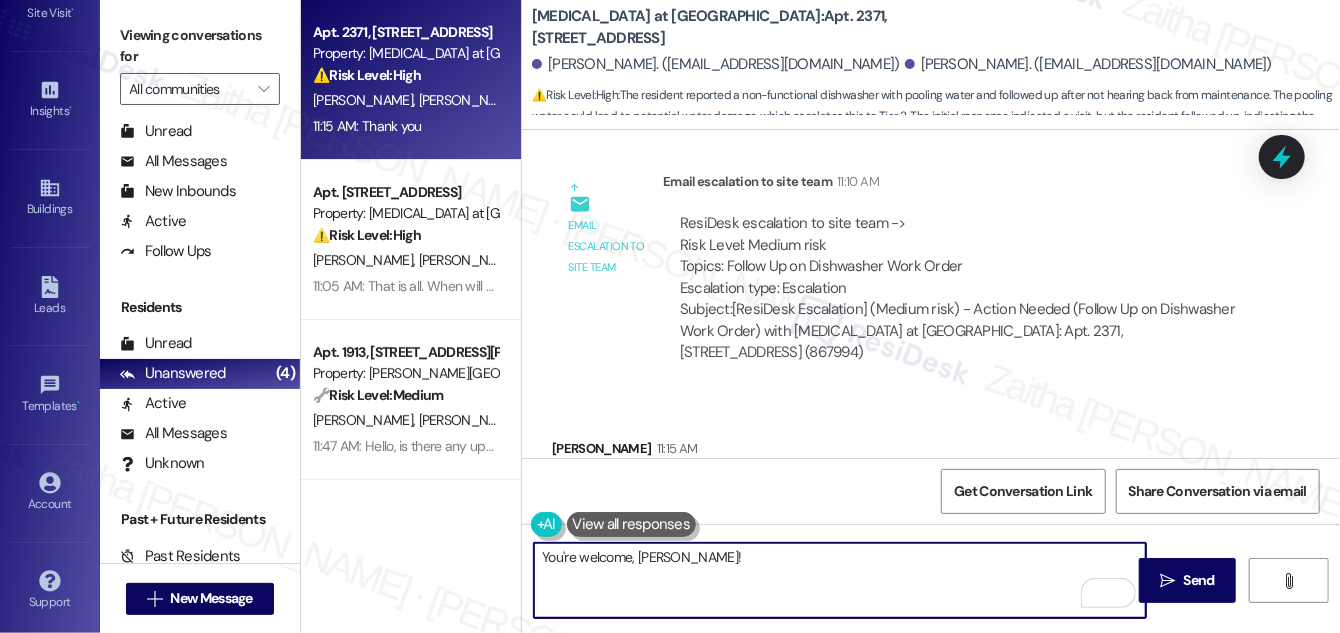 click on "You're welcome, [PERSON_NAME]!" at bounding box center [840, 580] 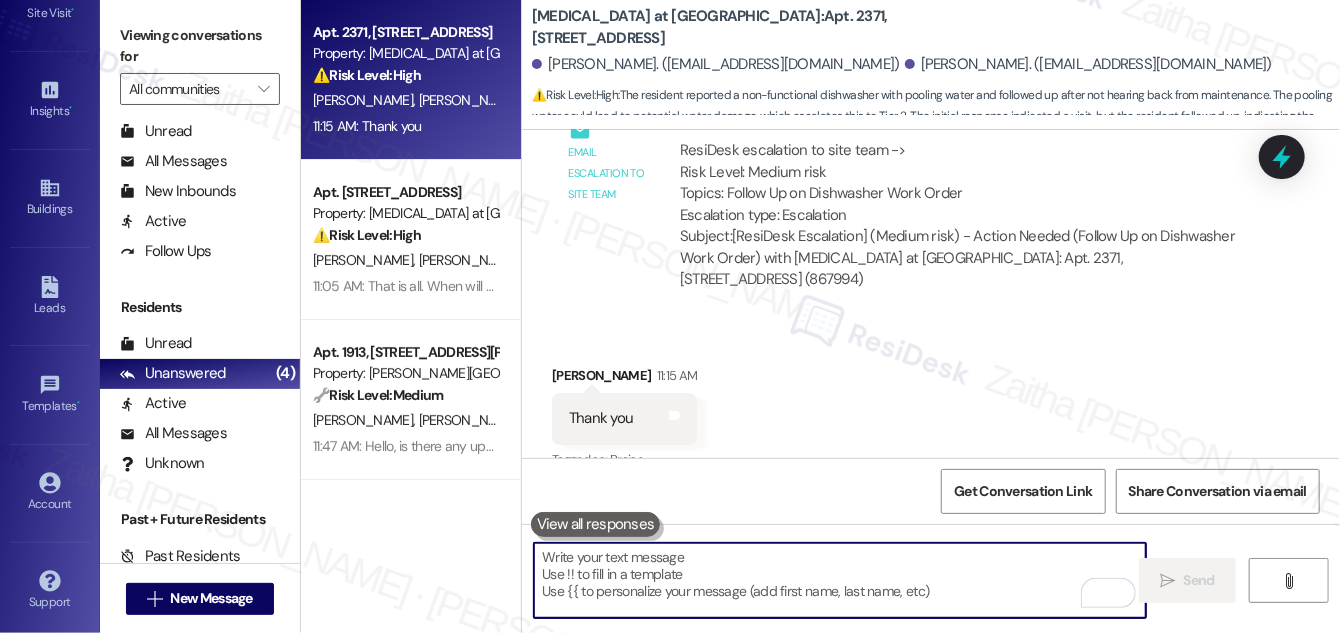 scroll, scrollTop: 10906, scrollLeft: 0, axis: vertical 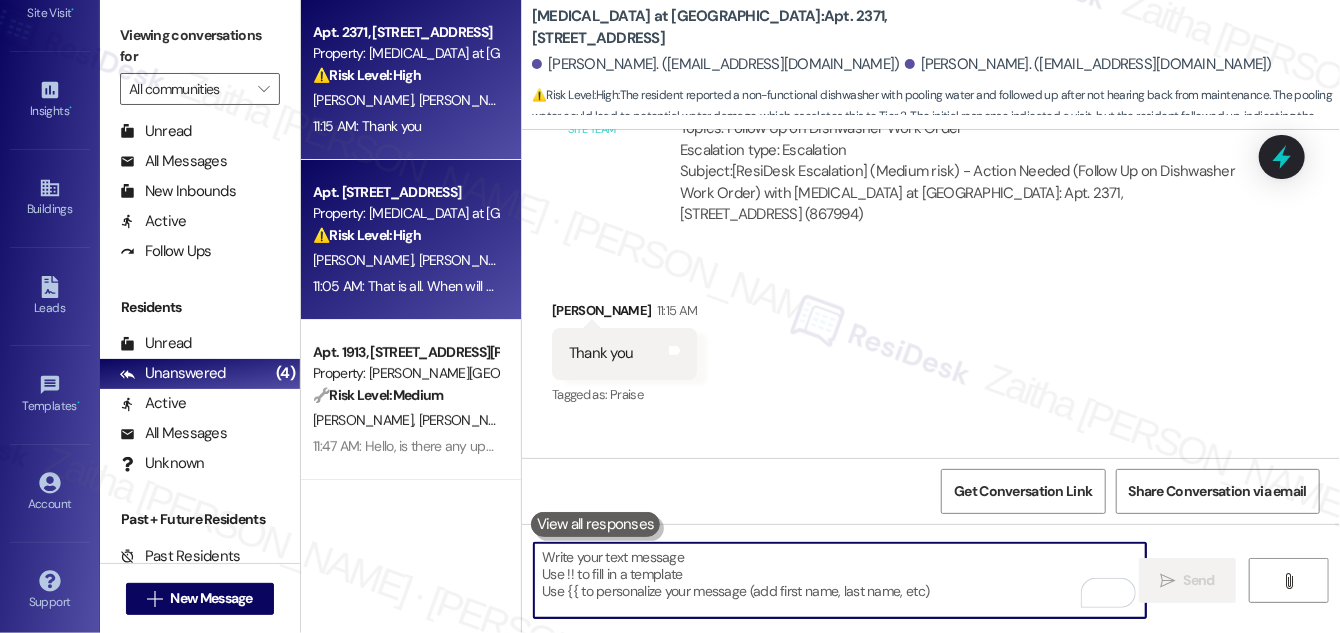 type 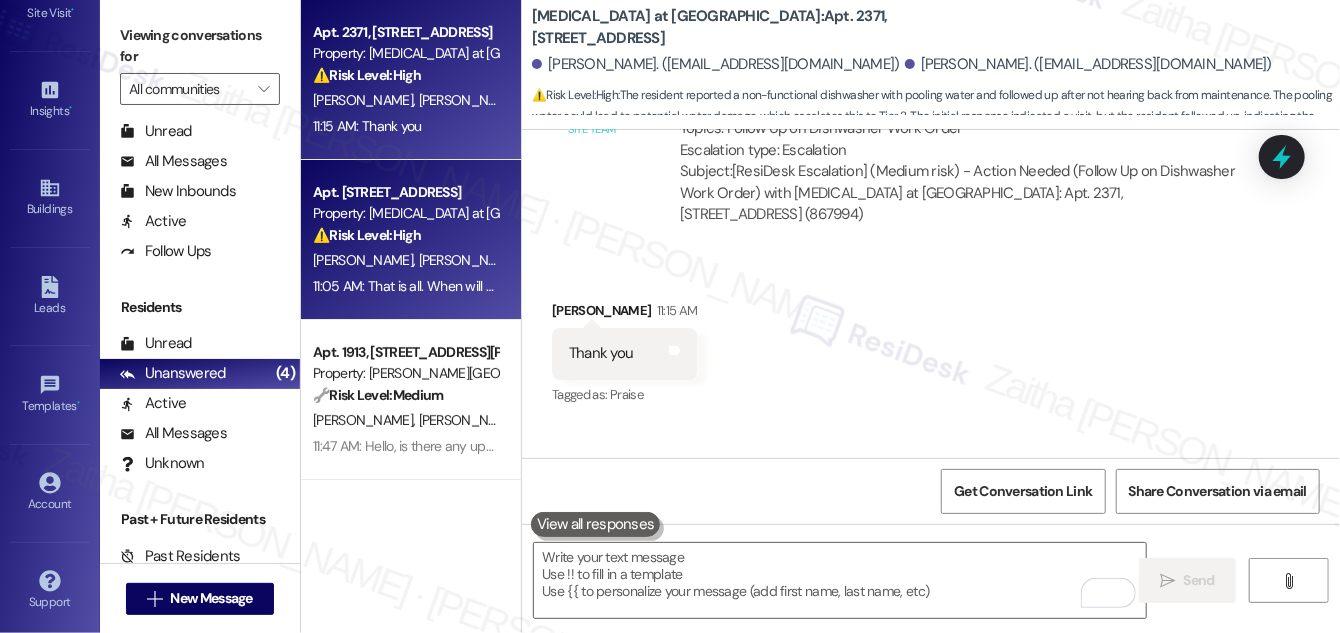 click on "[PERSON_NAME] [PERSON_NAME] [PERSON_NAME]" at bounding box center (405, 260) 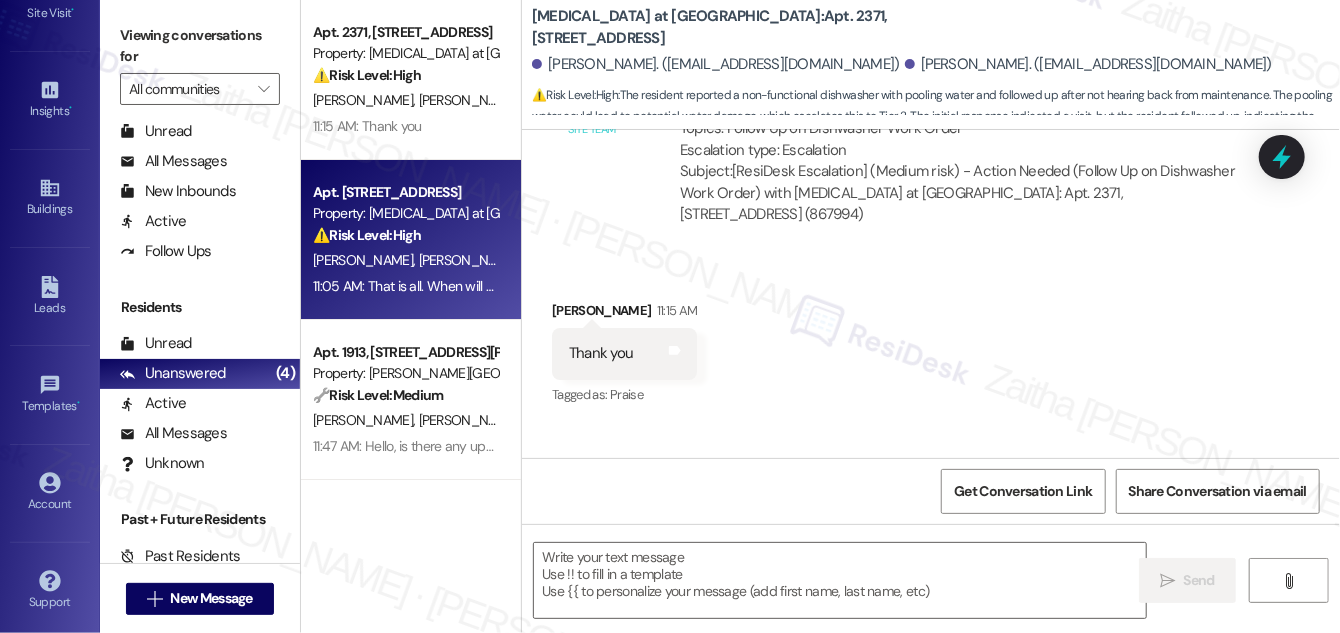 type on "Fetching suggested responses. Please feel free to read through the conversation in the meantime." 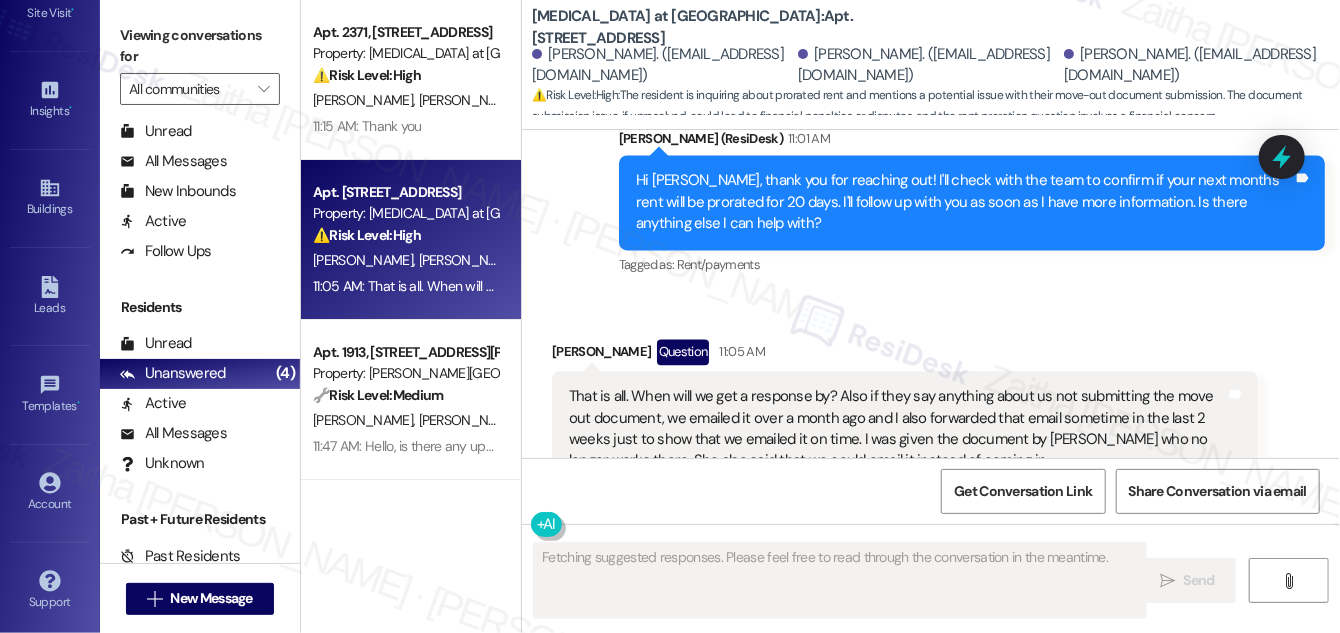 scroll, scrollTop: 2419, scrollLeft: 0, axis: vertical 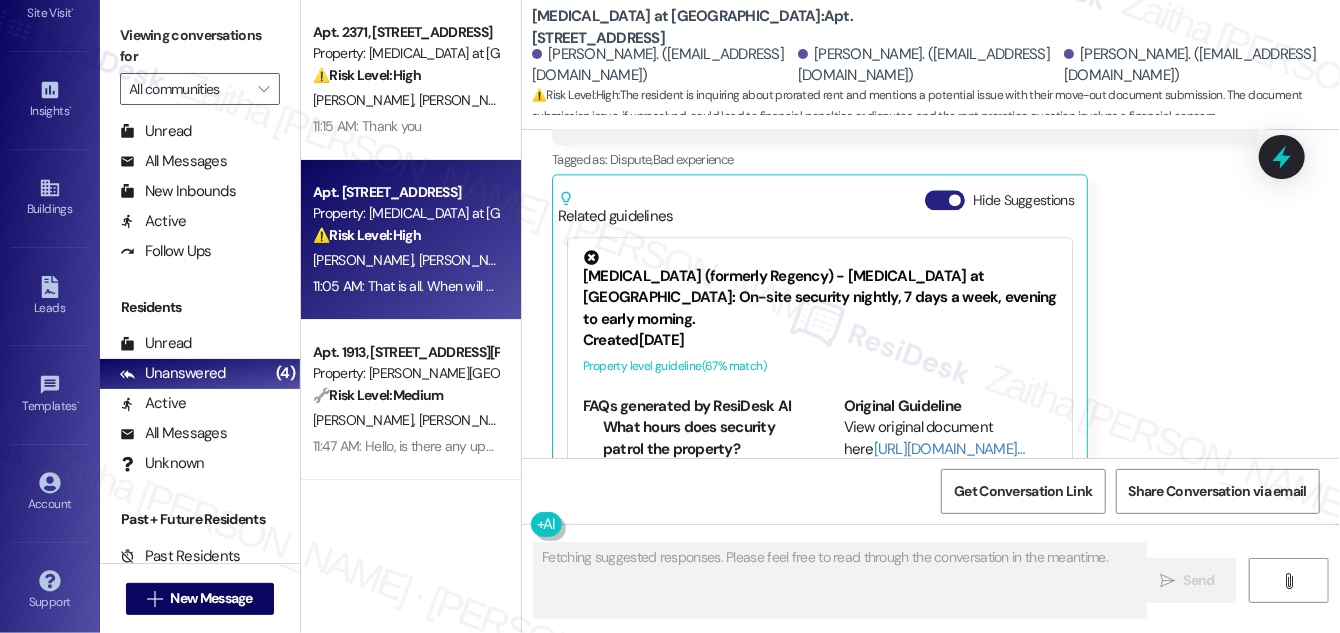 click on "Hide Suggestions" at bounding box center [945, 200] 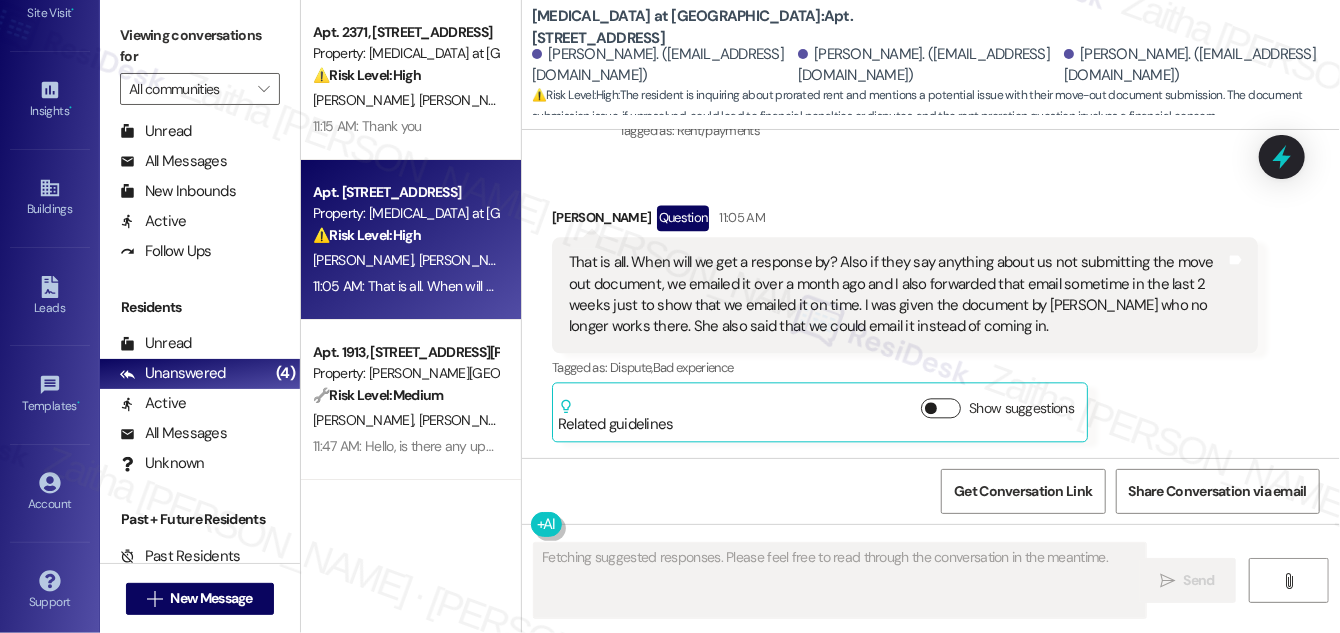 scroll, scrollTop: 2167, scrollLeft: 0, axis: vertical 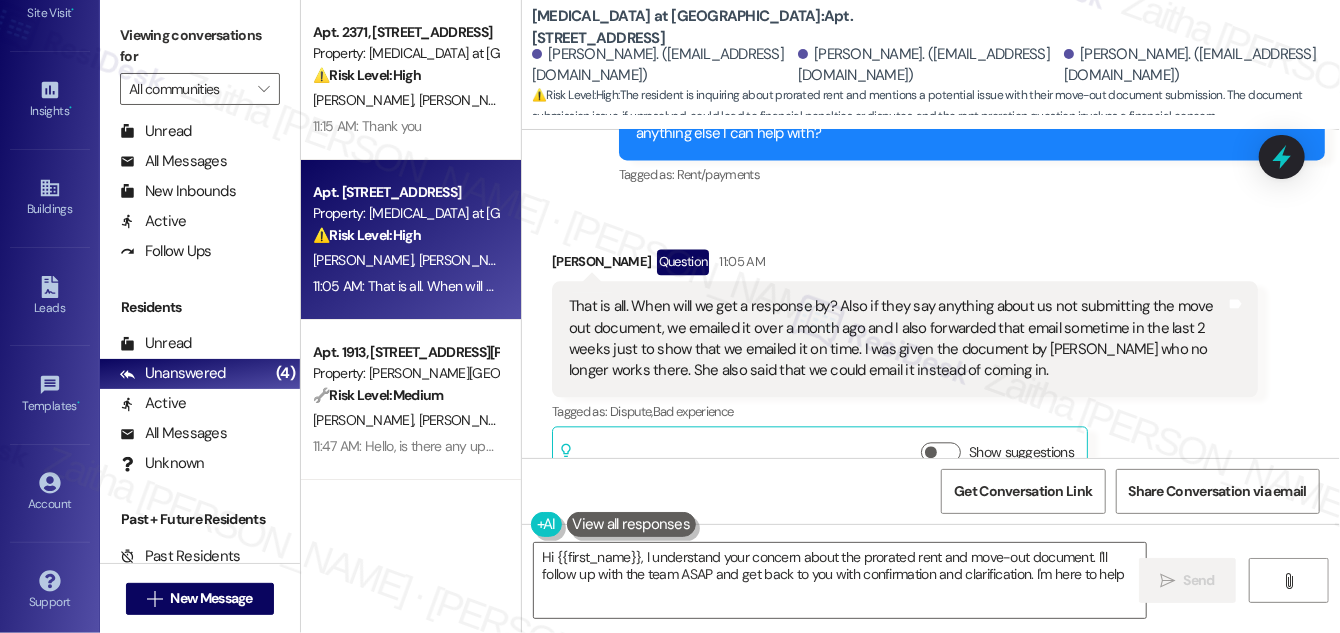 type on "Hi {{first_name}}, I understand your concern about the prorated rent and move-out document. I'll follow up with the team ASAP and get back to you with confirmation and clarification. I'm here to help!" 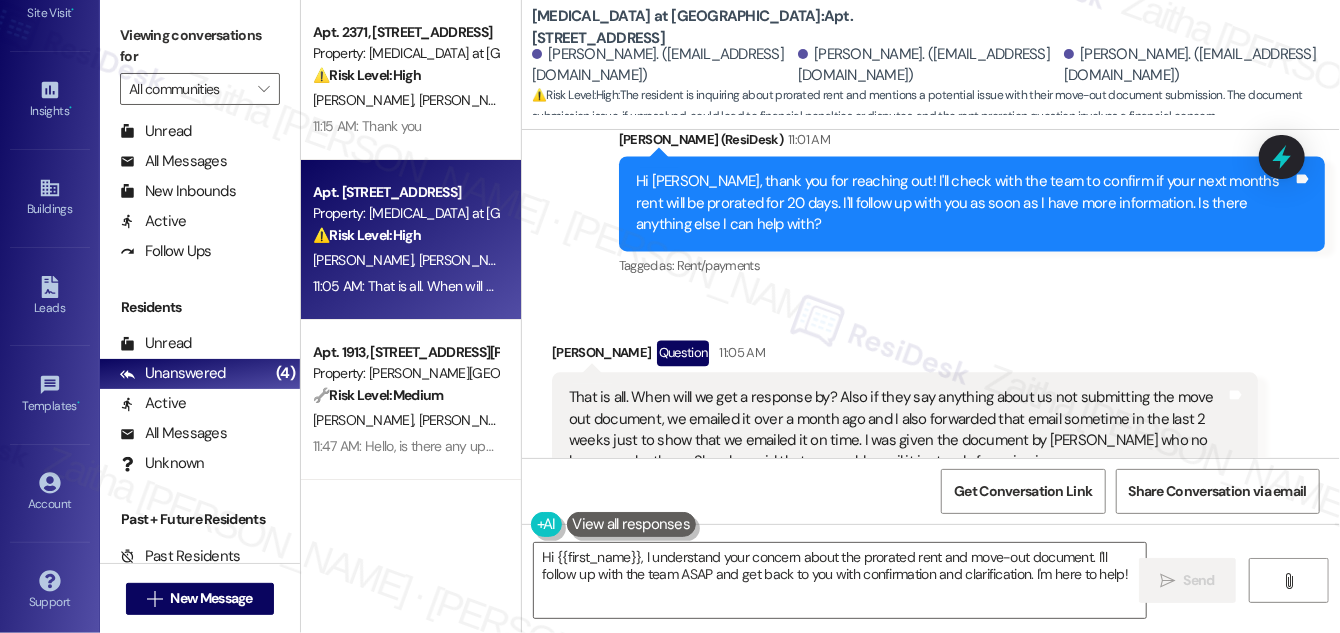 scroll, scrollTop: 2167, scrollLeft: 0, axis: vertical 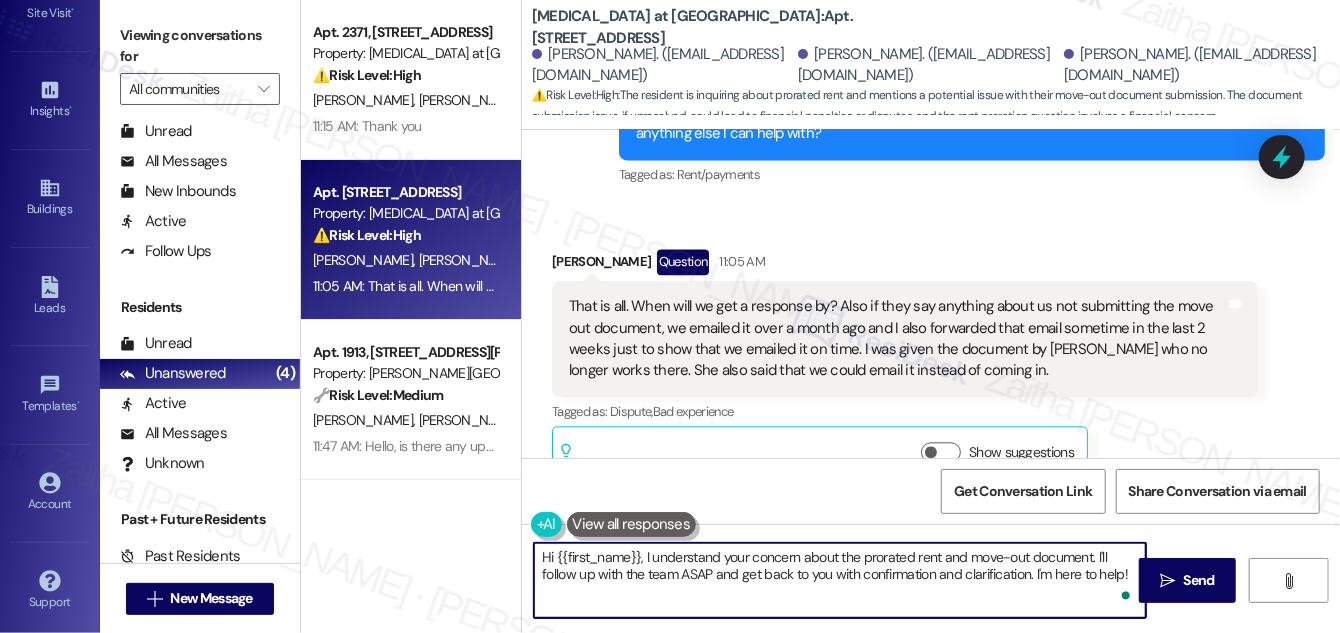 drag, startPoint x: 538, startPoint y: 556, endPoint x: 1125, endPoint y: 570, distance: 587.16693 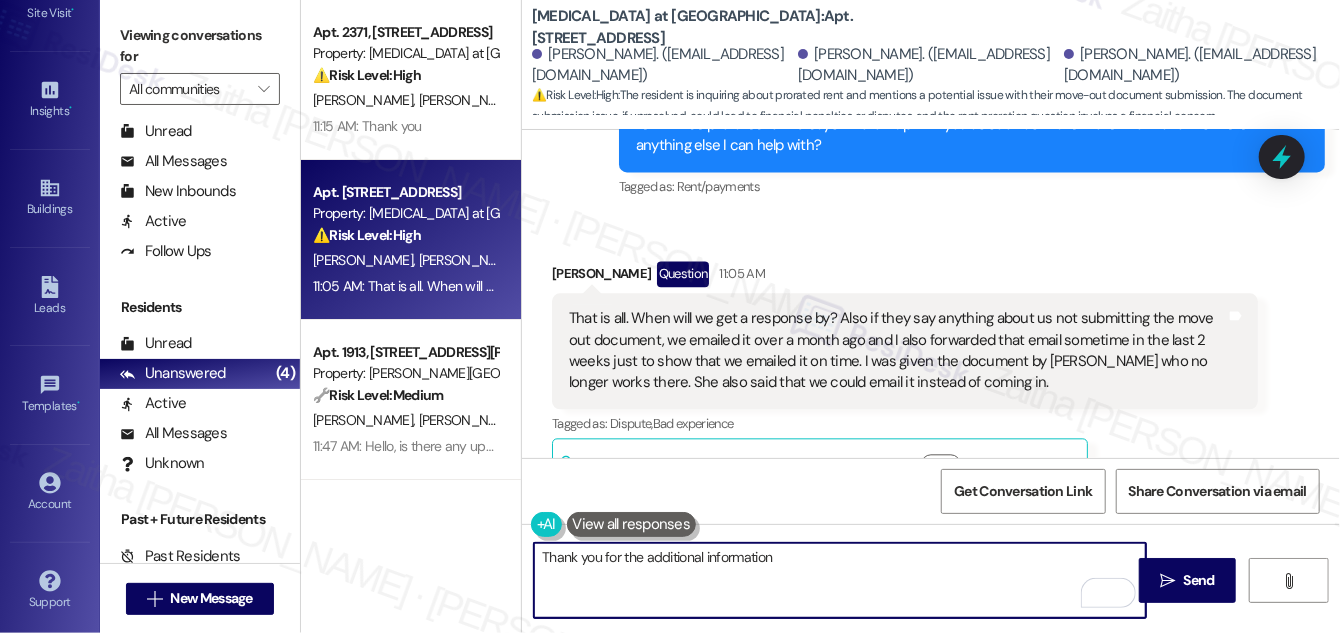 scroll, scrollTop: 2167, scrollLeft: 0, axis: vertical 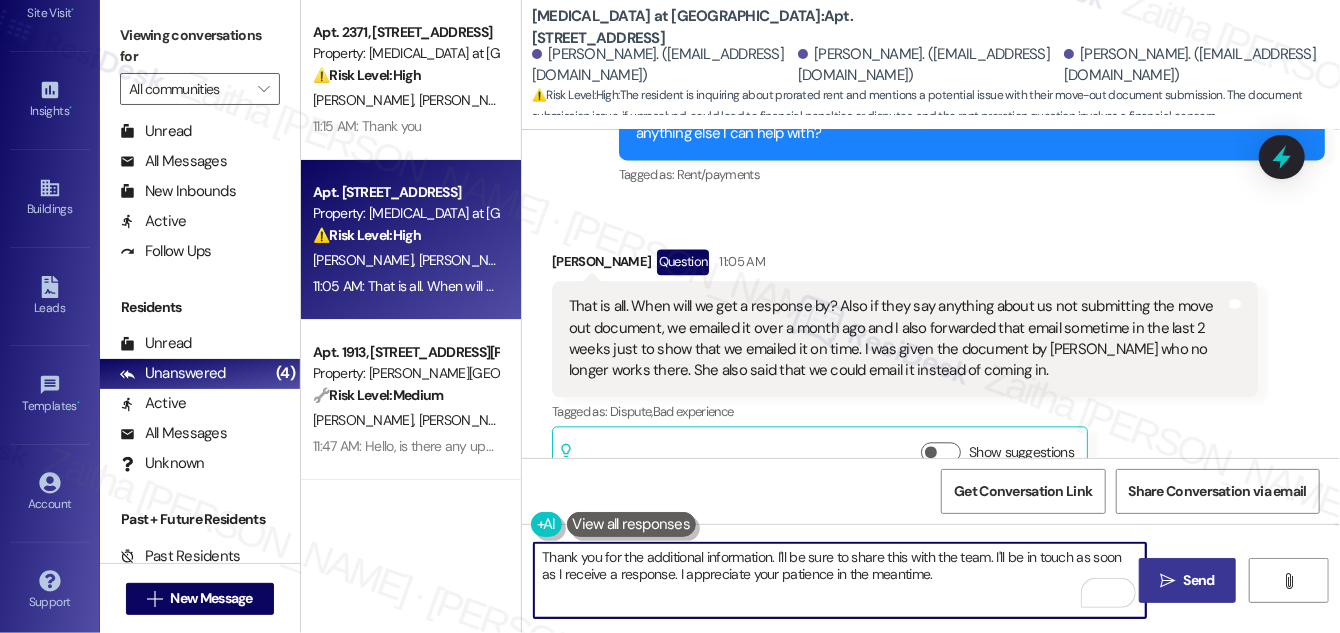 type on "Thank you for the additional information. I'll be sure to share this with the team. I'll be in touch as soon as I receive a response. I appreciate your patience in the meantime." 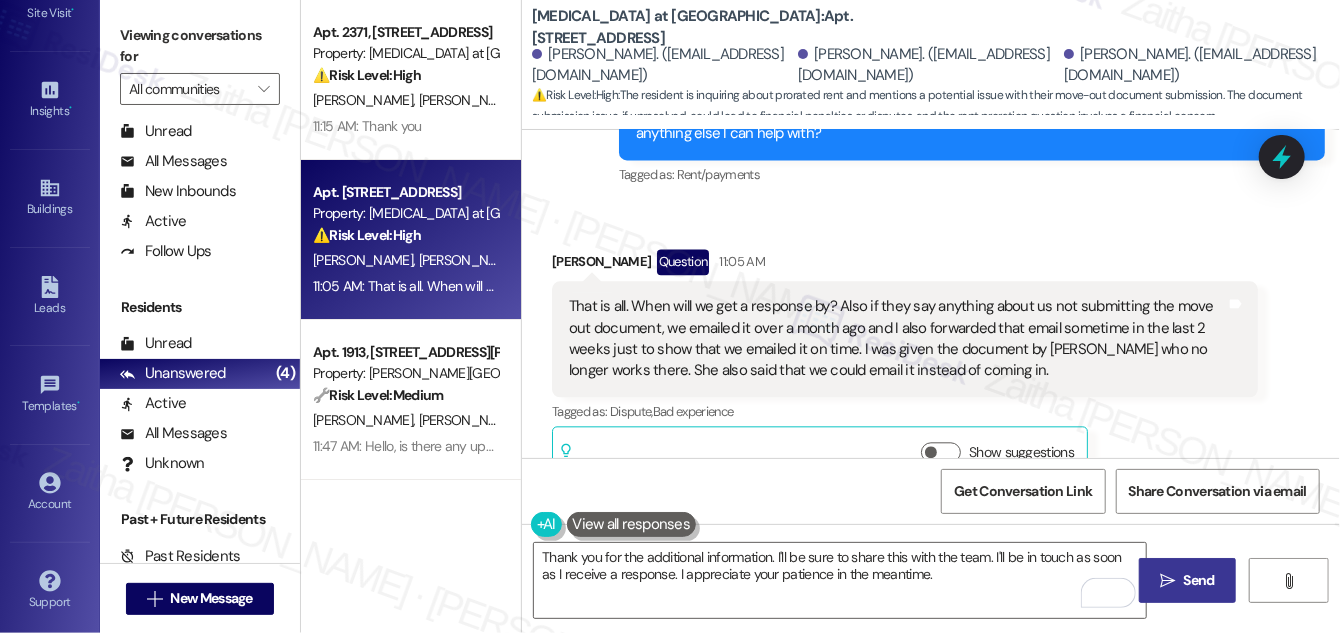 click on "Send" at bounding box center [1199, 580] 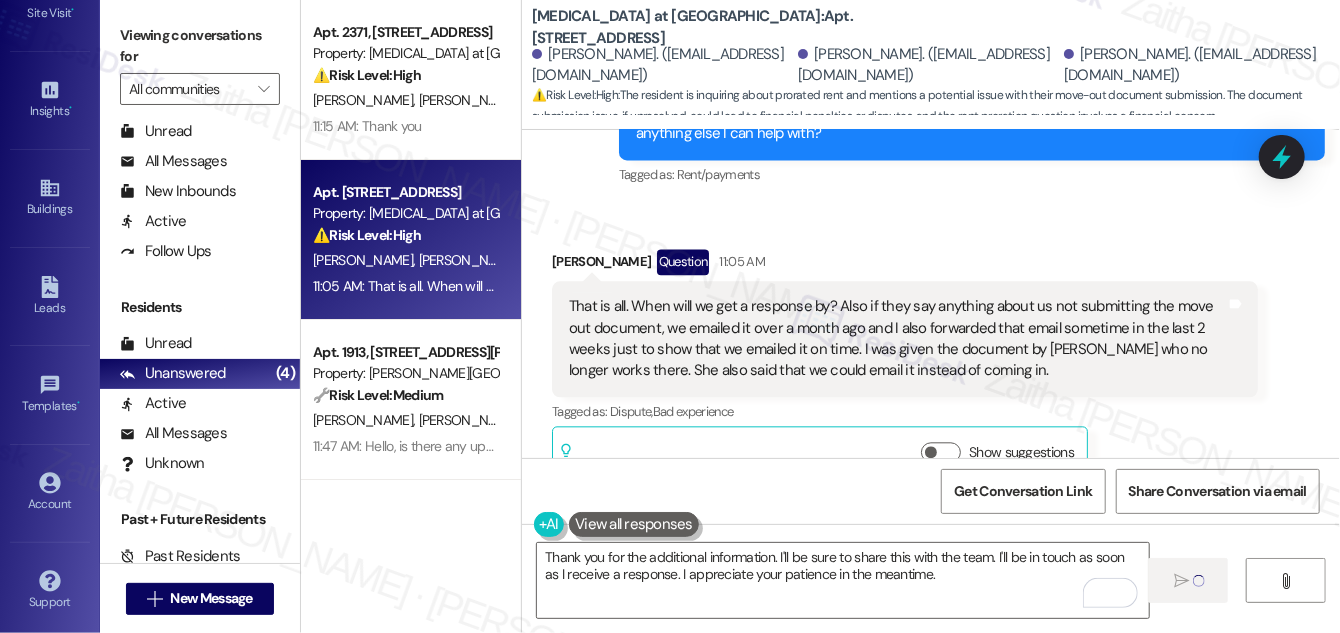 type 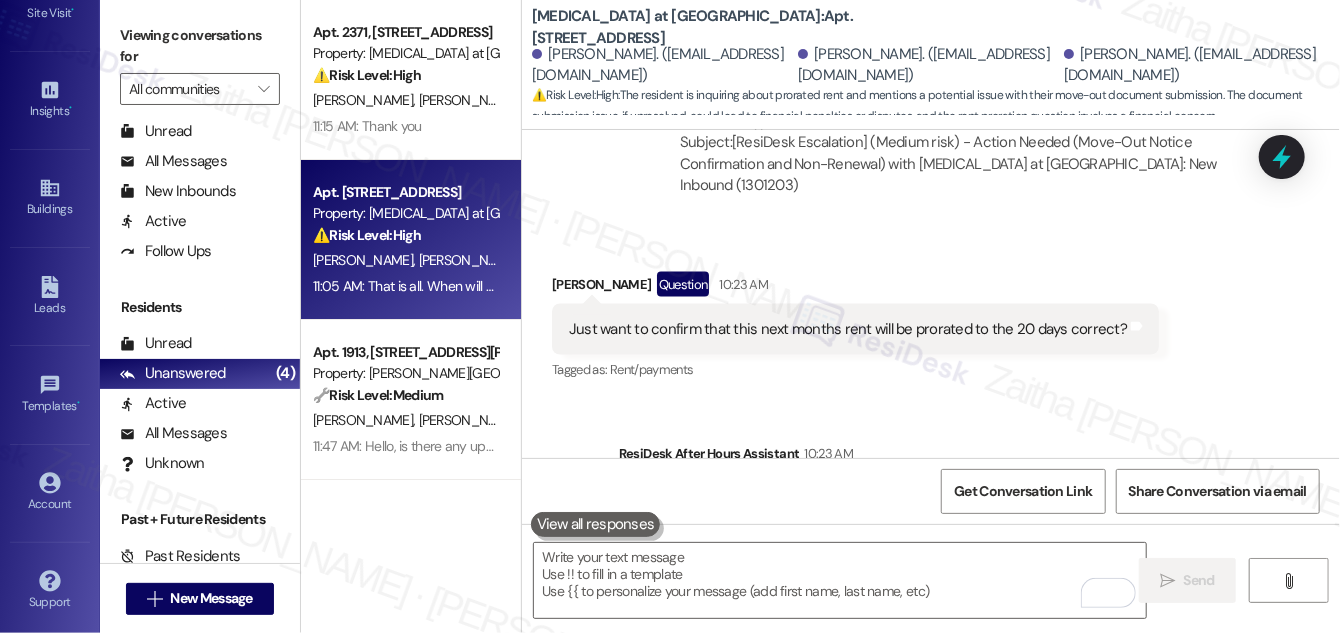 scroll, scrollTop: 1601, scrollLeft: 0, axis: vertical 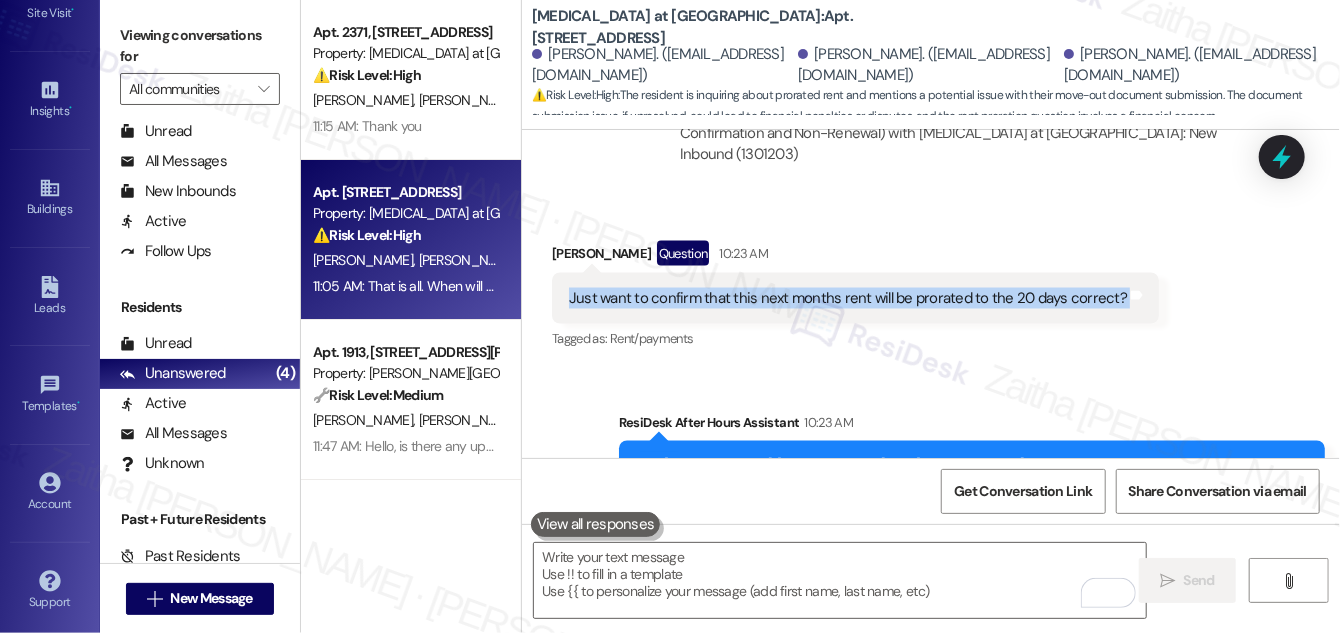 drag, startPoint x: 562, startPoint y: 256, endPoint x: 1125, endPoint y: 272, distance: 563.2273 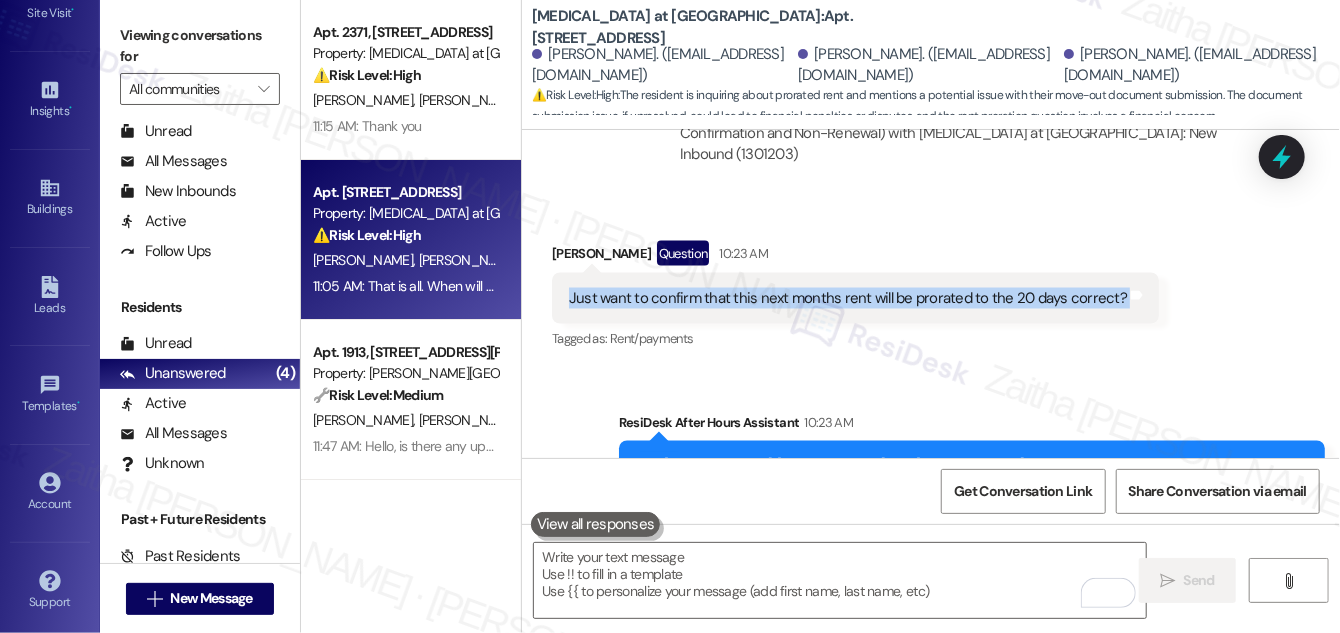 copy on "Just want to confirm that this next months rent will be prorated to the 20 days correct?  Tags and notes" 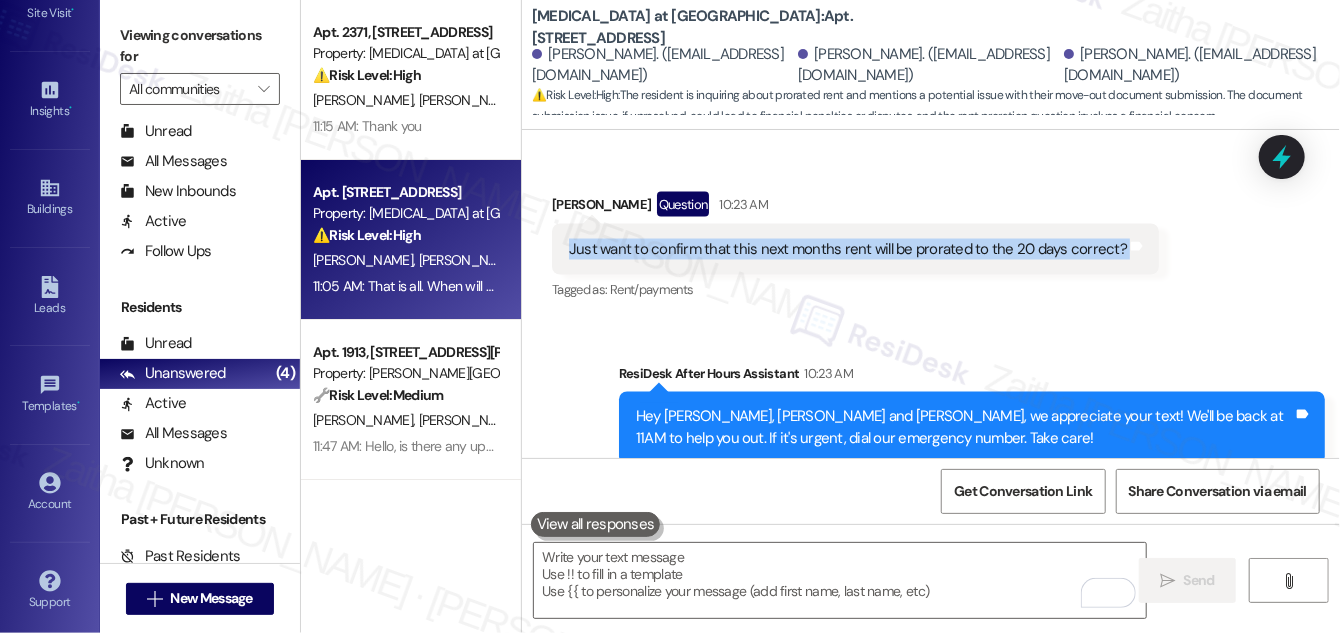 scroll, scrollTop: 1692, scrollLeft: 0, axis: vertical 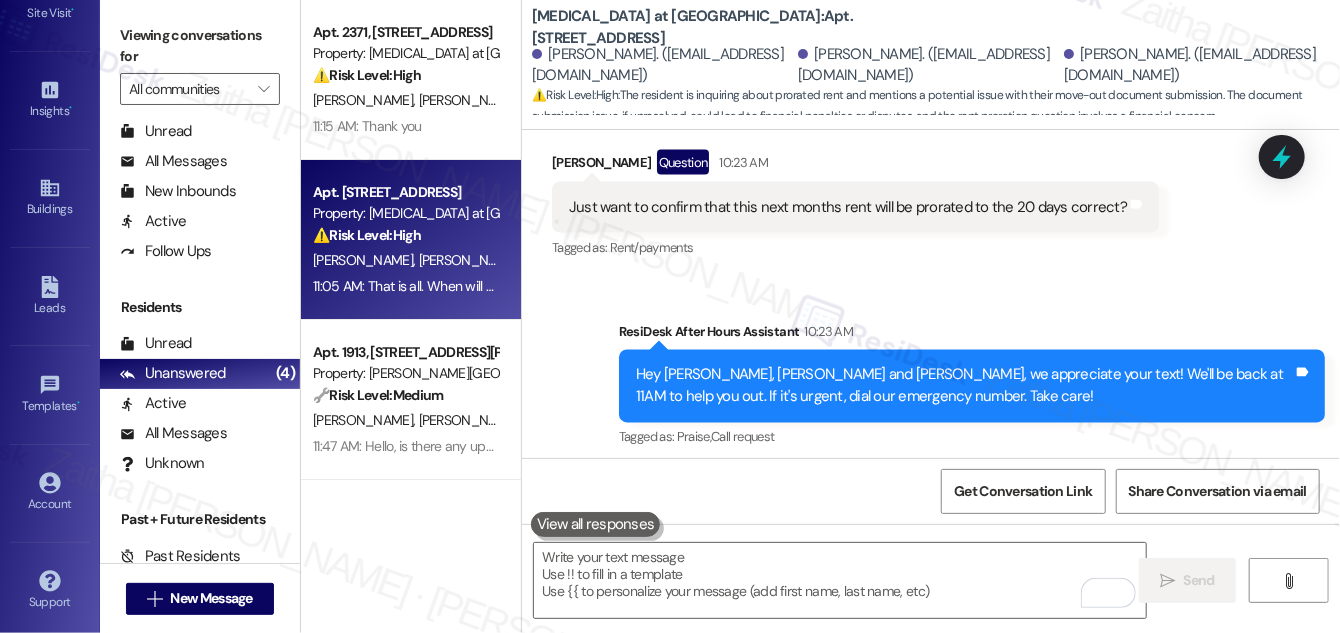 click on "Received via SMS [PERSON_NAME] Question 10:23 AM Just want to confirm that this next months rent will be prorated to the 20 days correct?  Tags and notes Tagged as:   Rent/payments Click to highlight conversations about Rent/payments" at bounding box center [855, 206] 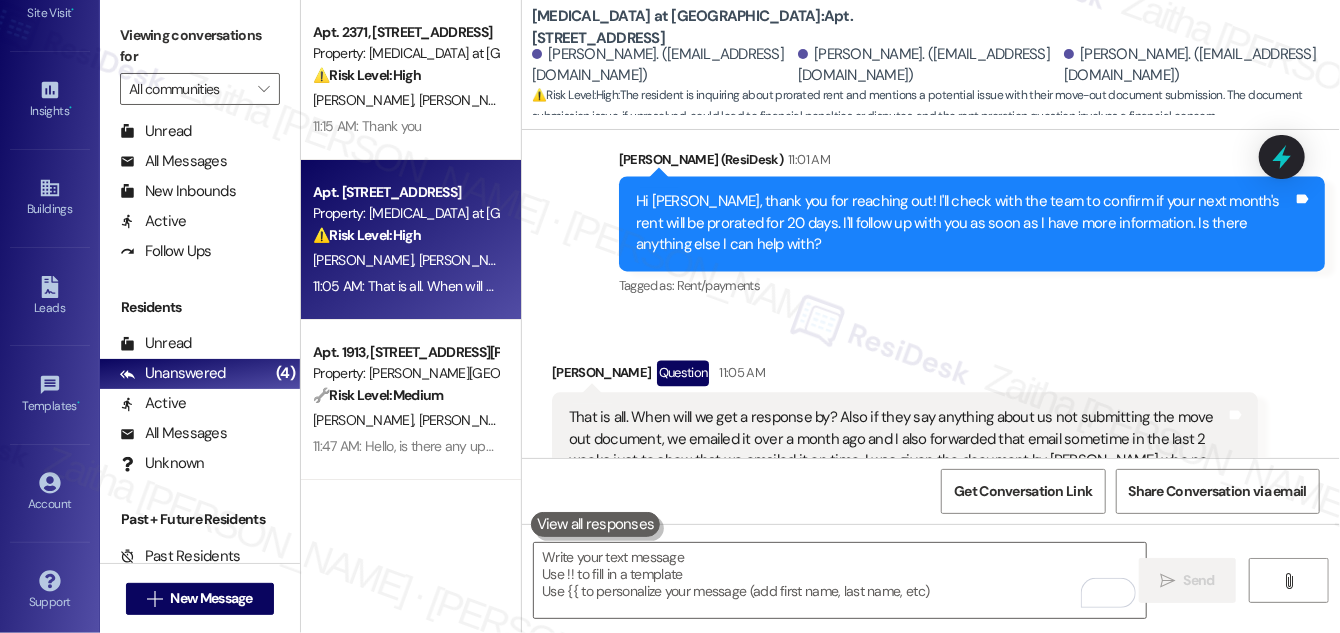 scroll, scrollTop: 2237, scrollLeft: 0, axis: vertical 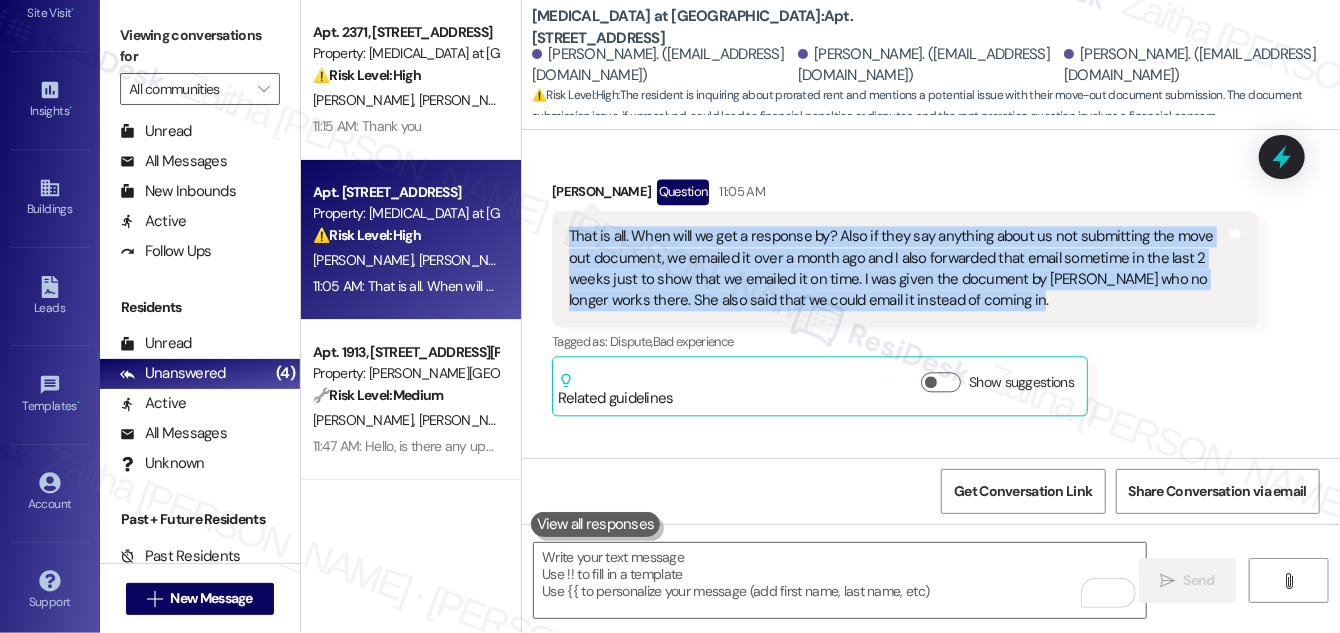 drag, startPoint x: 562, startPoint y: 189, endPoint x: 1002, endPoint y: 263, distance: 446.17932 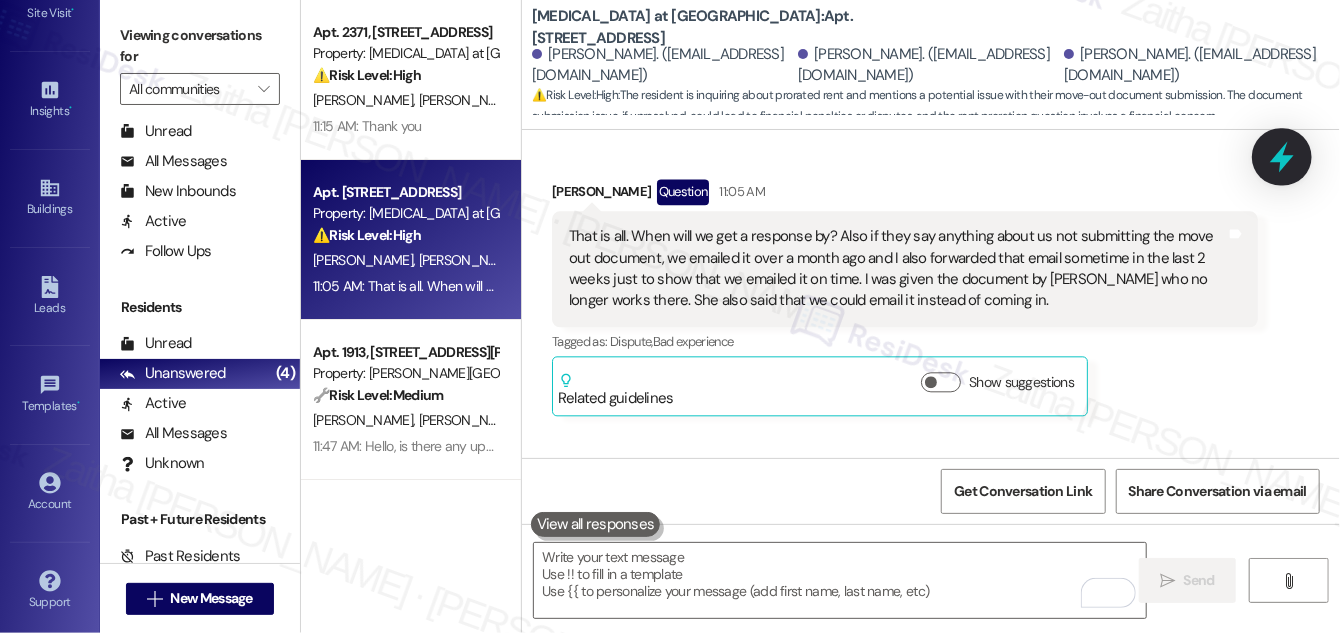 click at bounding box center (1282, 156) 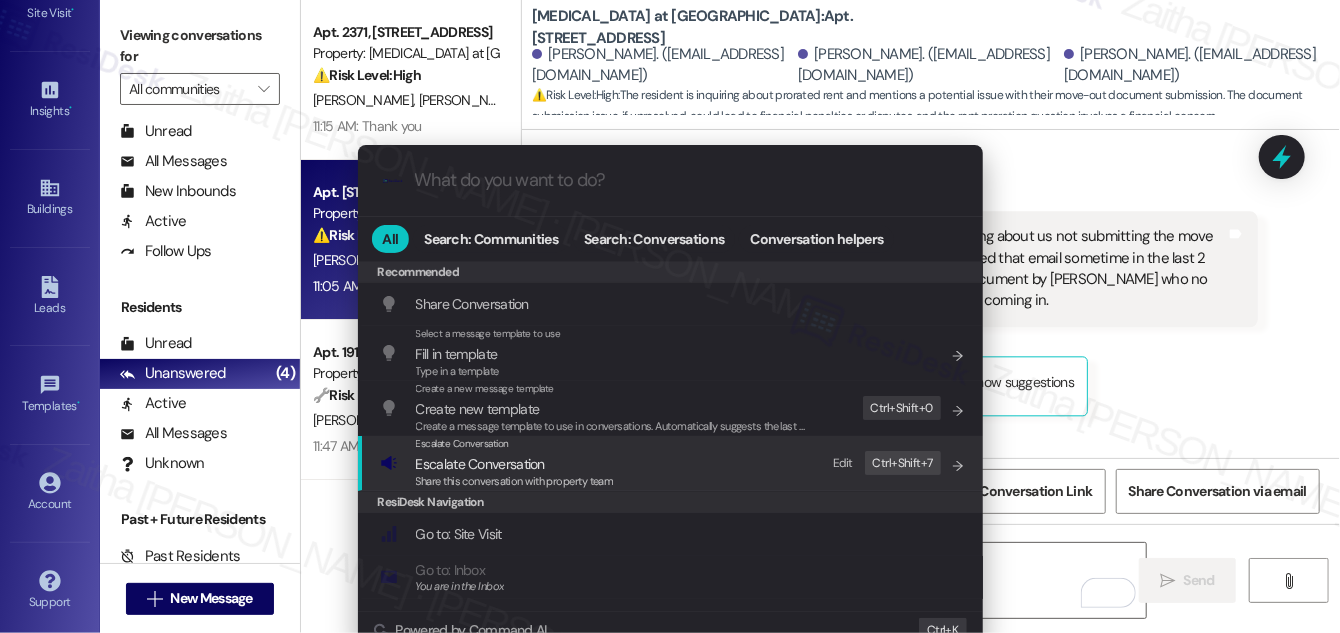 click on "Escalate Conversation" at bounding box center (480, 464) 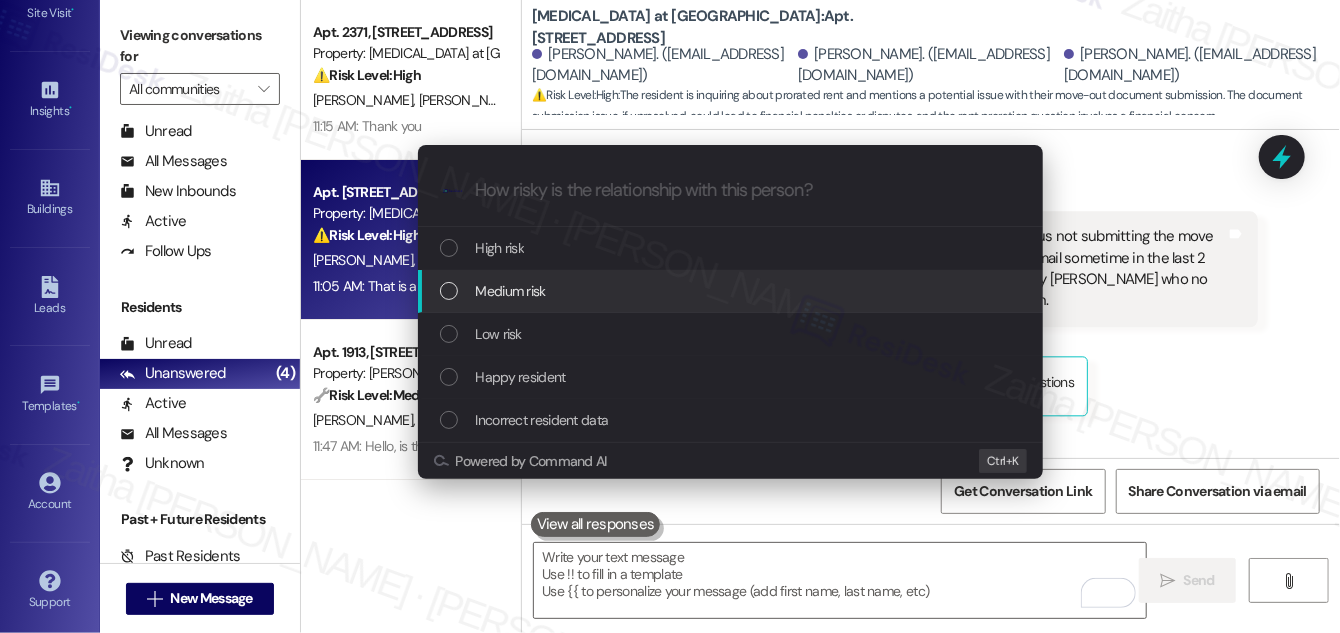 click on "Medium risk" at bounding box center (511, 291) 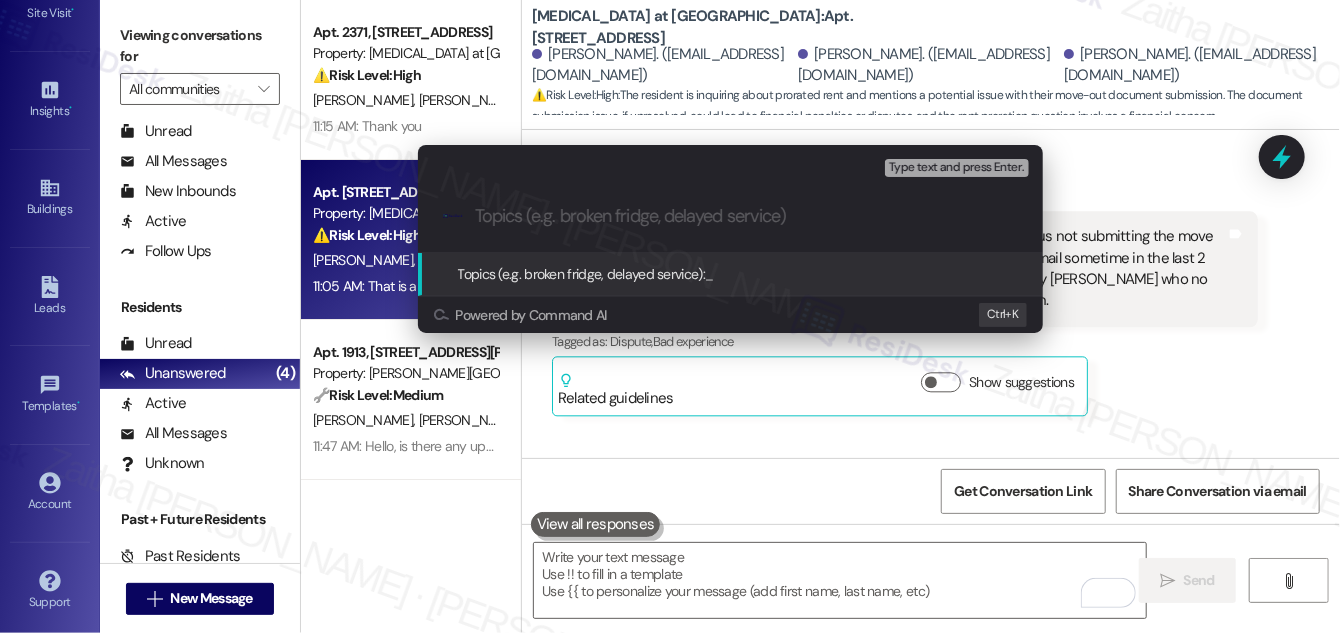 paste on "Move-Out Form & Prorated Rent Confirmation Request" 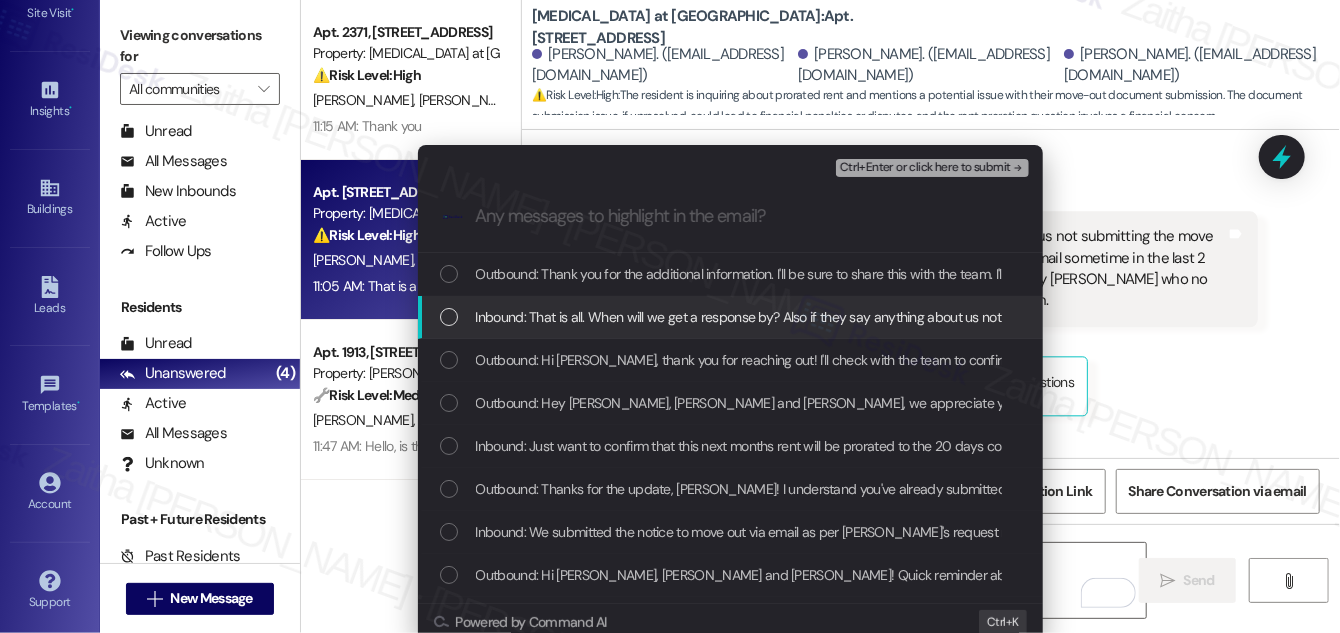 click at bounding box center (449, 317) 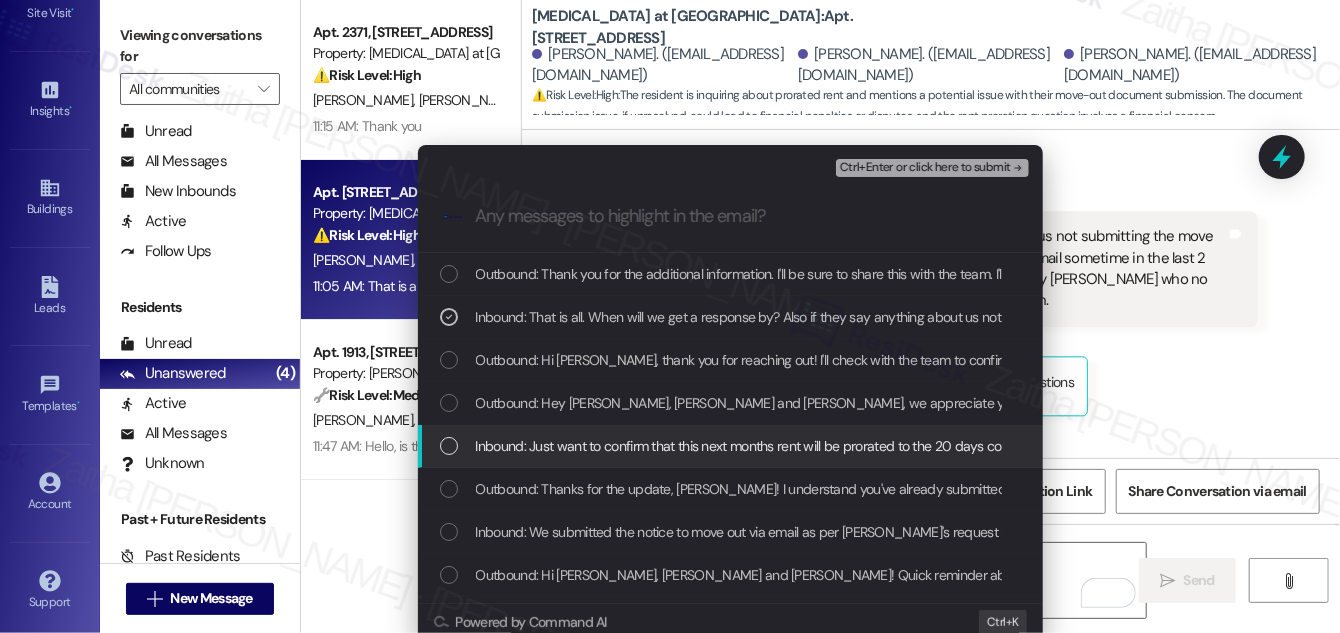 click at bounding box center (449, 446) 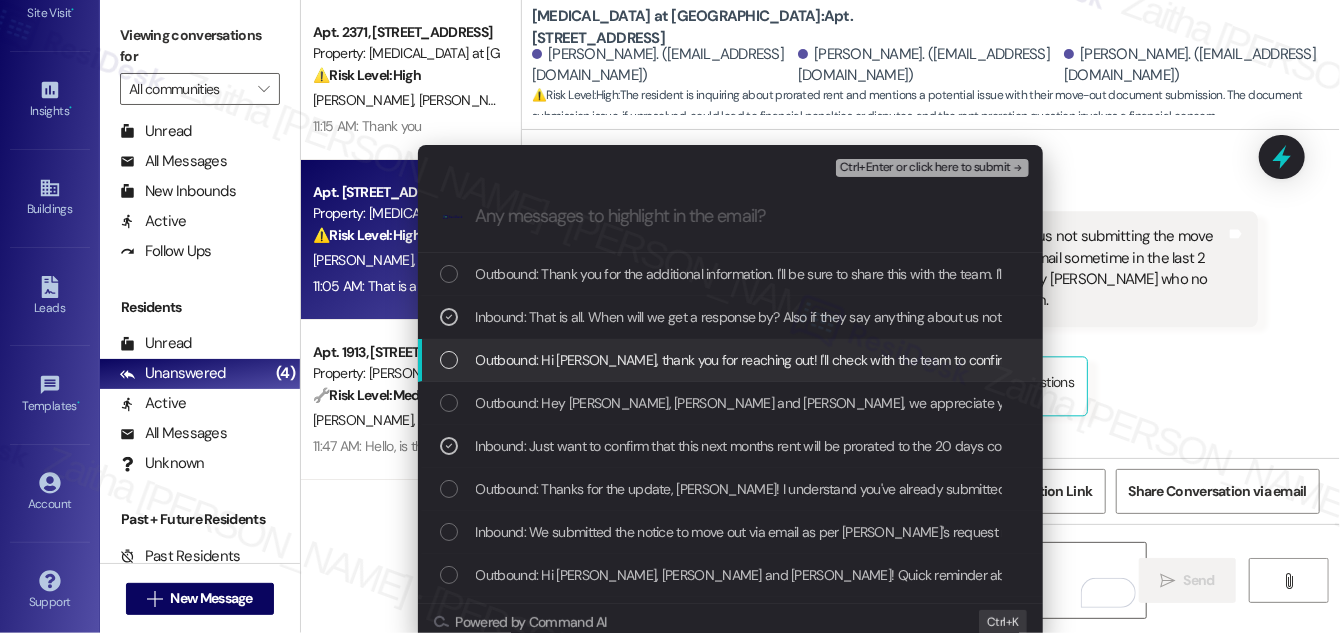 click on "Escalate Conversation Medium risk Move-Out Form & Prorated Rent Confirmation Request Inbound: That is all. When will we get a response by? Also if they say anything about us not submitting the move out document, we emailed it over a month ago and I also forwarded that email sometime in the last 2 weeks just to show that we emailed it on time. I was given the document by [PERSON_NAME] who no longer works there. She also said that we could email it instead of coming in. , Inbound: Just want to confirm that this next months rent will be prorated to the 20 days correct?  Ctrl+Enter or click here to submit .cls-1{fill:#0a055f;}.cls-2{fill:#0cc4c4;} resideskLogoBlueOrange Outbound: Thank you for the additional information. I'll be sure to share this with the team. I'll be in touch as soon as I receive a response. I appreciate your patience in the meantime. Outbound: Hey [PERSON_NAME], [PERSON_NAME] and [PERSON_NAME], we appreciate your text! We'll be back at 11AM to help you out. If it's urgent, dial our emergency number. Take care! K" at bounding box center (670, 316) 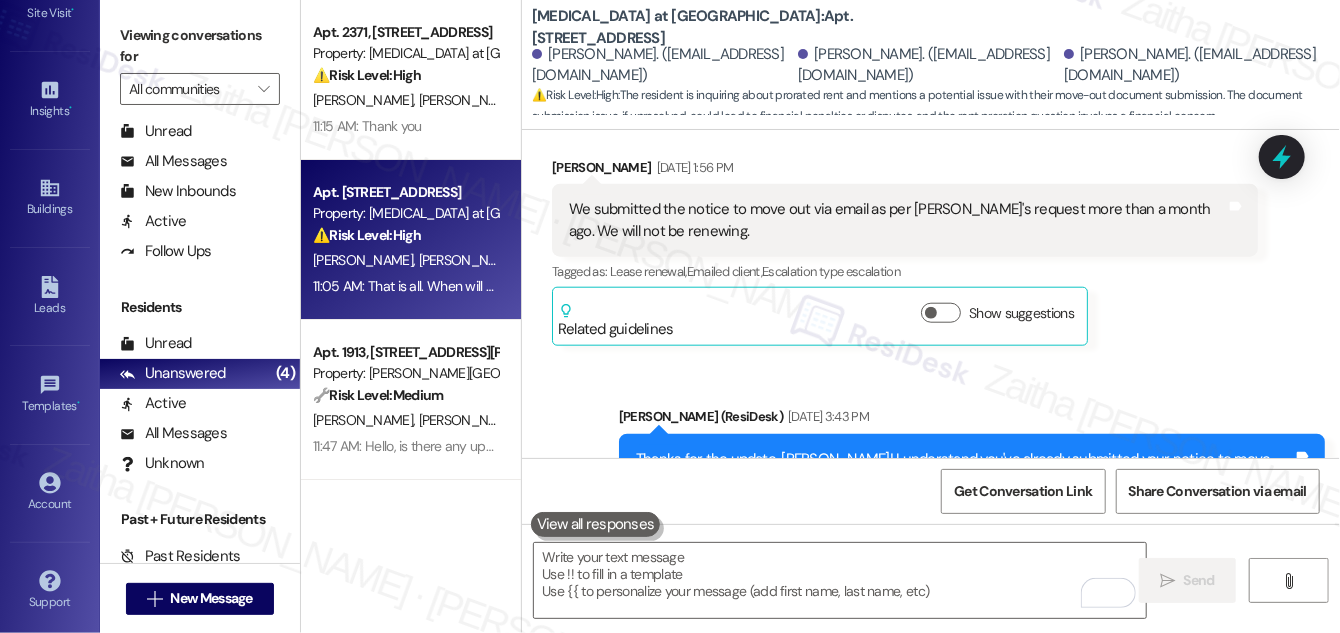 scroll, scrollTop: 874, scrollLeft: 0, axis: vertical 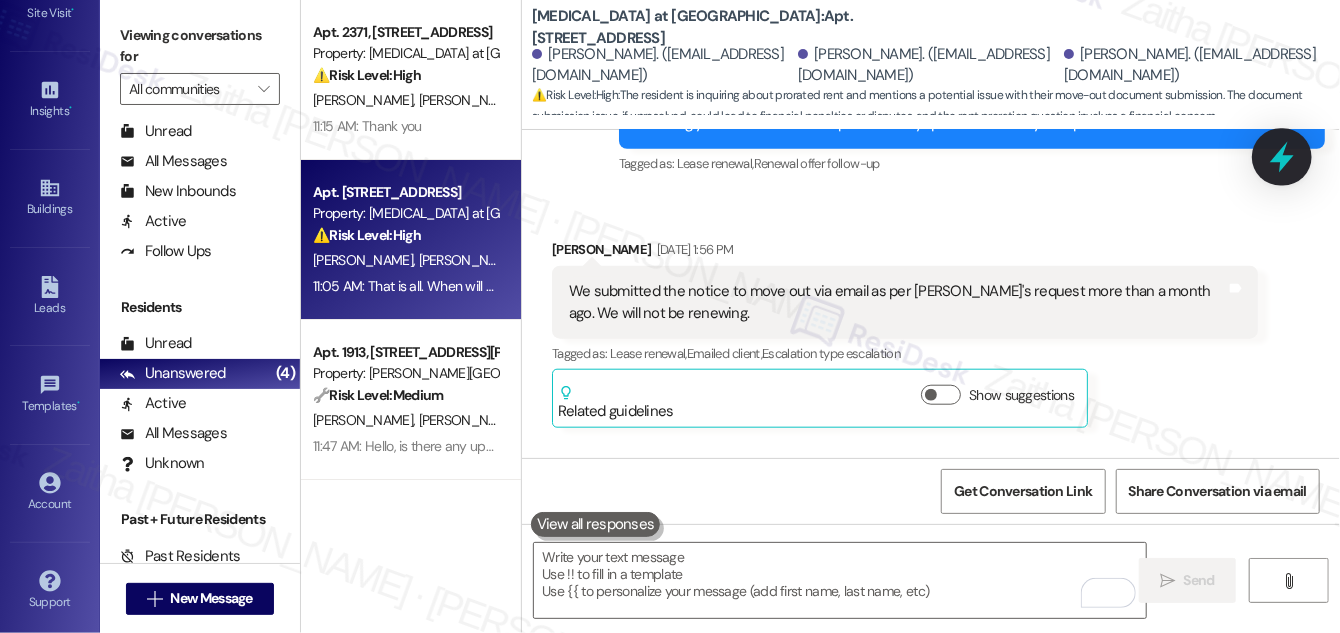 click 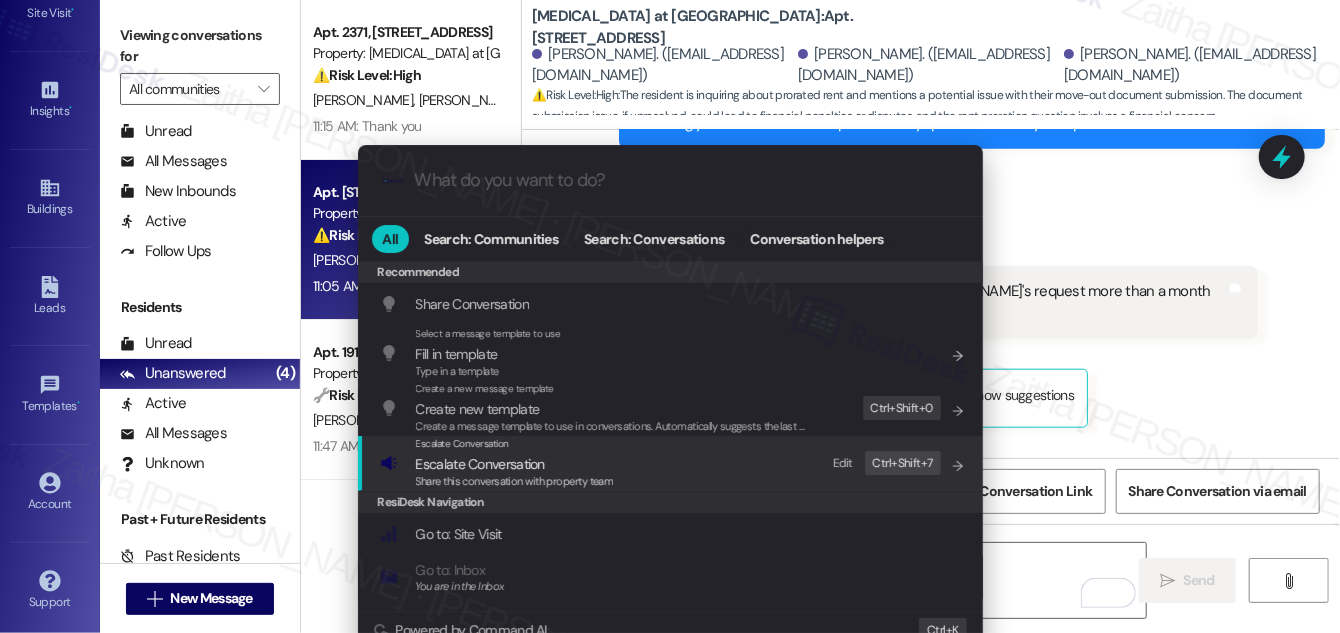 click on "Escalate Conversation" at bounding box center [480, 464] 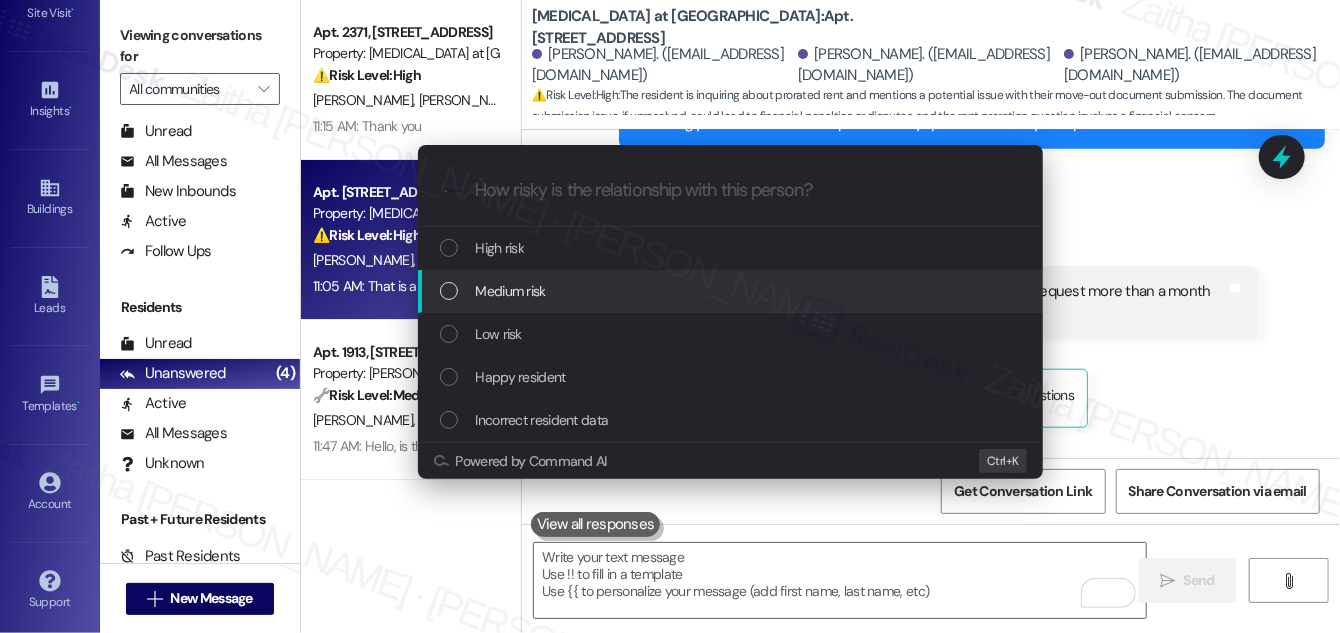 click on "Medium risk" at bounding box center [732, 291] 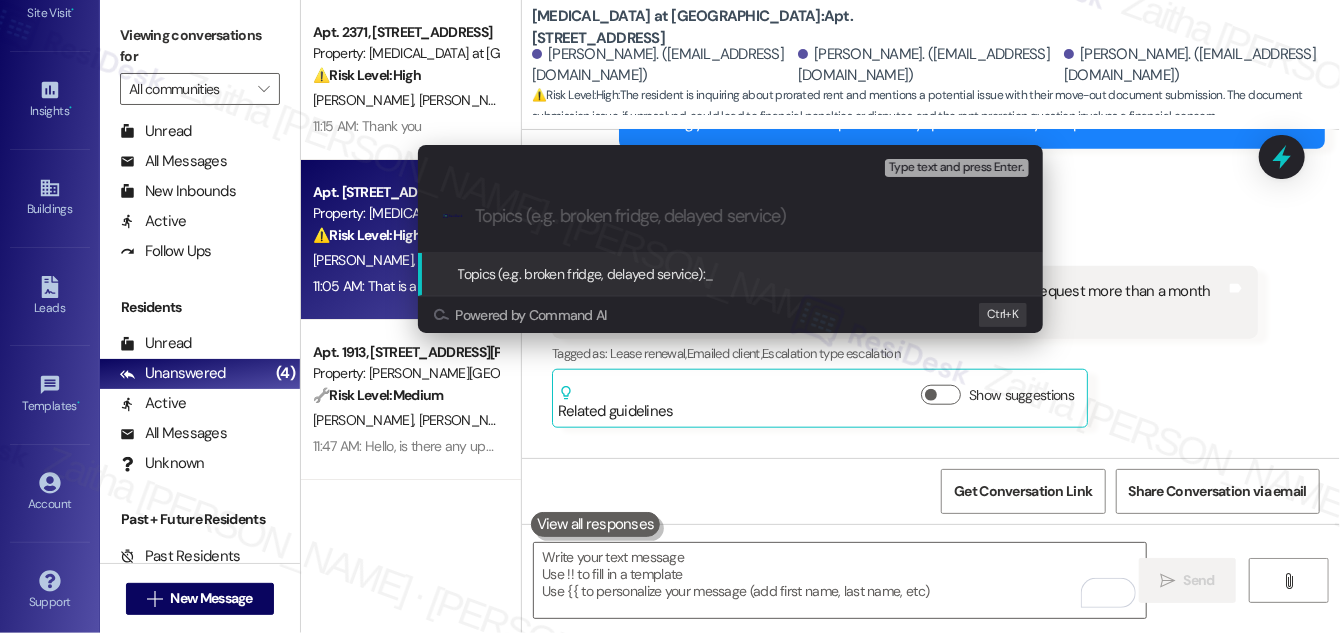 paste on "Move-Out Form & Prorated Rent Confirmation Request" 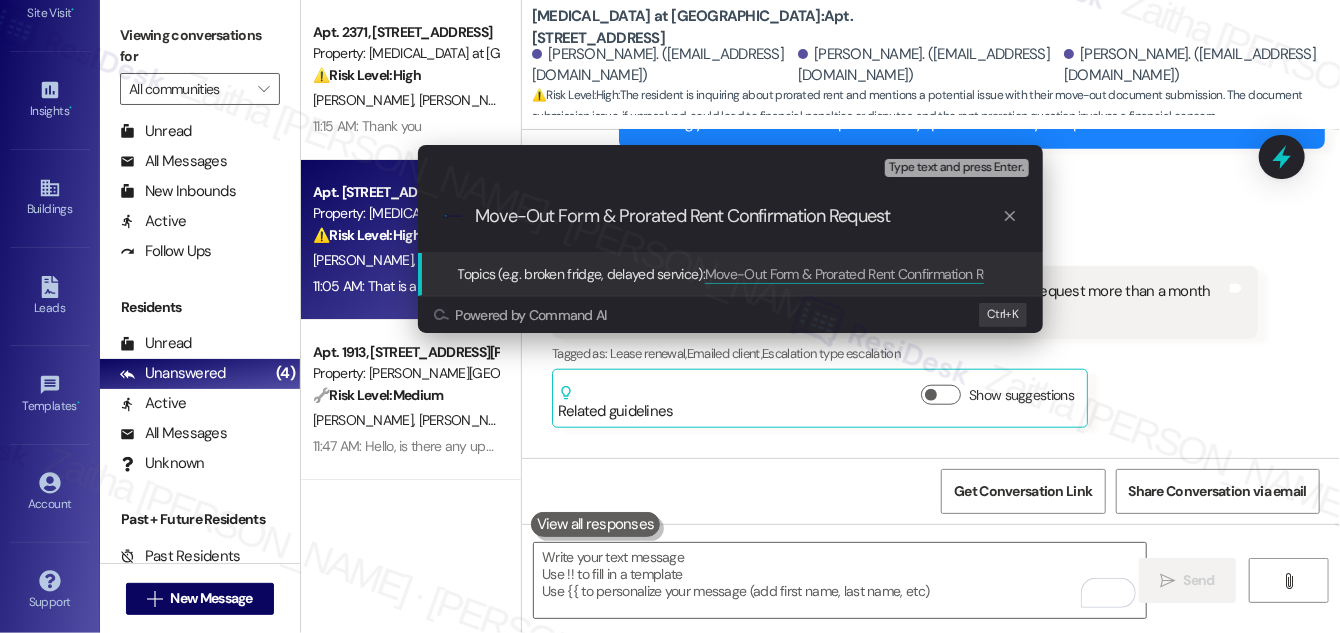 type 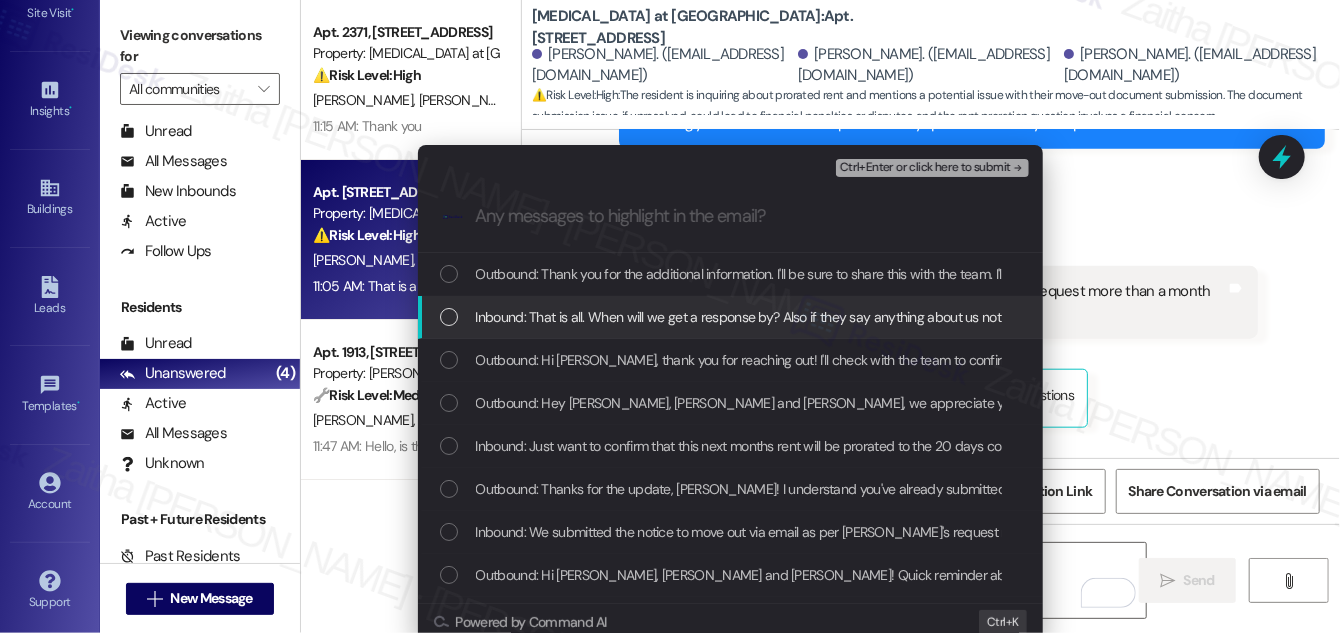 click at bounding box center (449, 317) 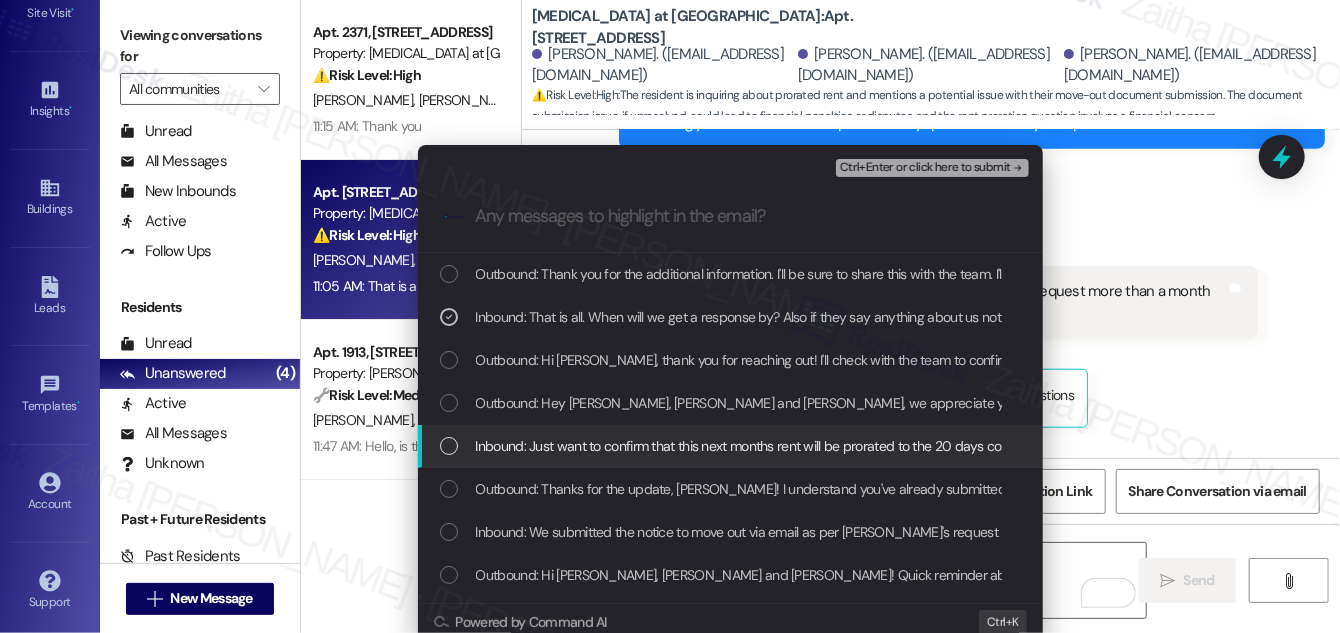 click at bounding box center [449, 446] 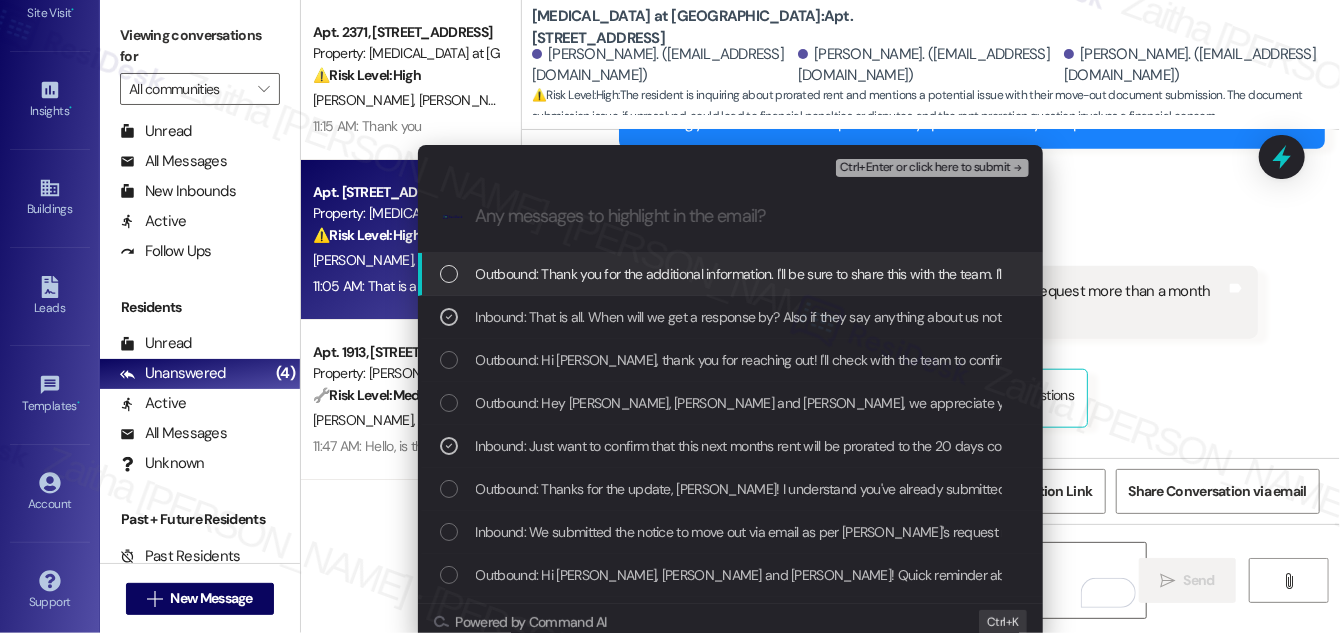 click on "Ctrl+Enter or click here to submit" at bounding box center (925, 168) 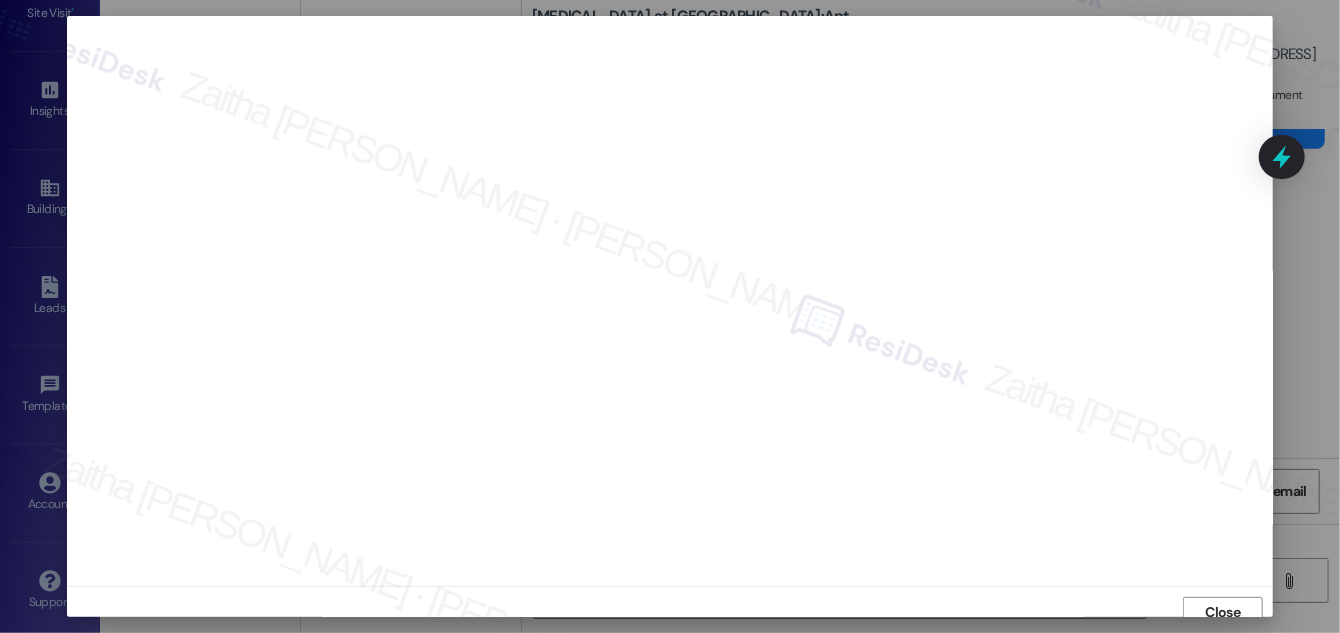scroll, scrollTop: 11, scrollLeft: 0, axis: vertical 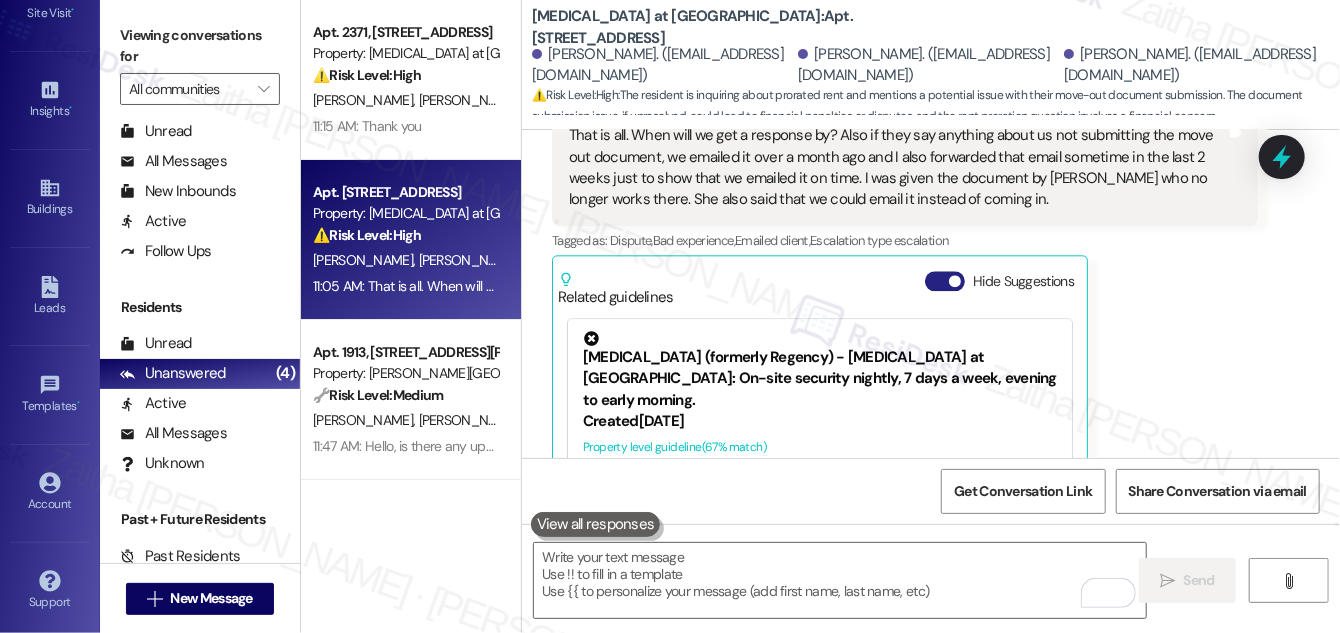 click on "Hide Suggestions" at bounding box center (945, 281) 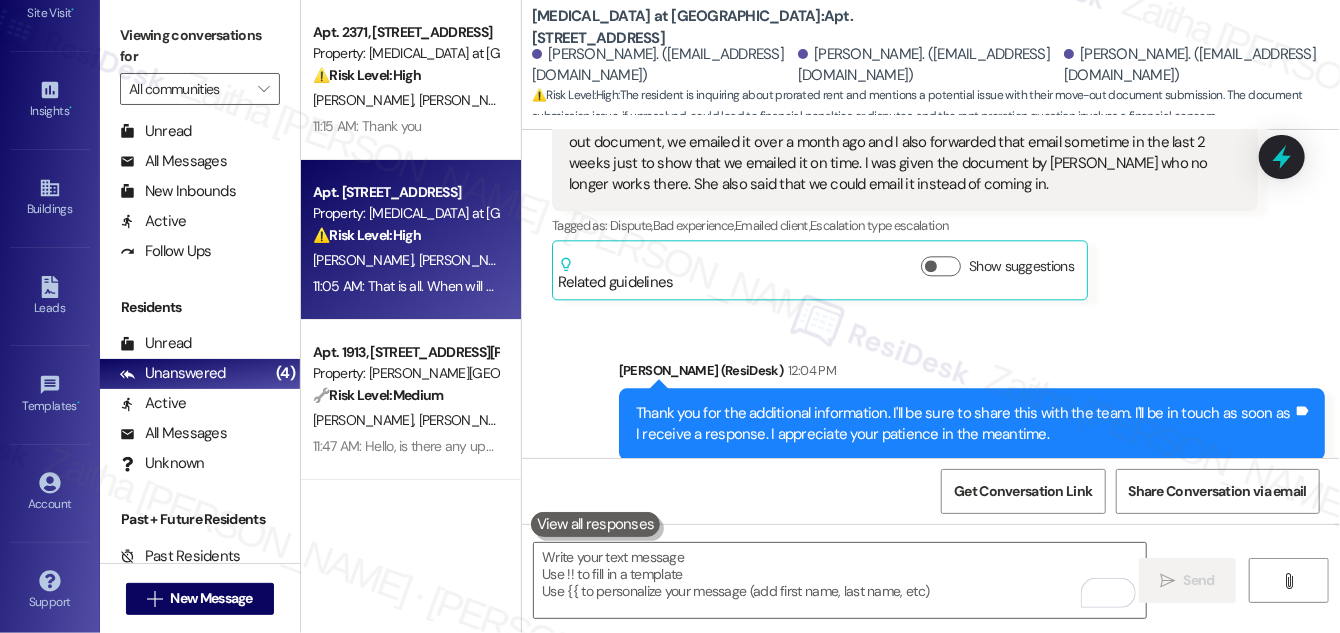 scroll, scrollTop: 2357, scrollLeft: 0, axis: vertical 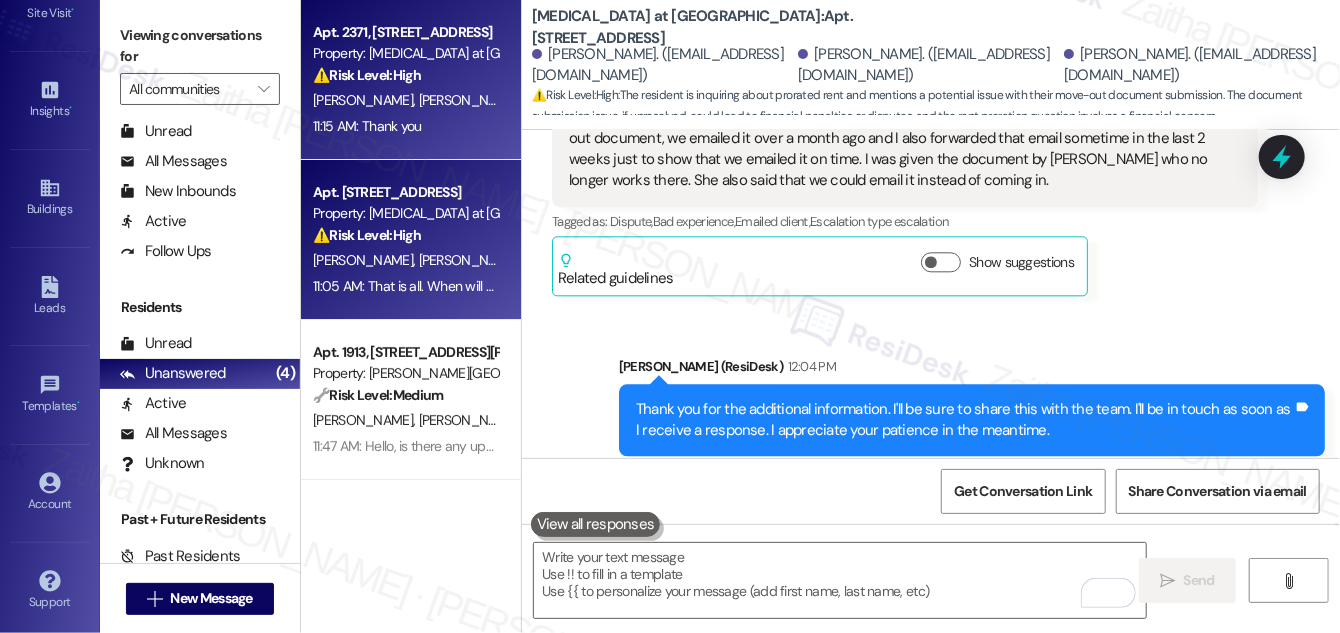 click on "[PERSON_NAME] [PERSON_NAME]" at bounding box center [405, 100] 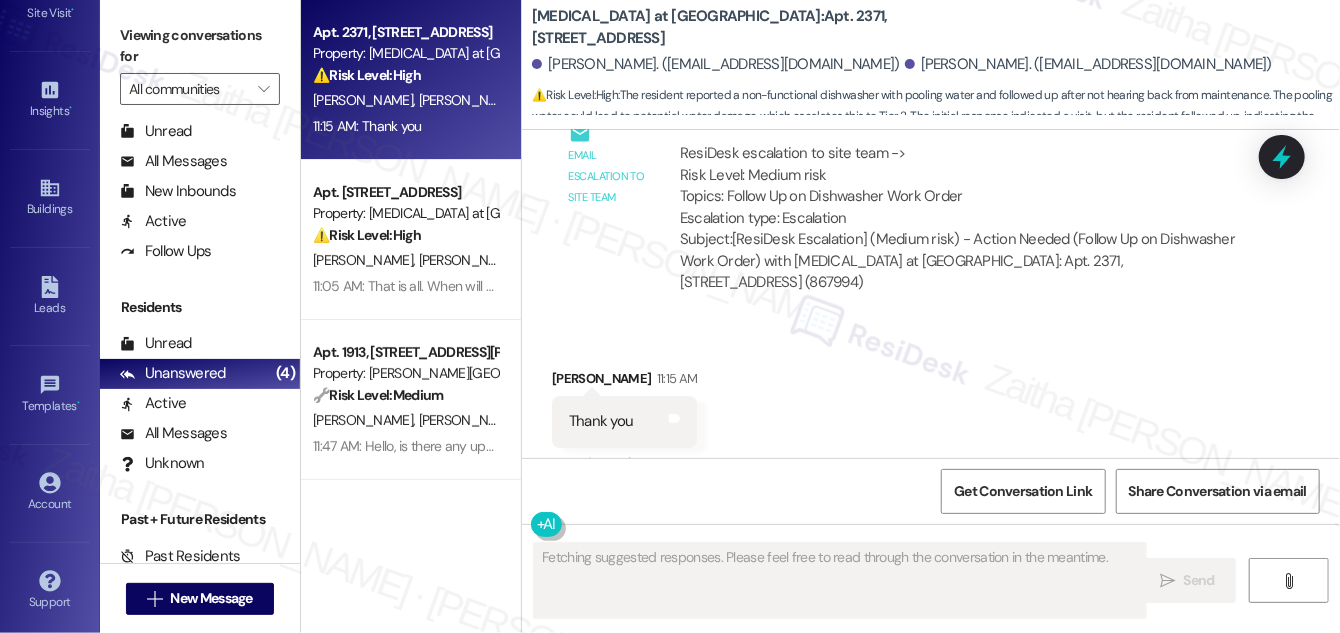 scroll, scrollTop: 10936, scrollLeft: 0, axis: vertical 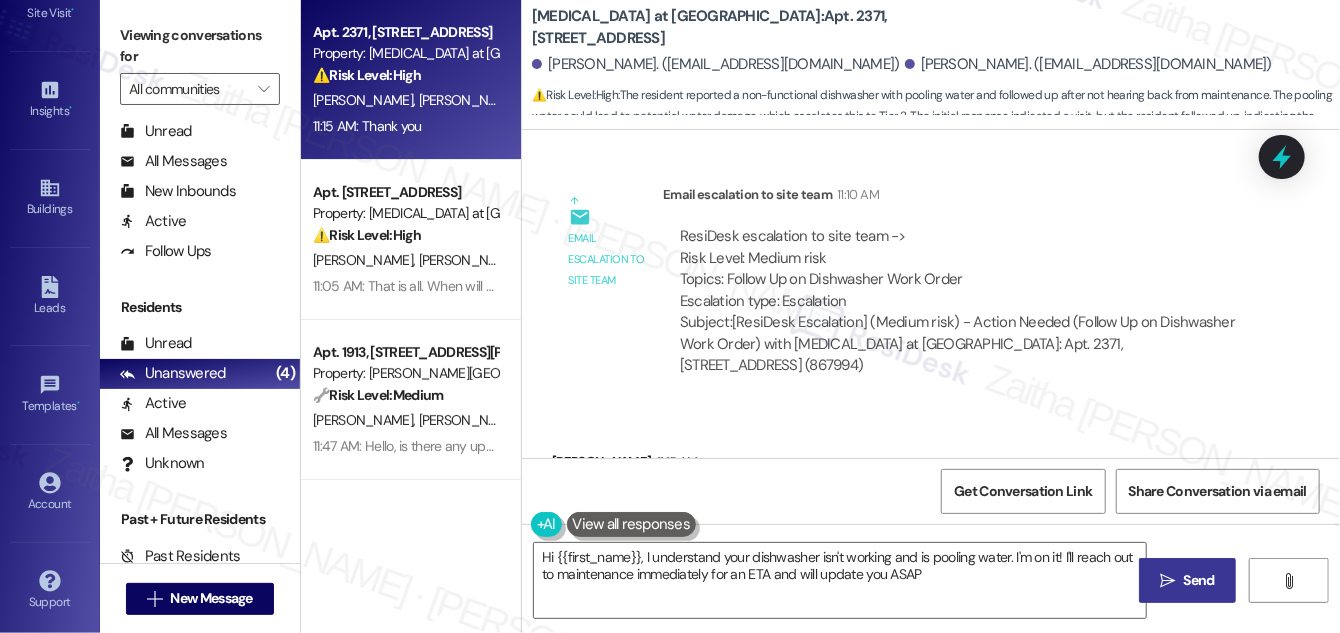 type on "Hi {{first_name}}, I understand your dishwasher isn't working and is pooling water. I'm on it! I'll reach out to maintenance immediately for an ETA and will update you ASAP." 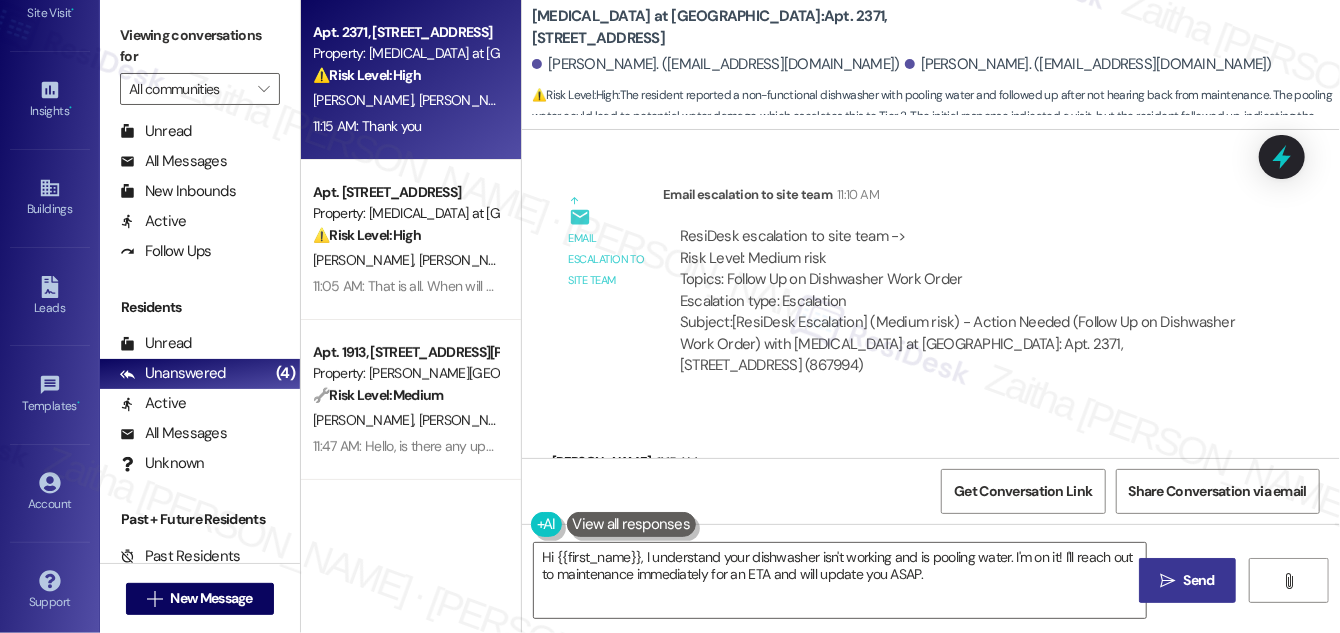 scroll, scrollTop: 10754, scrollLeft: 0, axis: vertical 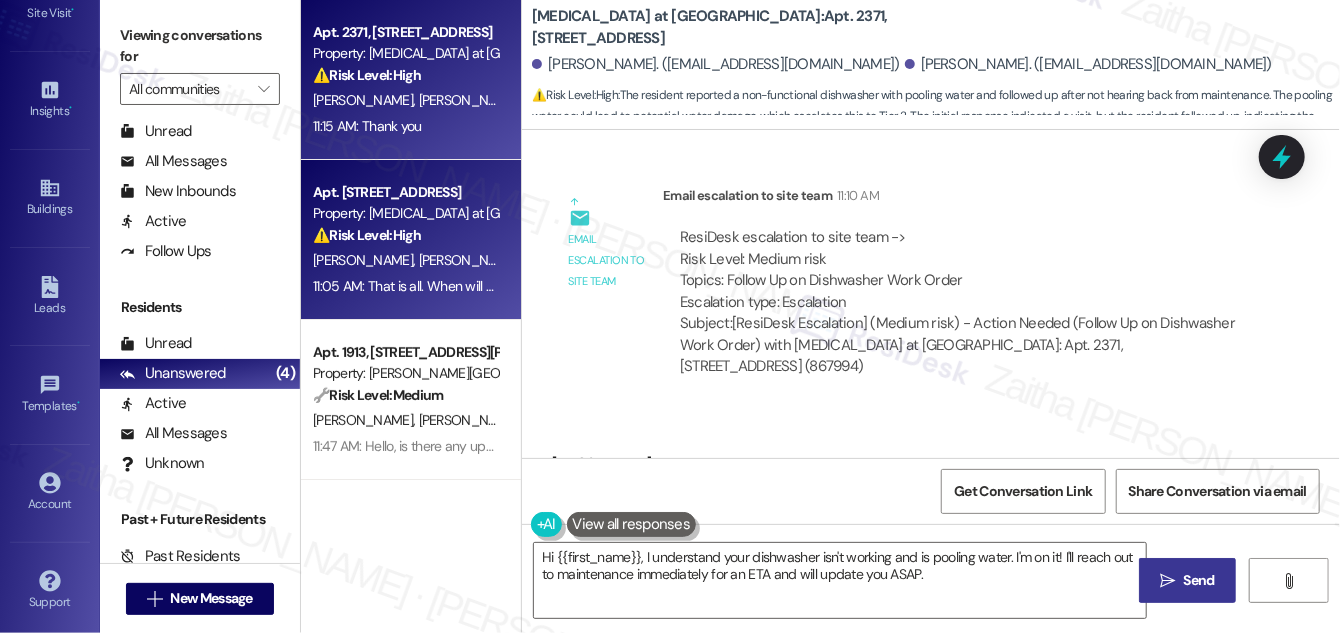 click on "[PERSON_NAME] [PERSON_NAME] [PERSON_NAME]" at bounding box center (405, 260) 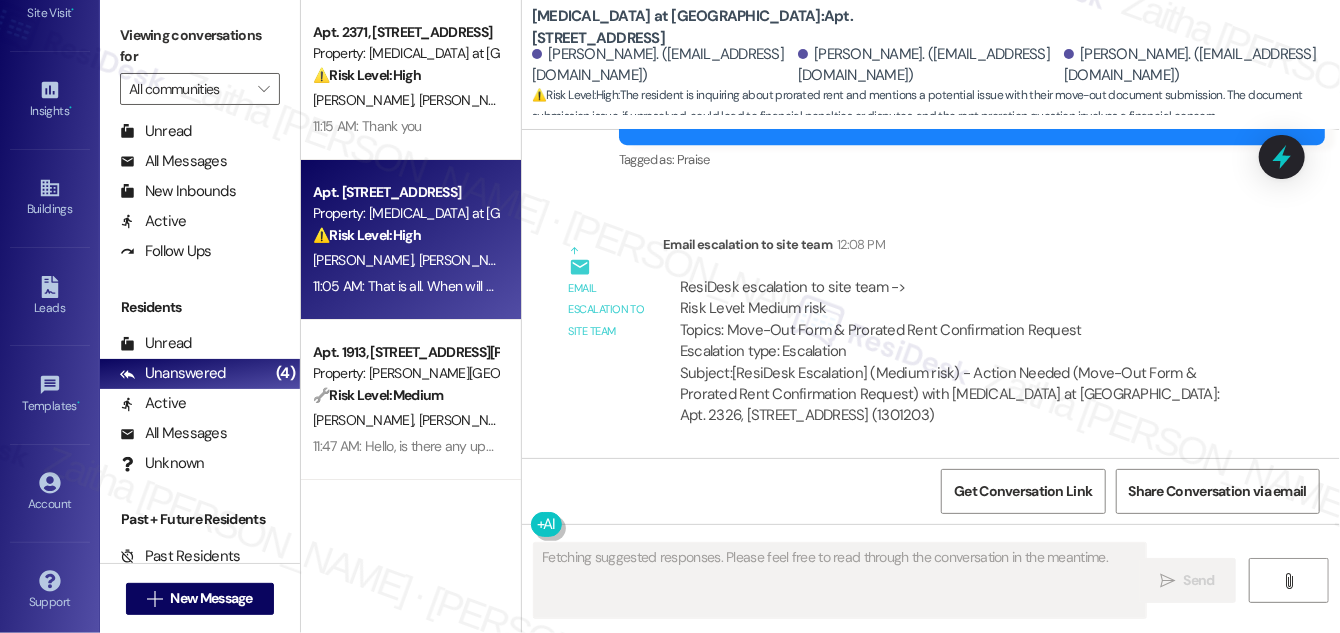 scroll, scrollTop: 2878, scrollLeft: 0, axis: vertical 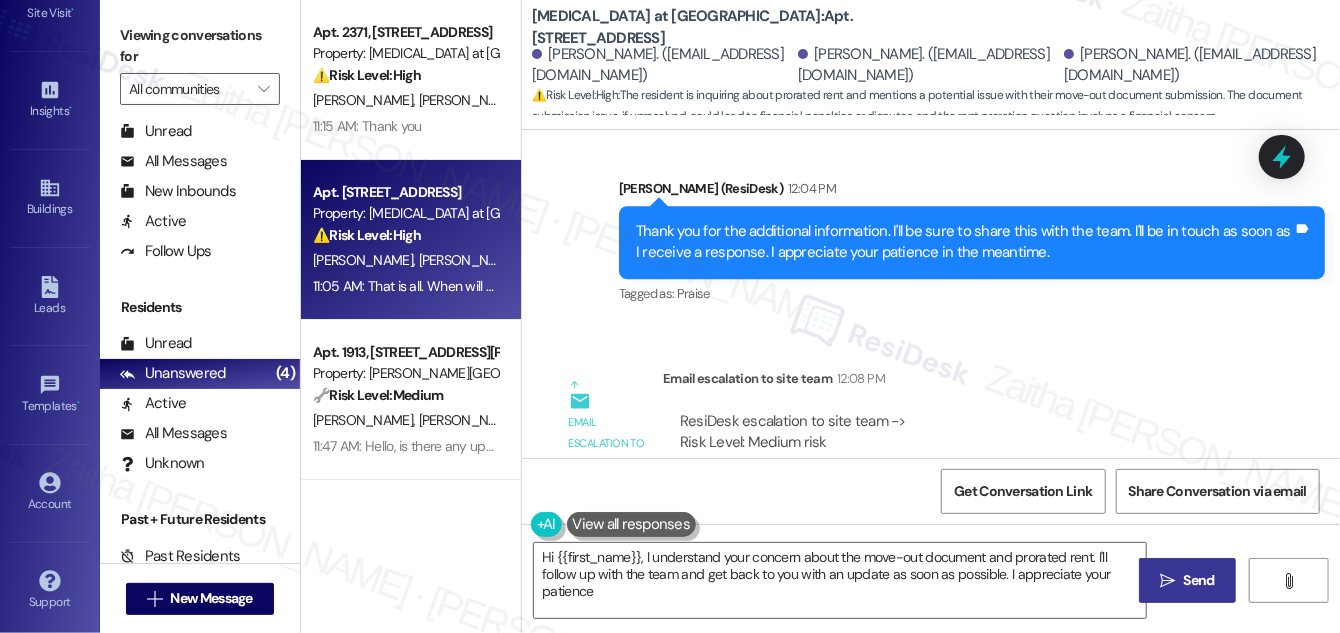 type on "Hi {{first_name}}, I understand your concern about the move-out document and prorated rent. I'll follow up with the team and get back to you with an update as soon as possible. I appreciate your patience!" 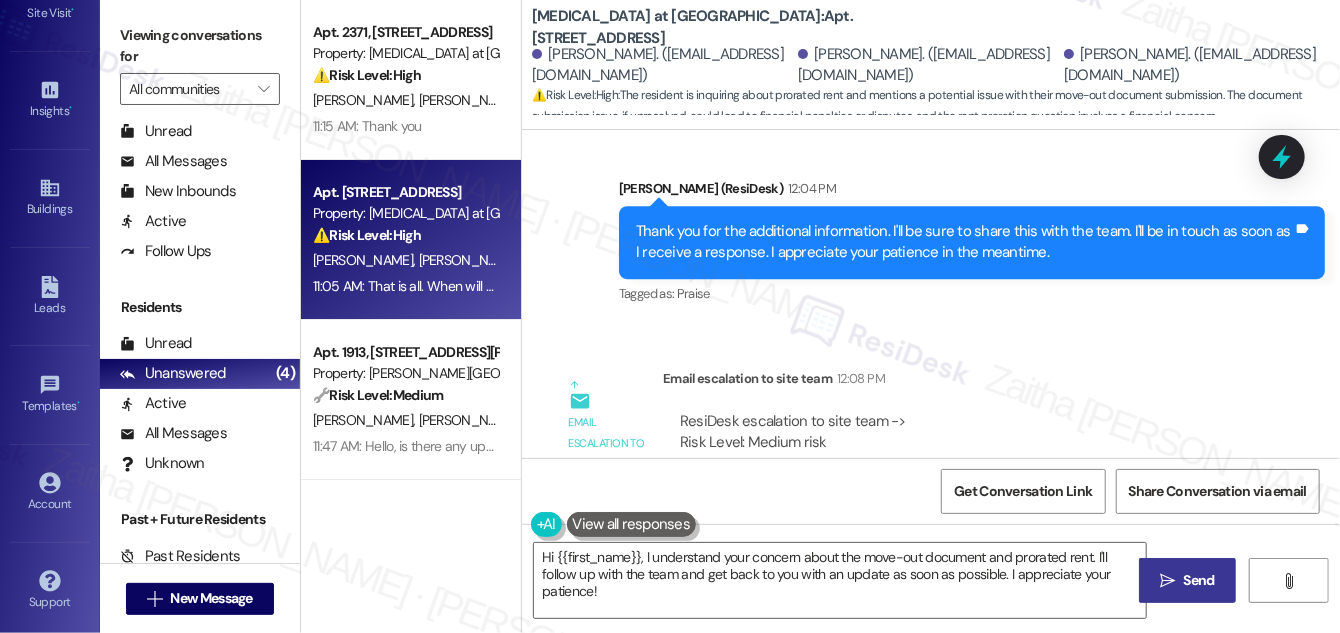 scroll, scrollTop: 2878, scrollLeft: 0, axis: vertical 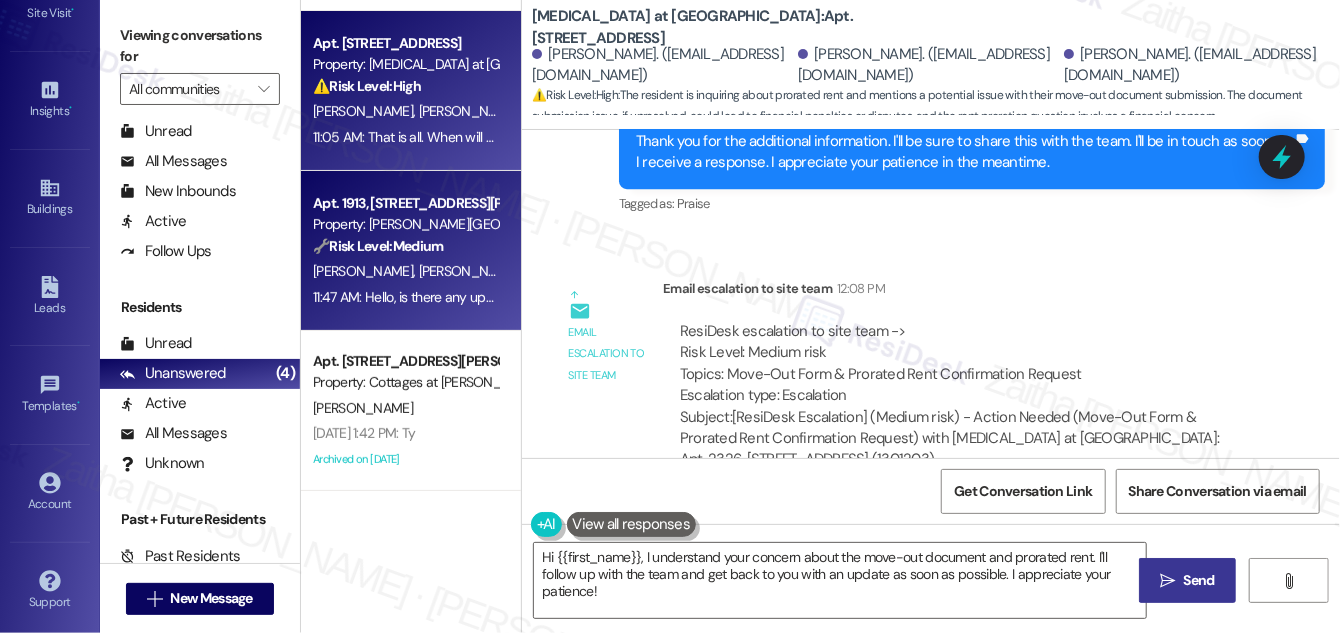 click on "Apt. 1913, [STREET_ADDRESS][PERSON_NAME] Property: [PERSON_NAME][GEOGRAPHIC_DATA] 🔧  Risk Level:  Medium The resident is inquiring about a referral bonus. This is a financial matter but does not indicate urgency or financial hardship. It falls under routine financial inquiries. [PERSON_NAME] [PERSON_NAME] 11:47 AM: Hello, is there any updated information on our referral bonus? Thank you! 11:47 AM: Hello, is there any updated information on our referral bonus? Thank you!" at bounding box center [411, 251] 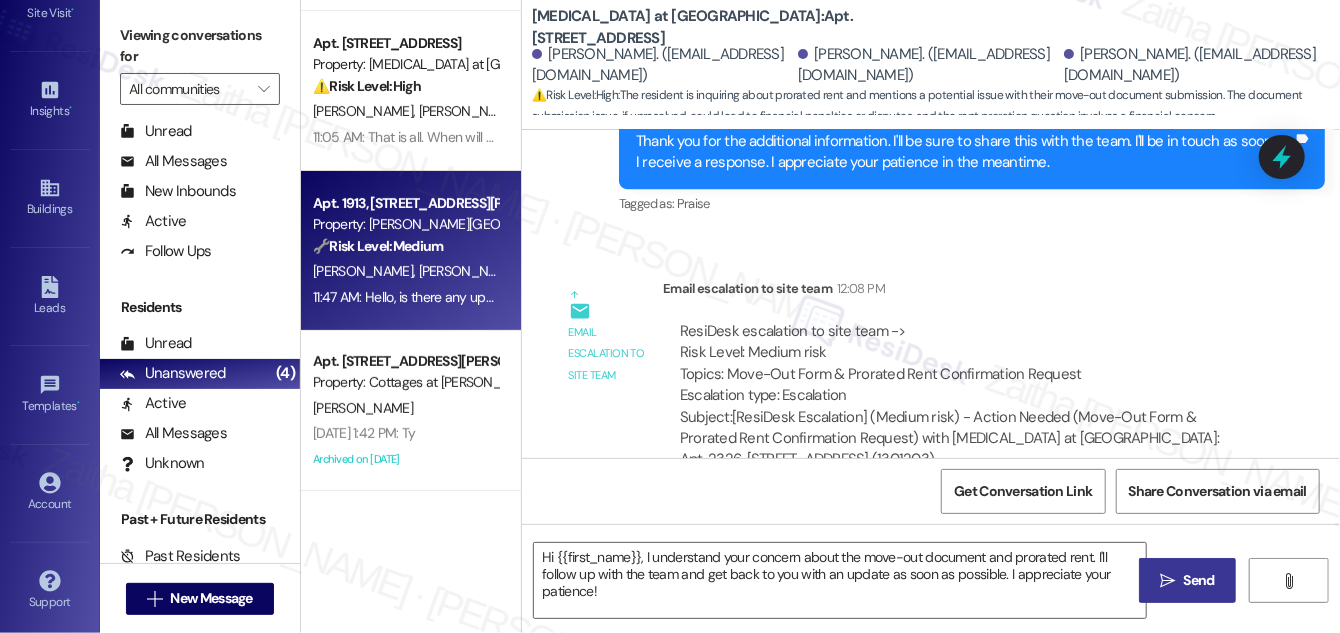 type on "Fetching suggested responses. Please feel free to read through the conversation in the meantime." 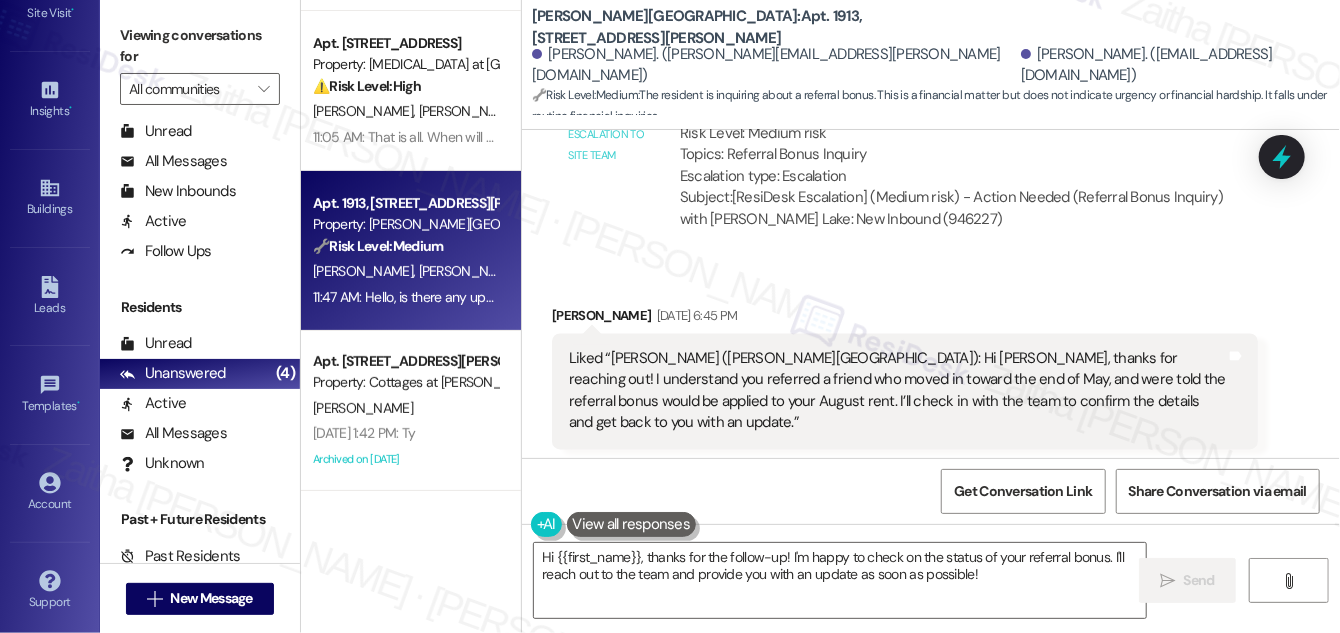 scroll, scrollTop: 9365, scrollLeft: 0, axis: vertical 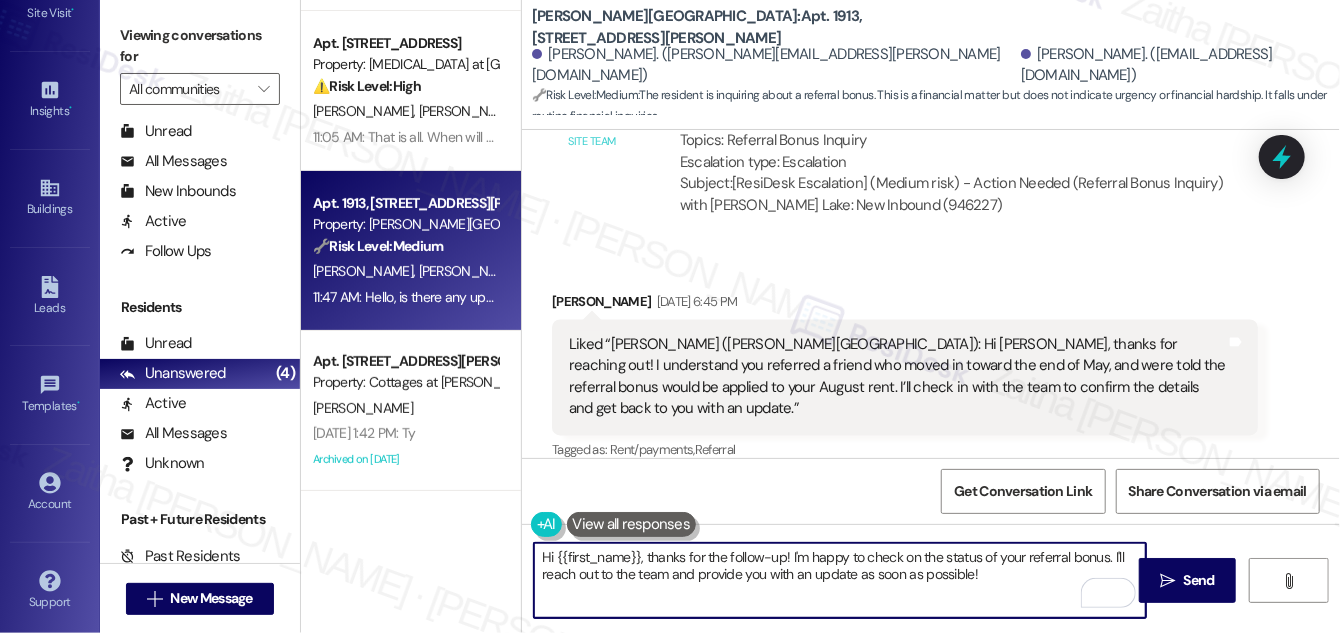 drag, startPoint x: 808, startPoint y: 555, endPoint x: 991, endPoint y: 571, distance: 183.69812 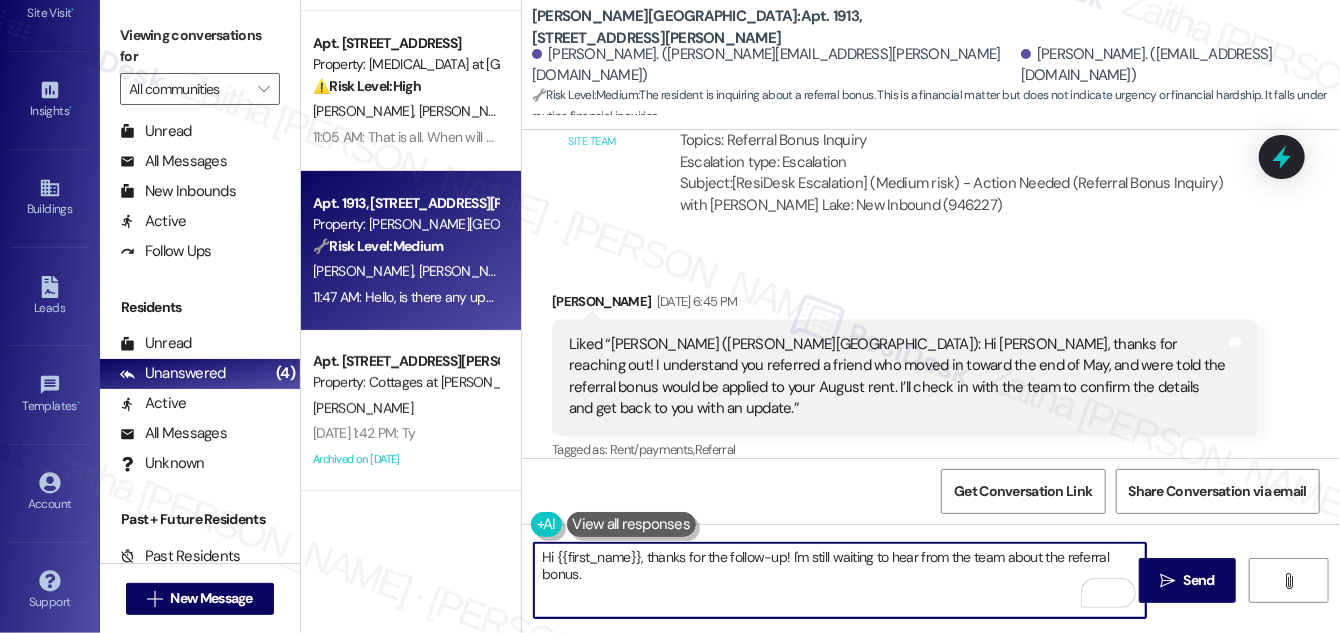click on "Hi {{first_name}}, thanks for the follow-up! I'm still waiting to hear from the team about the referral bonus." at bounding box center (840, 580) 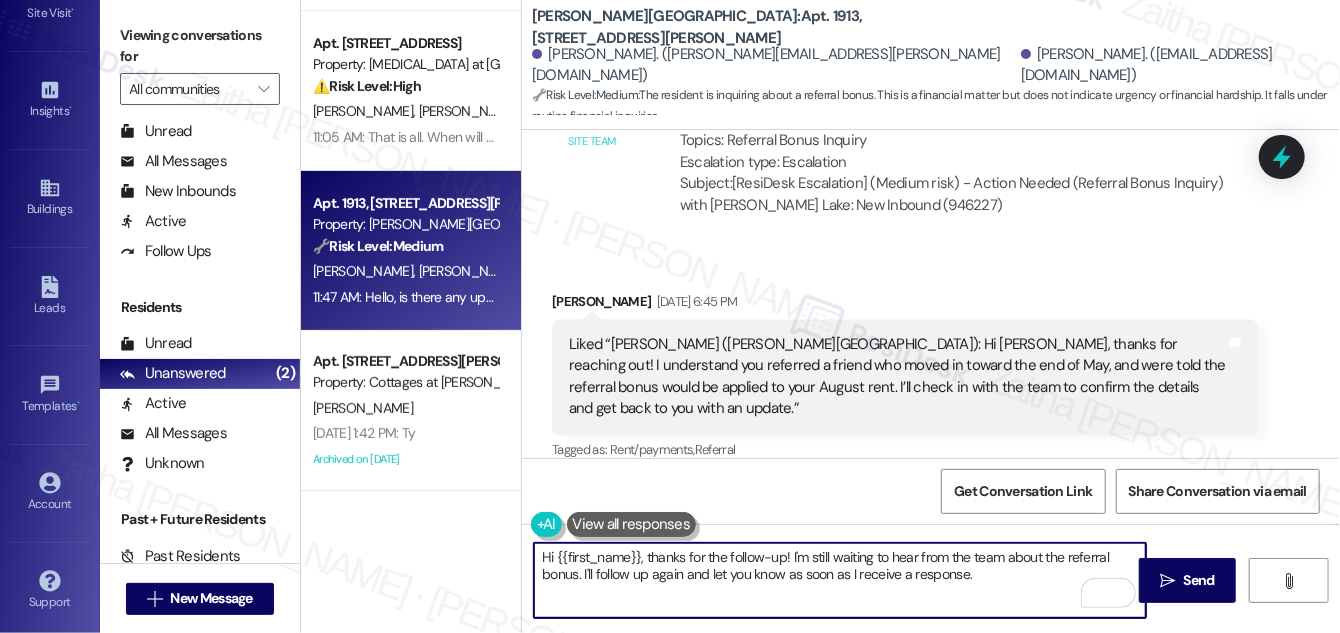 click on "Hi {{first_name}}, thanks for the follow-up! I'm still waiting to hear from the team about the referral bonus. I'll follow up again and let you know as soon as I receive a response." at bounding box center (840, 580) 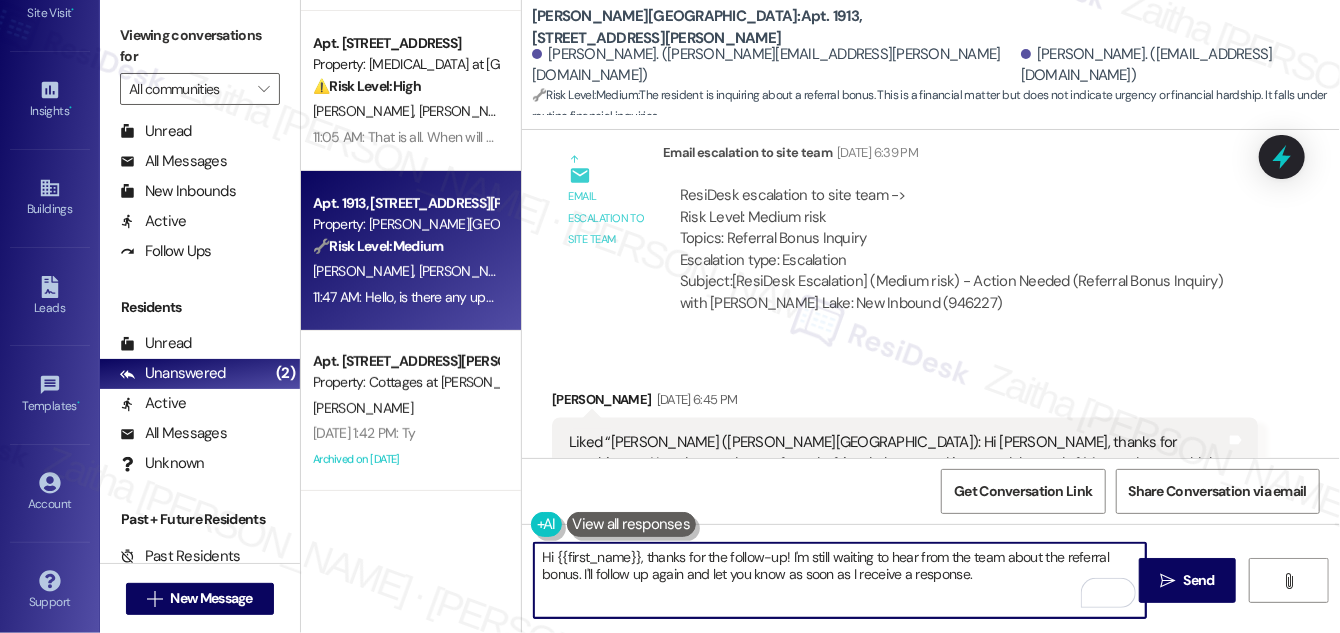 scroll, scrollTop: 9365, scrollLeft: 0, axis: vertical 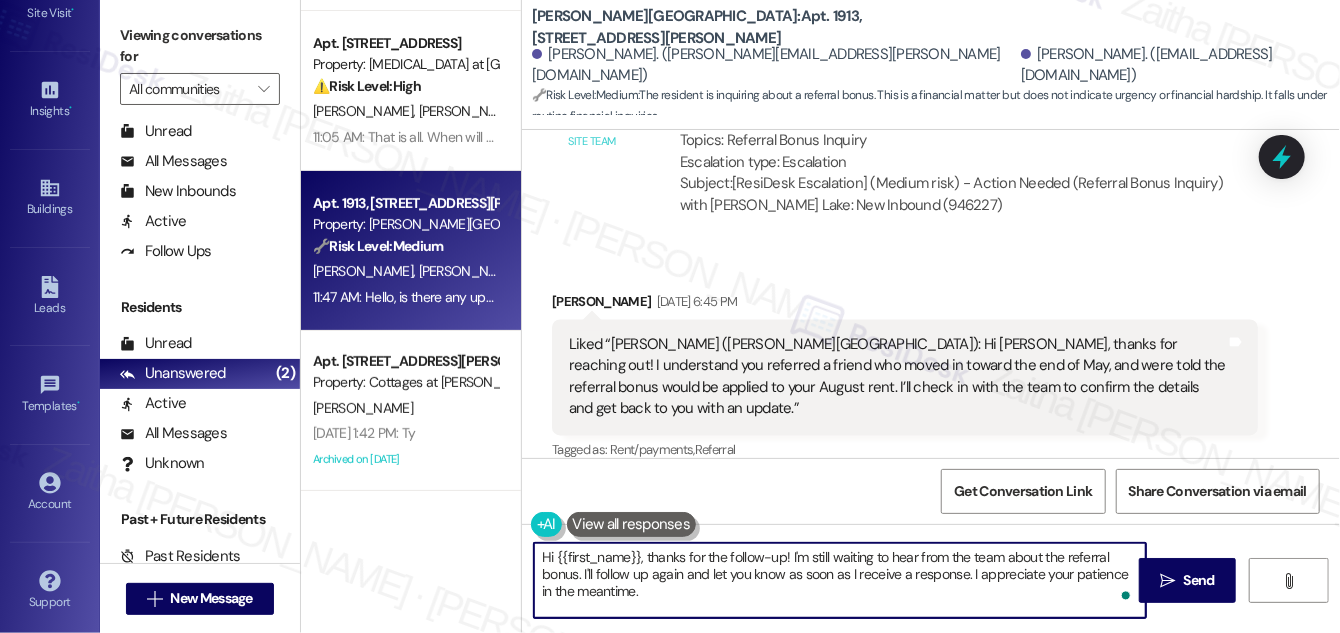 click on "Hi {{first_name}}, thanks for the follow-up! I'm still waiting to hear from the team about the referral bonus. I'll follow up again and let you know as soon as I receive a response. I appreciate your patience in the meantime." at bounding box center [840, 580] 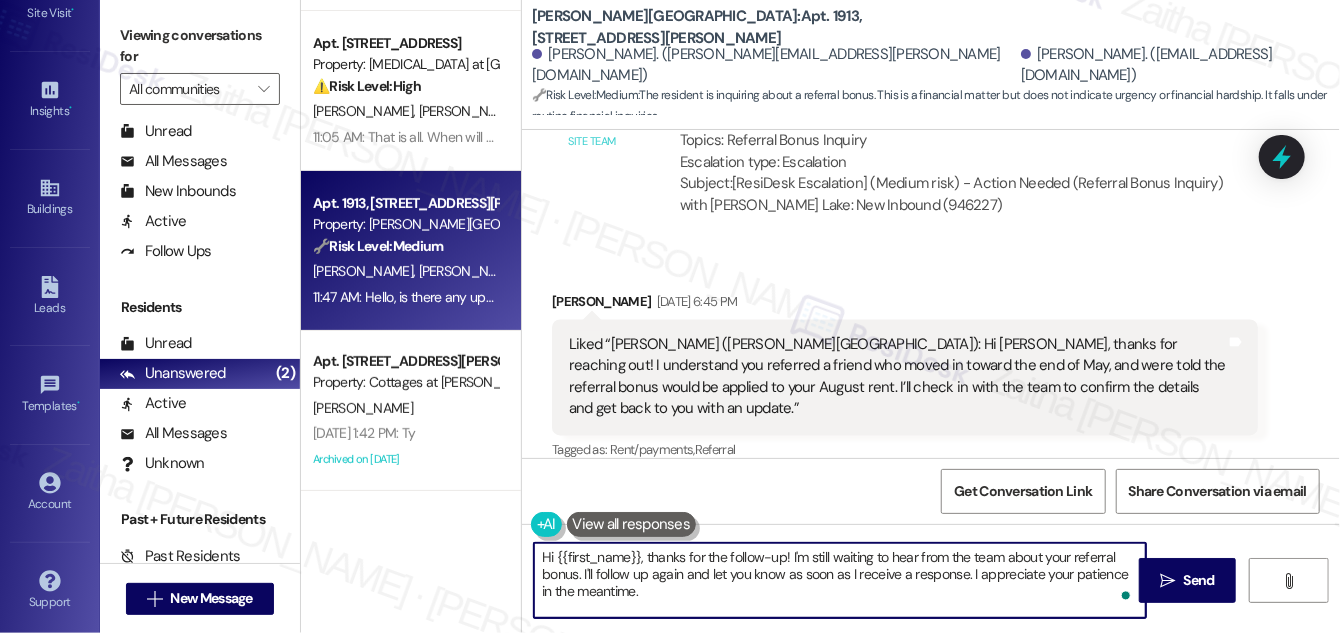 click on "[PERSON_NAME] 11:47 AM" at bounding box center (806, 538) 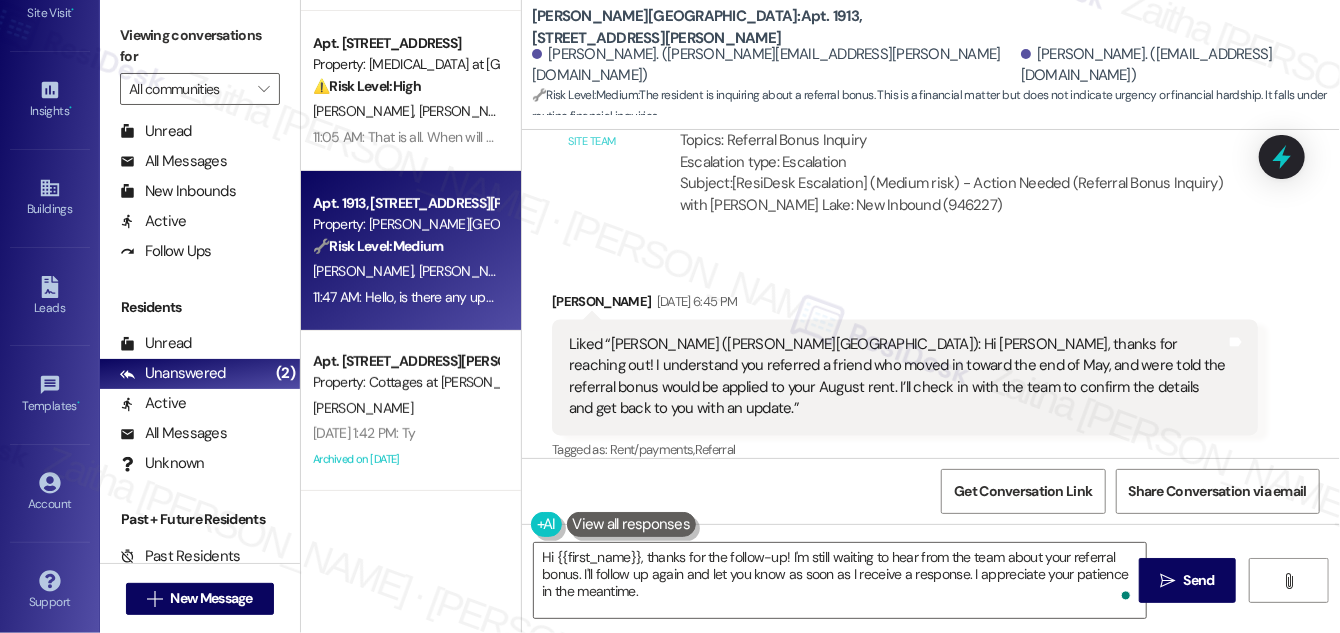 click on "[PERSON_NAME] 11:47 AM" at bounding box center (806, 538) 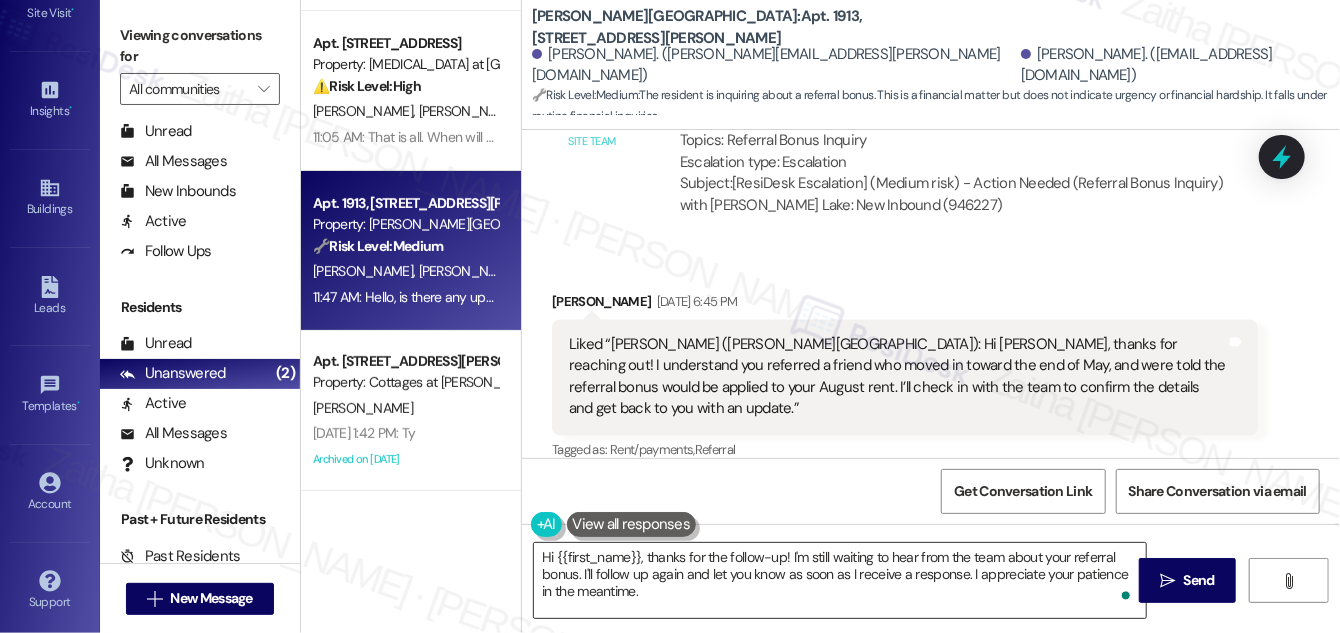 click on "Hi {{first_name}}, thanks for the follow-up! I'm still waiting to hear from the team about your referral bonus. I'll follow up again and let you know as soon as I receive a response. I appreciate your patience in the meantime." at bounding box center (840, 580) 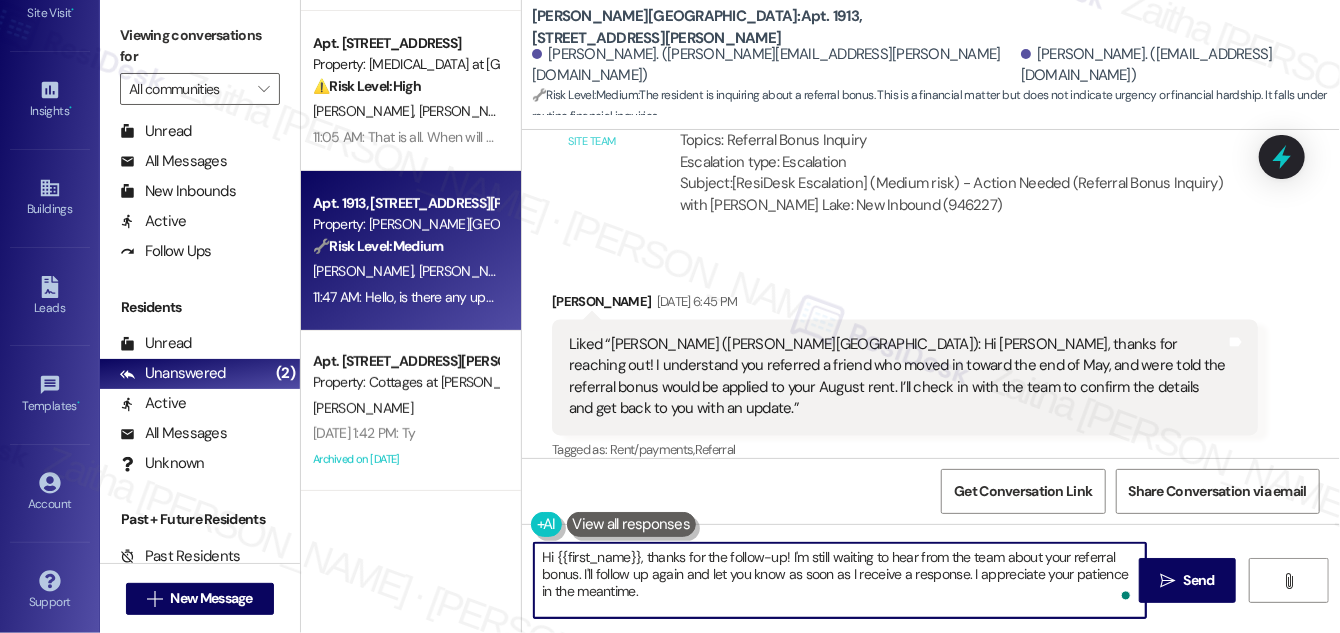 click on "Hi {{first_name}}, thanks for the follow-up! I'm still waiting to hear from the team about your referral bonus. I'll follow up again and let you know as soon as I receive a response. I appreciate your patience in the meantime." at bounding box center [840, 580] 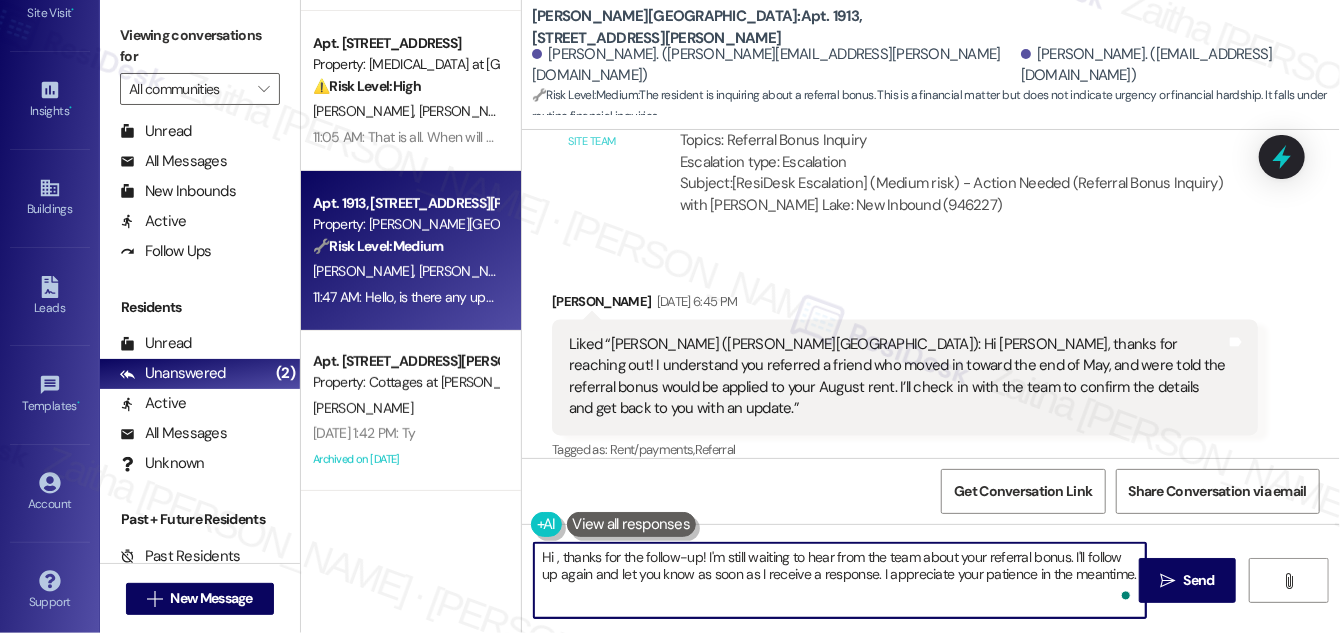 paste on "[PERSON_NAME]" 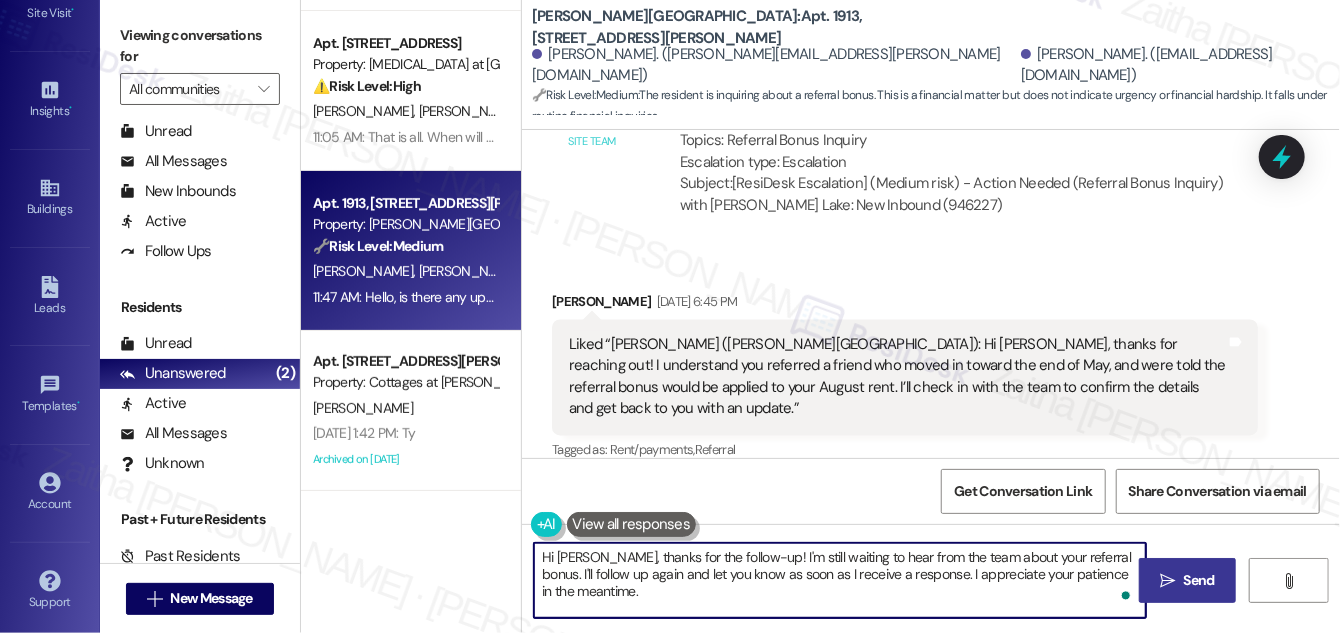 type on "Hi [PERSON_NAME], thanks for the follow-up! I'm still waiting to hear from the team about your referral bonus. I'll follow up again and let you know as soon as I receive a response. I appreciate your patience in the meantime." 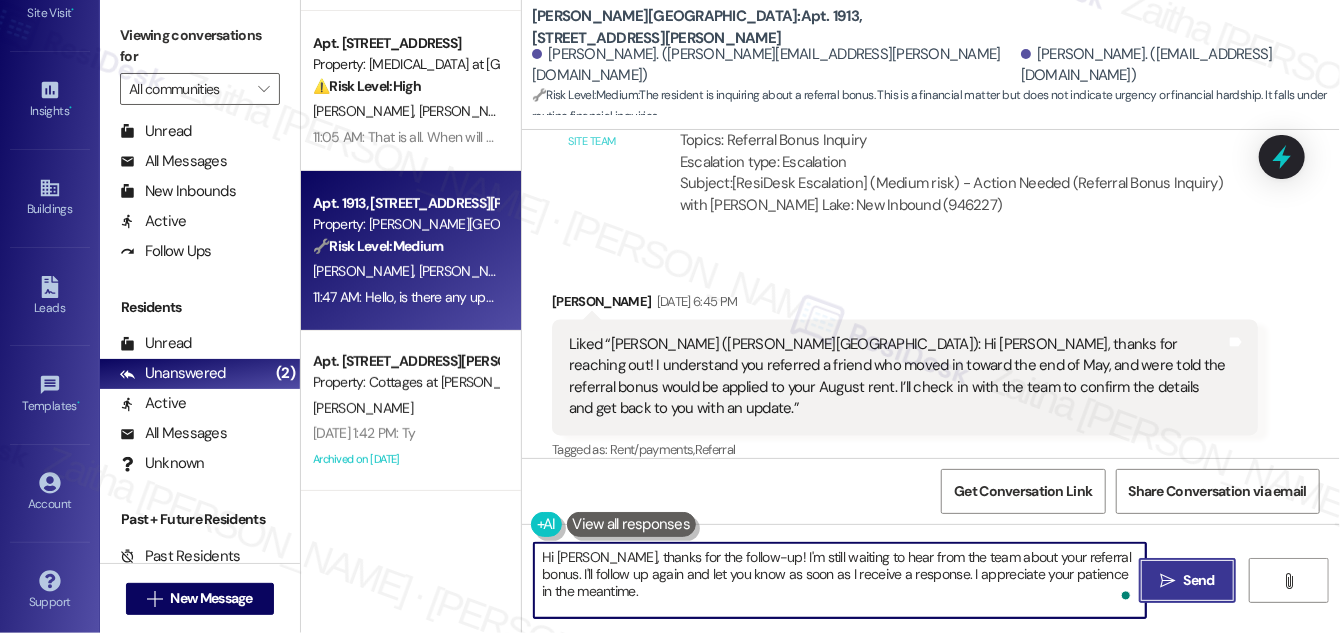 drag, startPoint x: 1184, startPoint y: 575, endPoint x: 1186, endPoint y: 557, distance: 18.110771 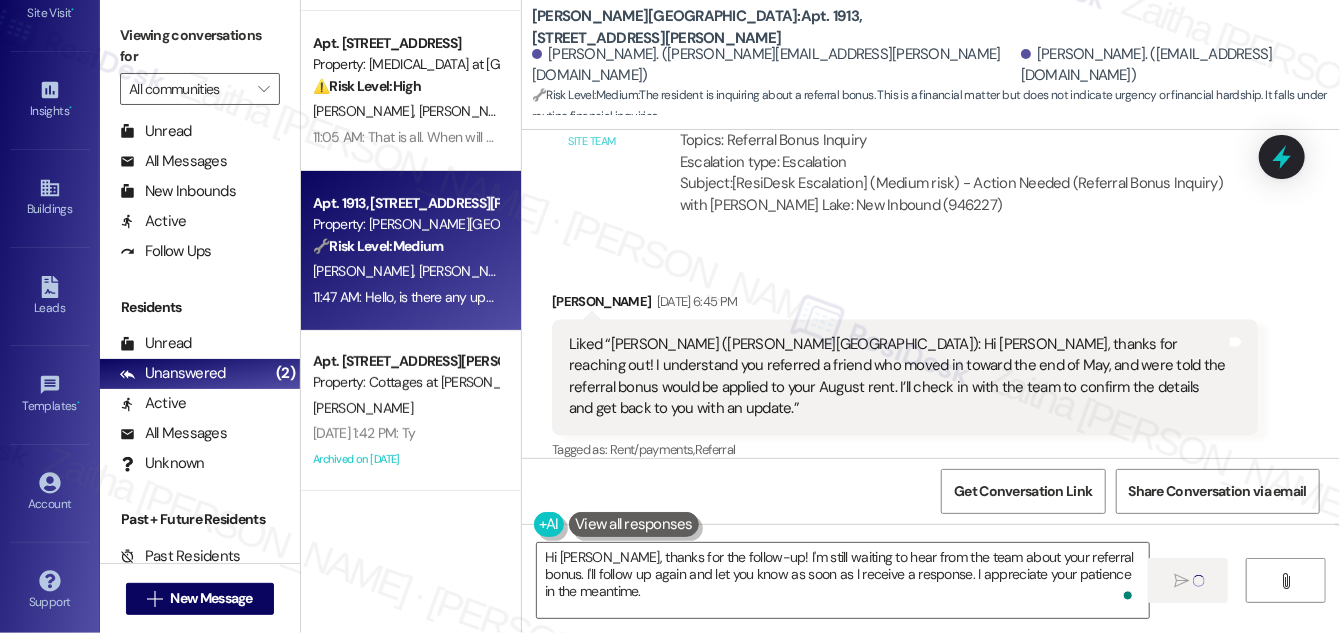 type 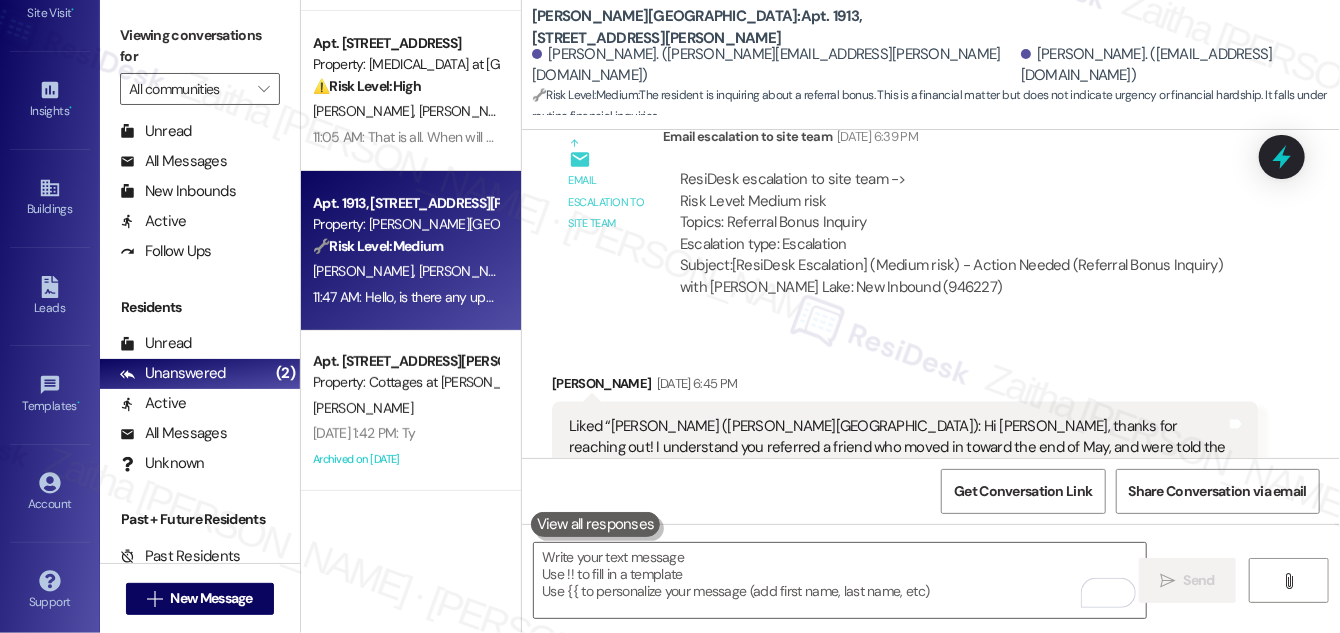 scroll, scrollTop: 9184, scrollLeft: 0, axis: vertical 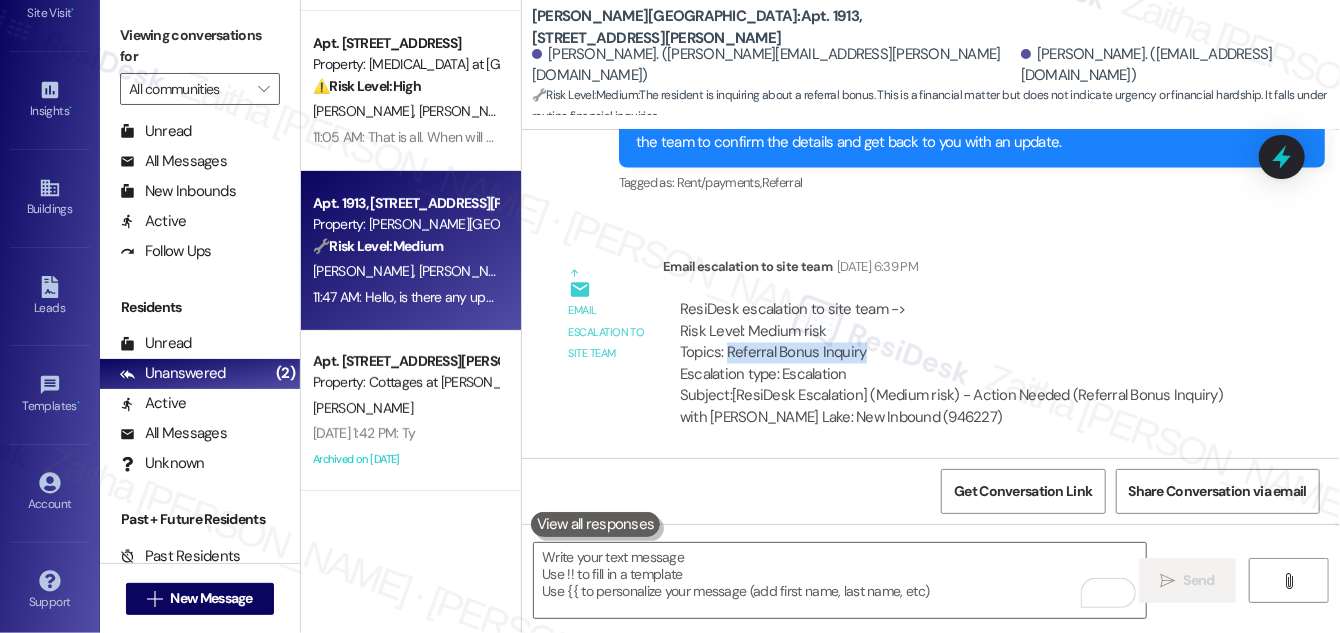 drag, startPoint x: 727, startPoint y: 149, endPoint x: 880, endPoint y: 176, distance: 155.36409 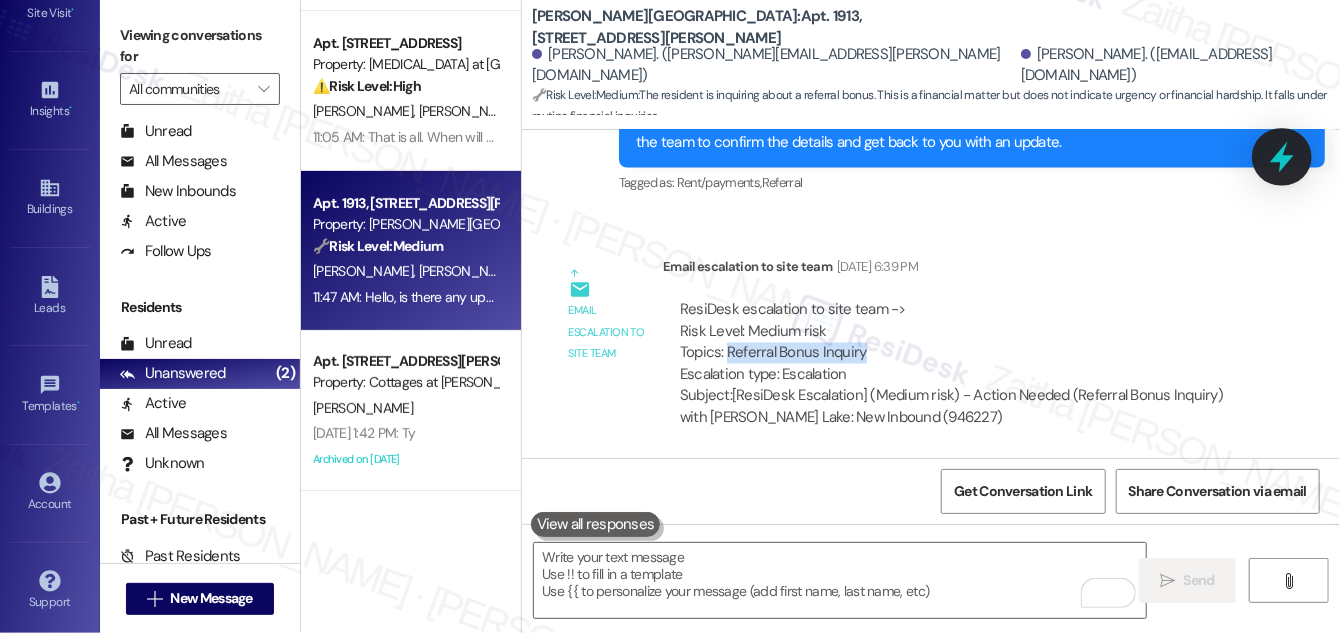 click 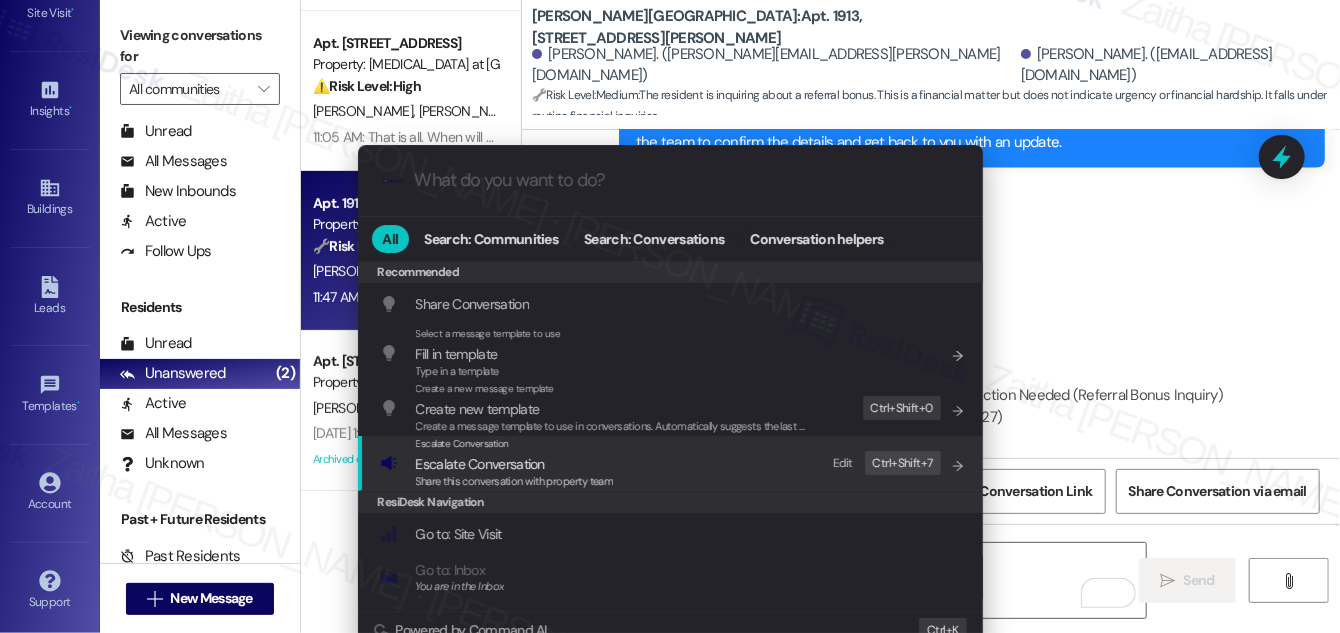 click on "Escalate Conversation" at bounding box center (480, 464) 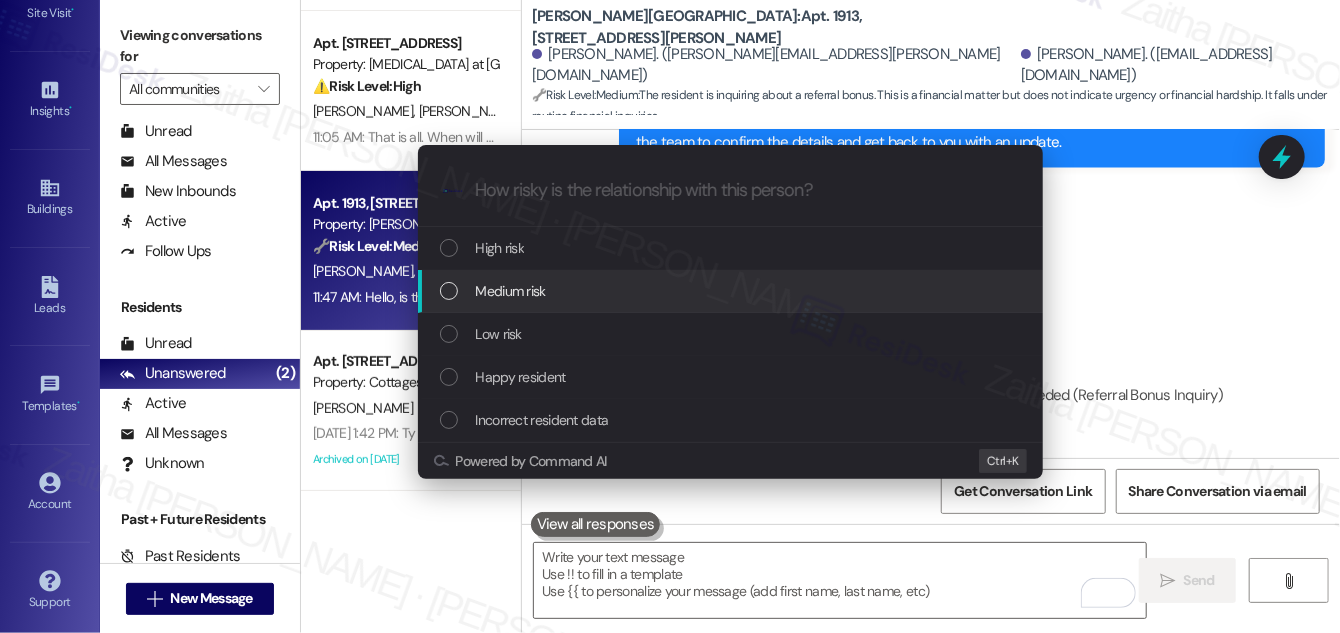 click on "Medium risk" at bounding box center (732, 291) 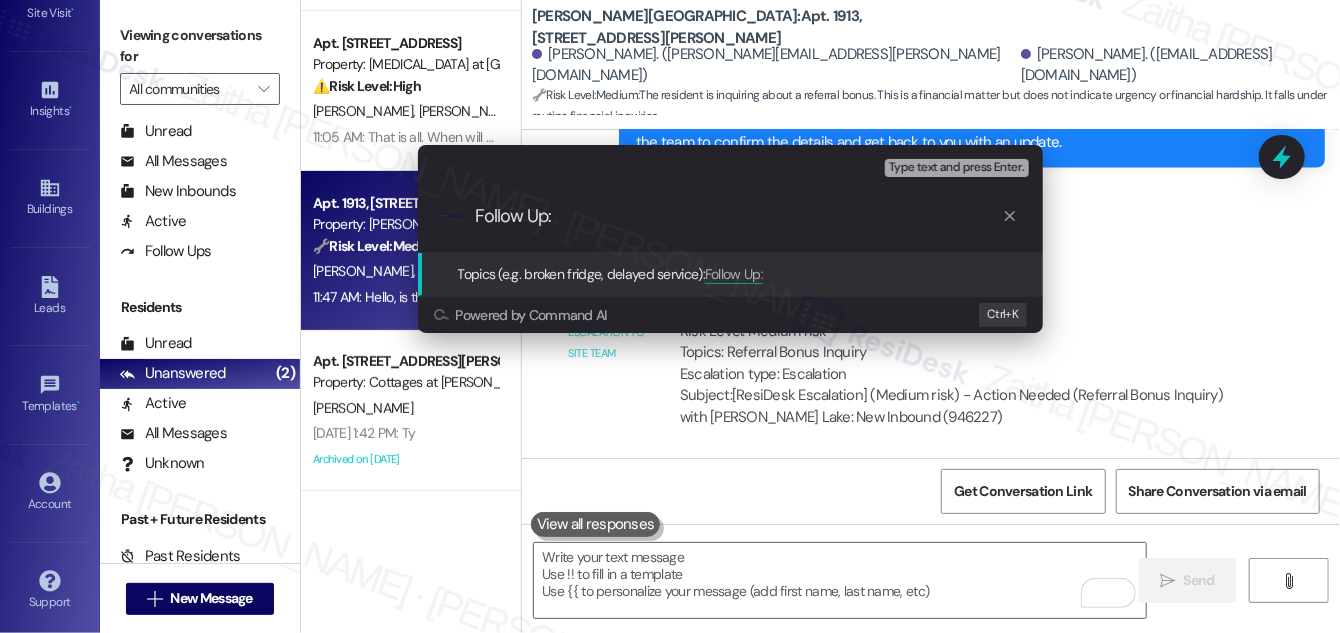 paste on "Referral Bonus Inquiry" 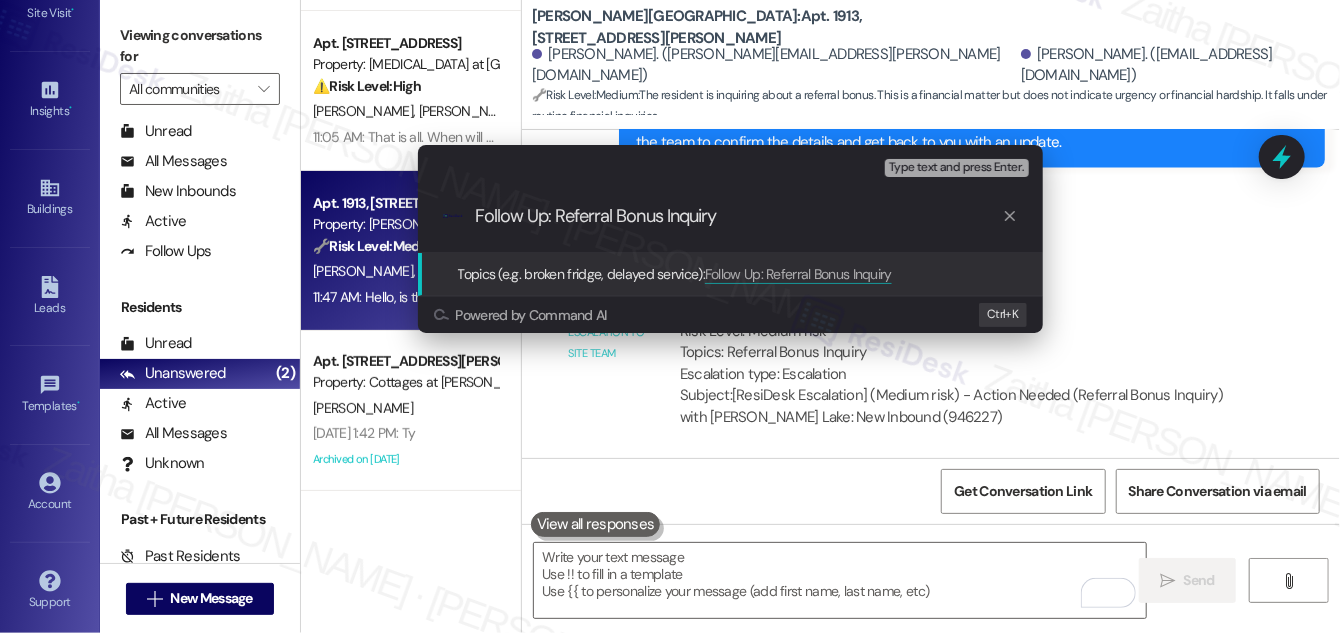 type 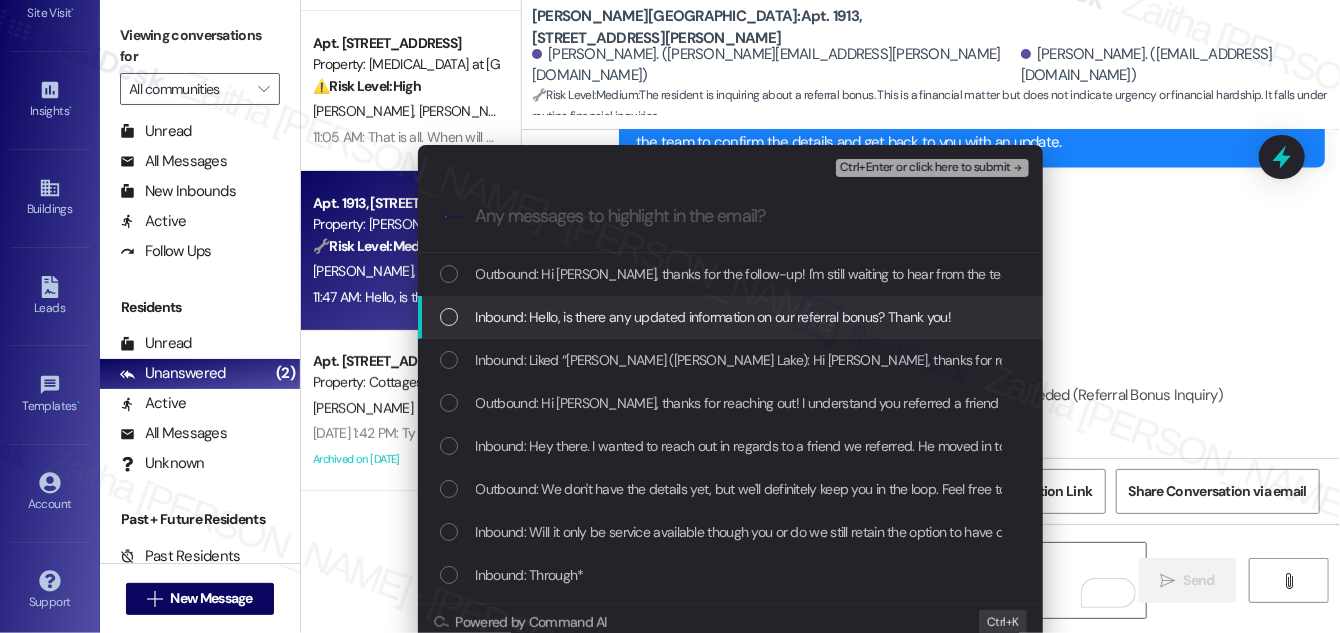 click at bounding box center [449, 317] 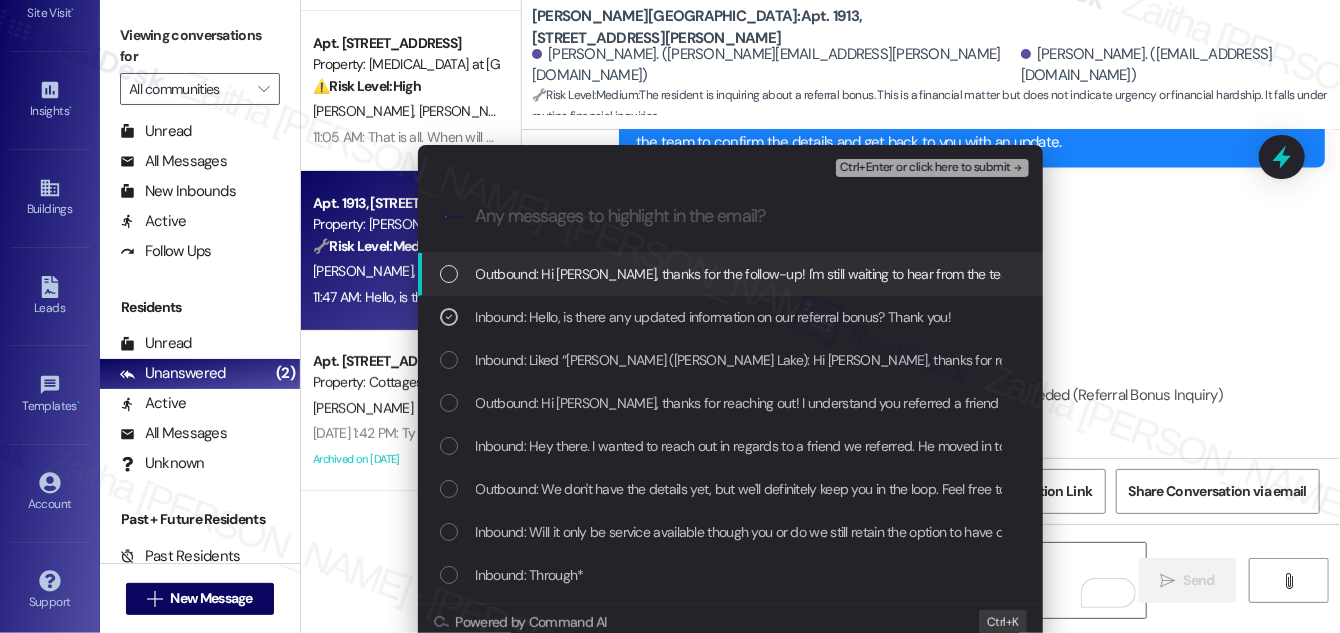 click on "Ctrl+Enter or click here to submit" at bounding box center [932, 168] 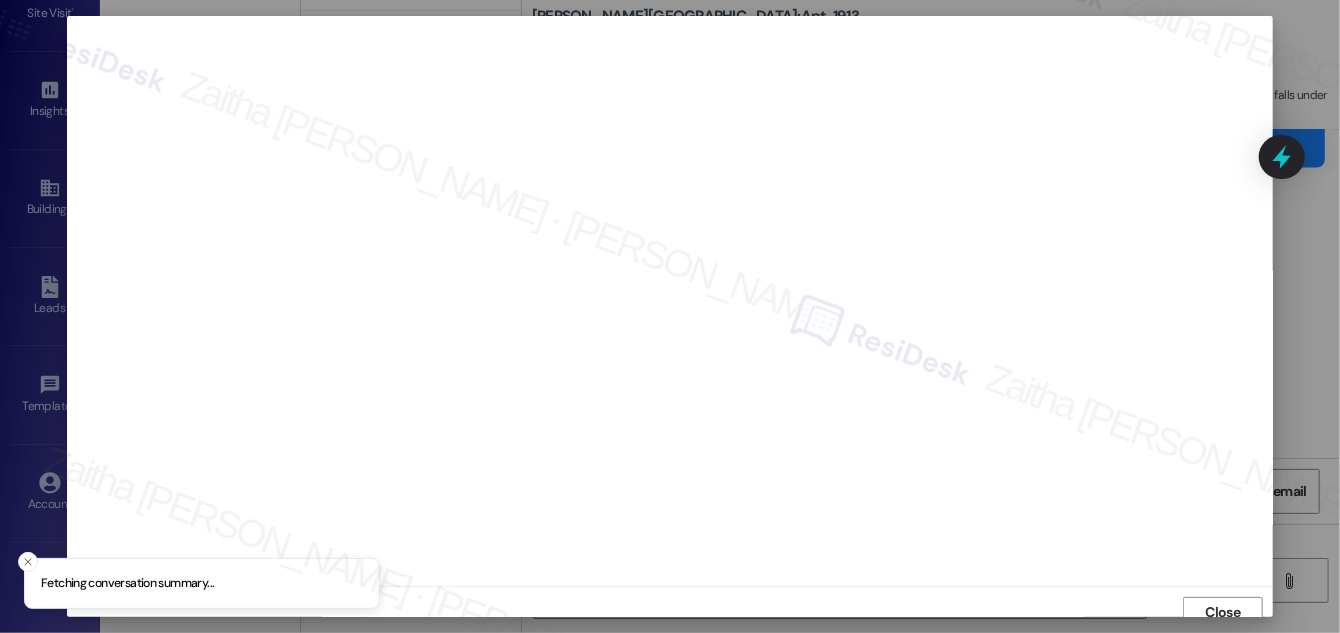 scroll, scrollTop: 11, scrollLeft: 0, axis: vertical 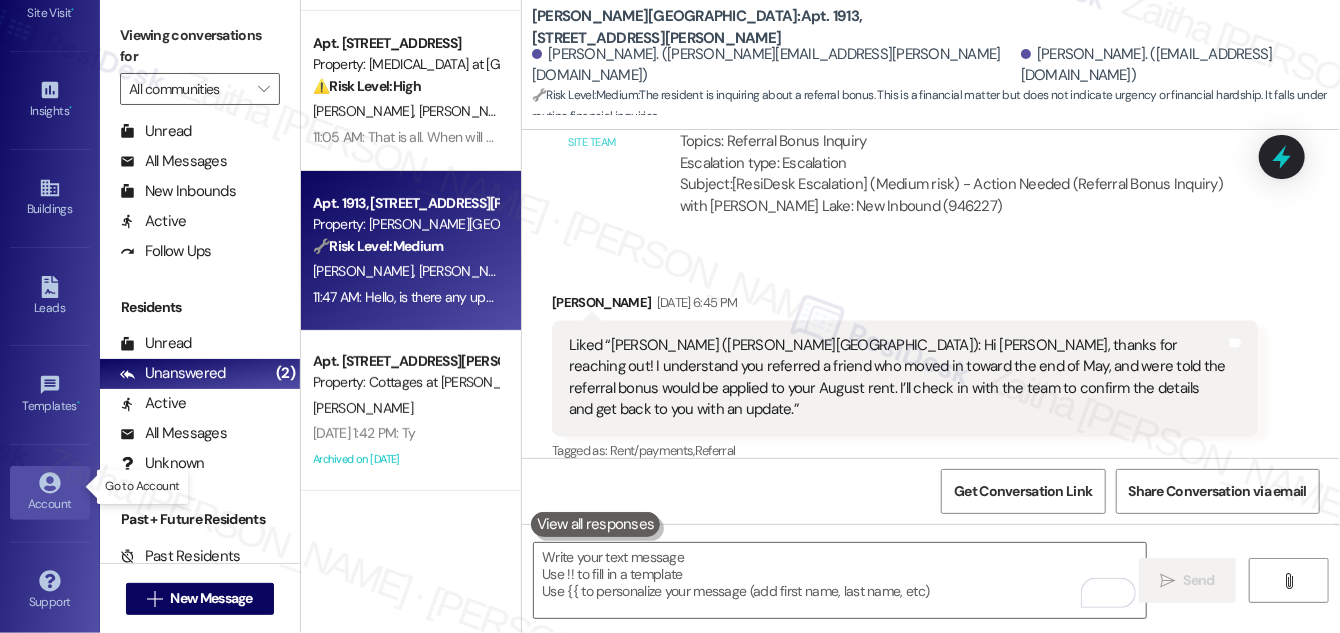 click on "Account" at bounding box center (50, 504) 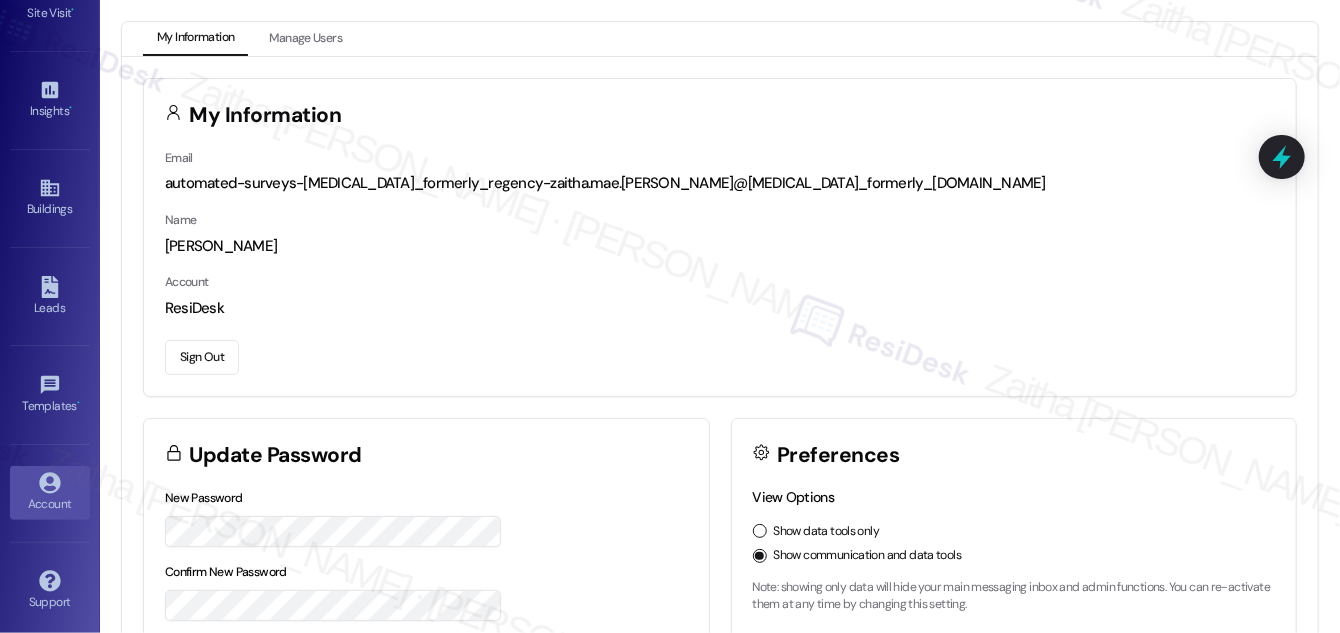 click on "Sign Out" at bounding box center [202, 357] 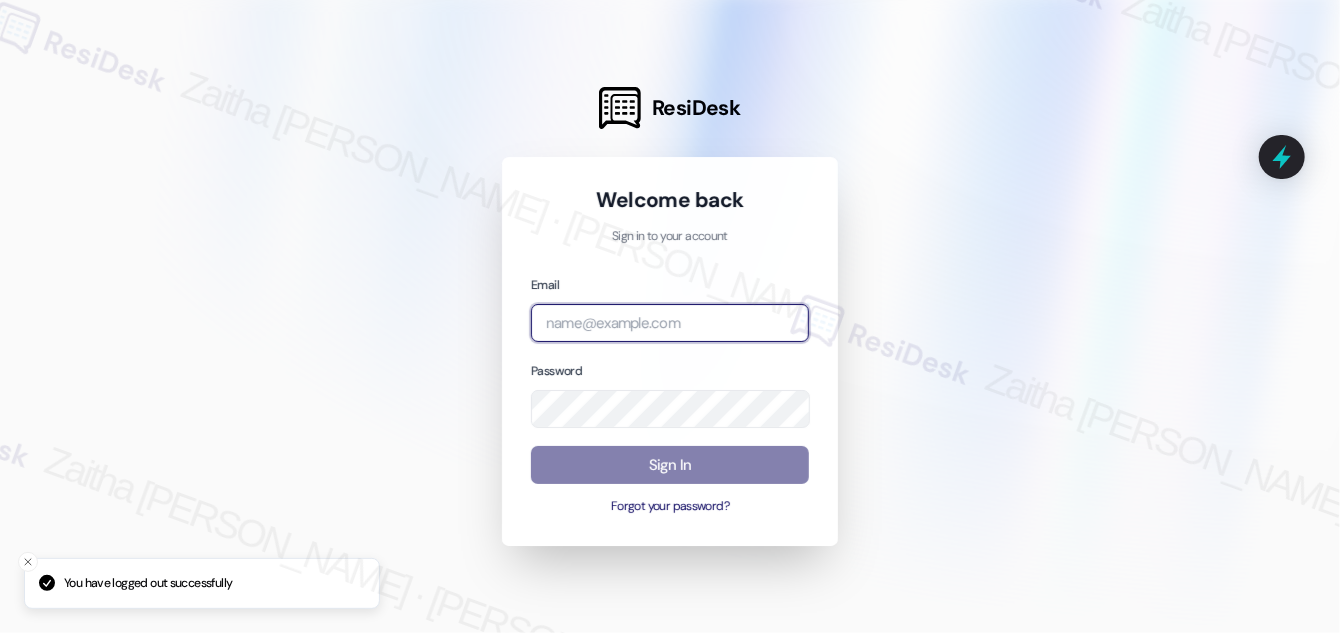 click at bounding box center [670, 323] 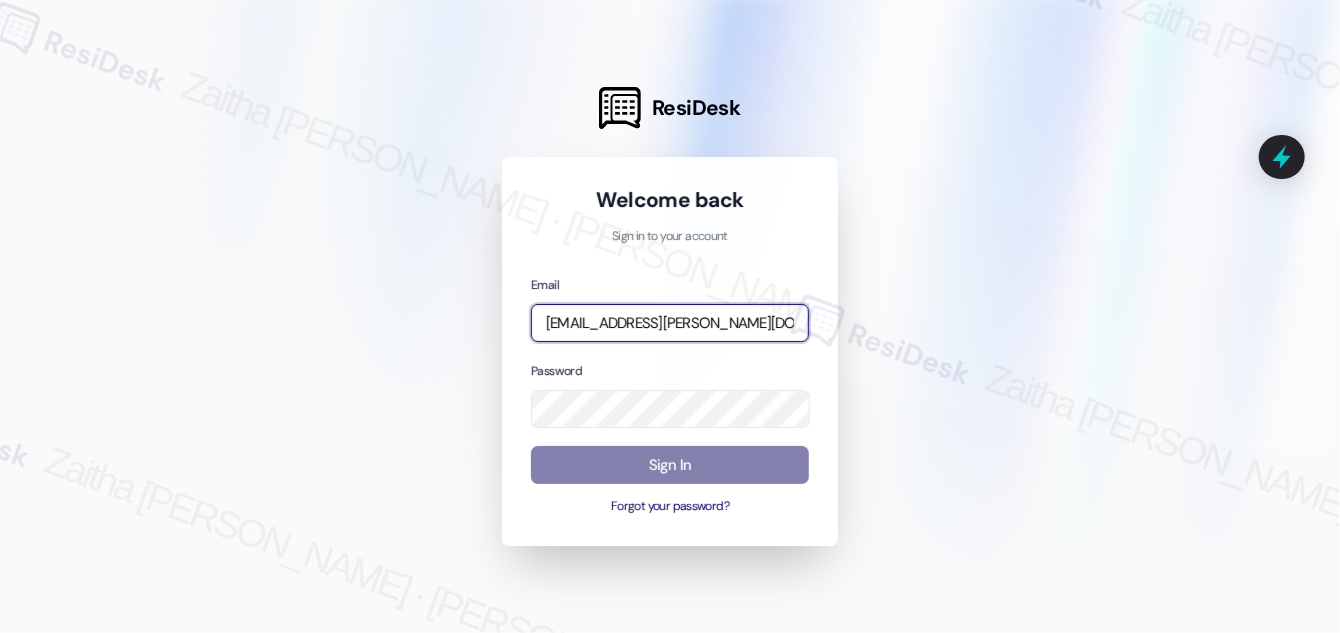 type on "[EMAIL_ADDRESS][PERSON_NAME][DOMAIN_NAME]" 